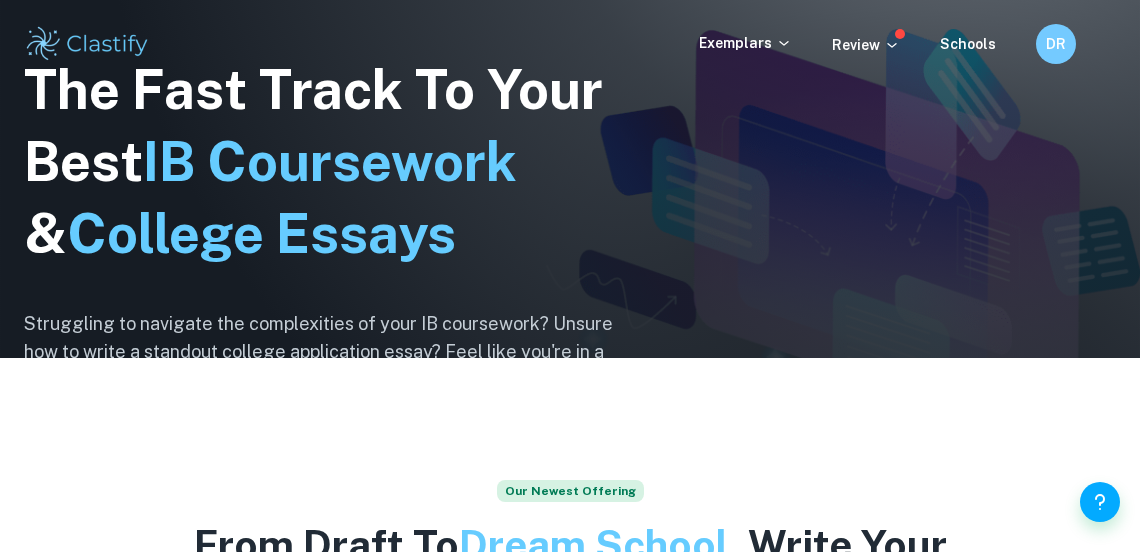 scroll, scrollTop: 0, scrollLeft: 0, axis: both 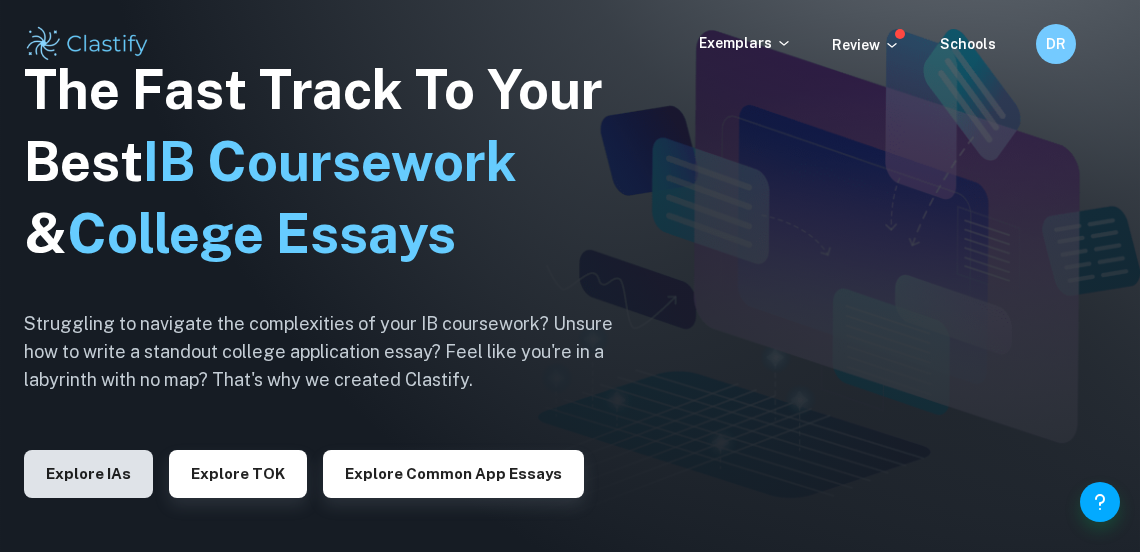 click on "Explore IAs" at bounding box center [88, 474] 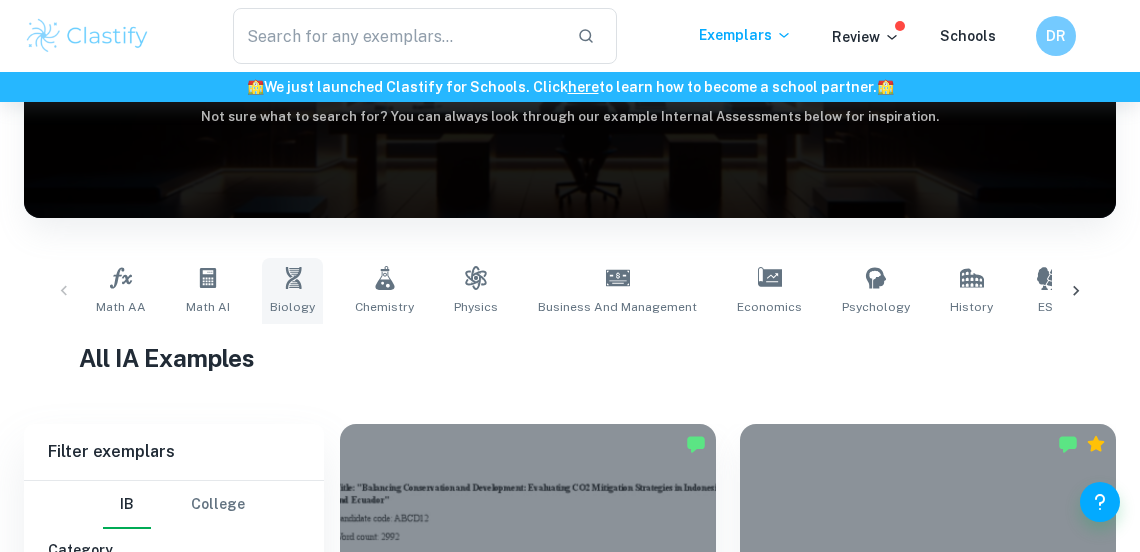 scroll, scrollTop: 250, scrollLeft: 0, axis: vertical 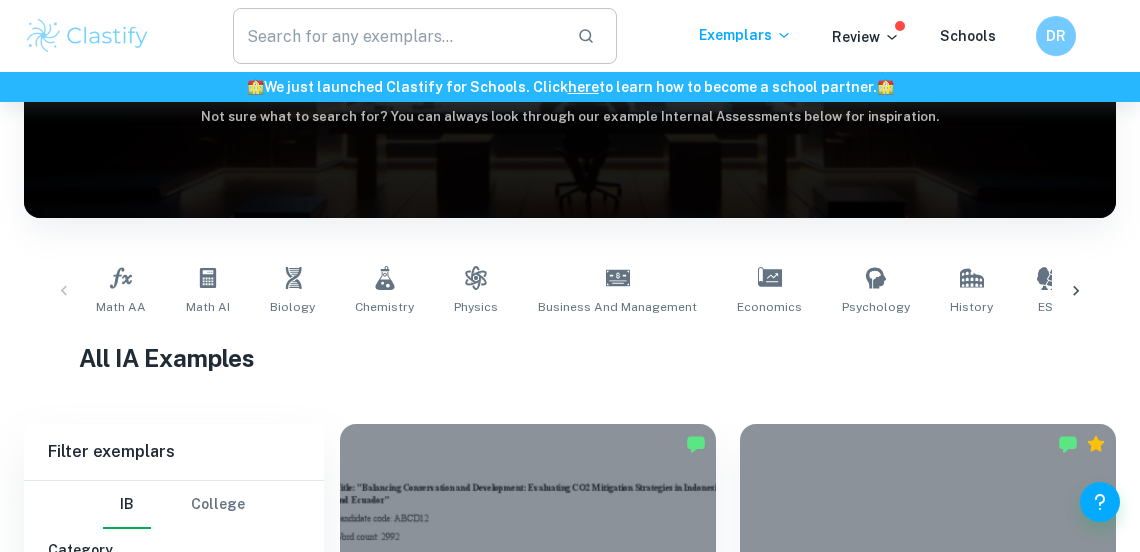 click at bounding box center [397, 36] 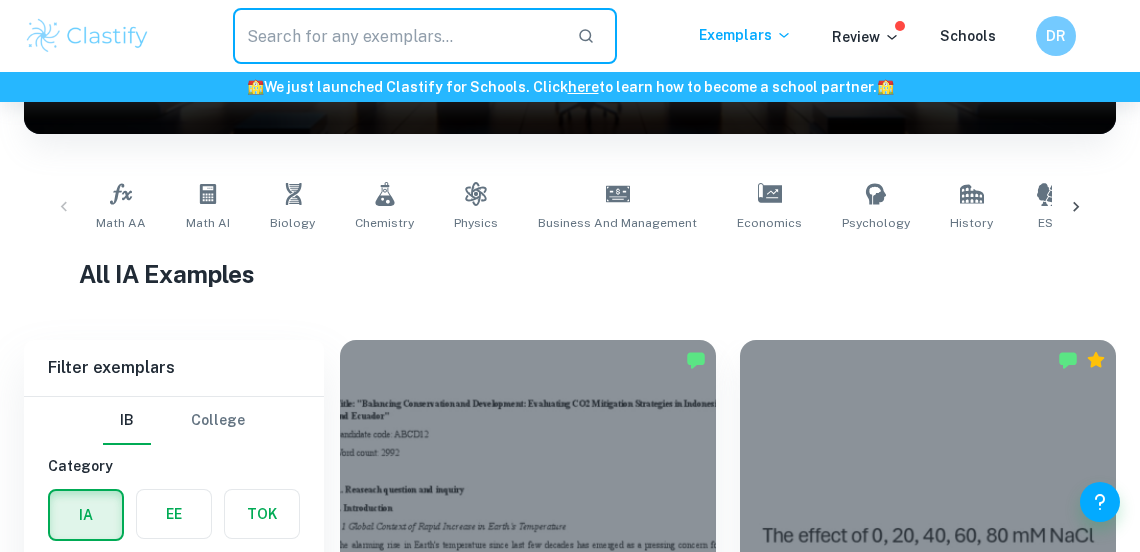 scroll, scrollTop: 404, scrollLeft: 0, axis: vertical 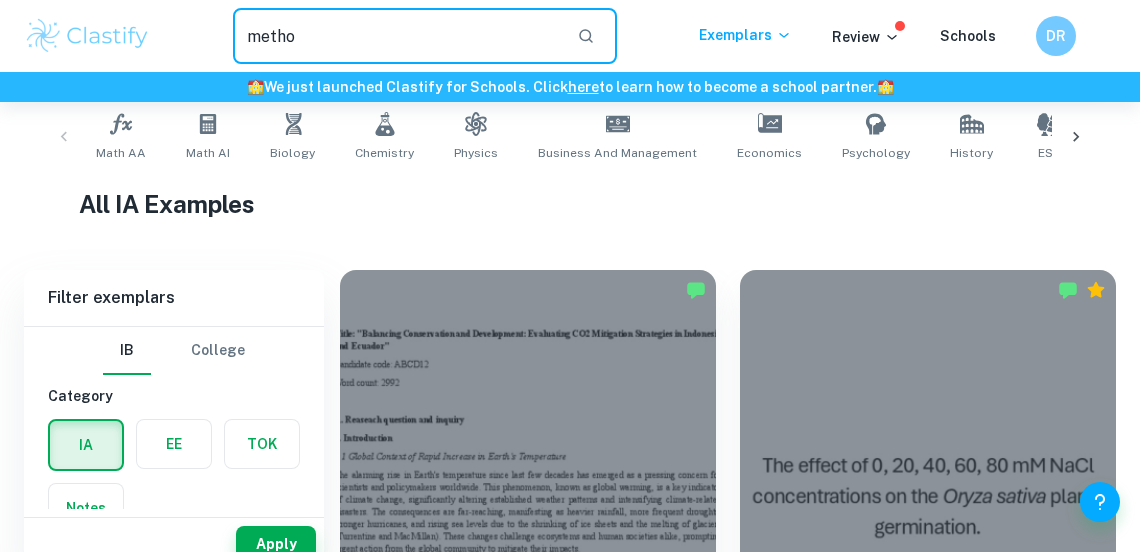 type on "method" 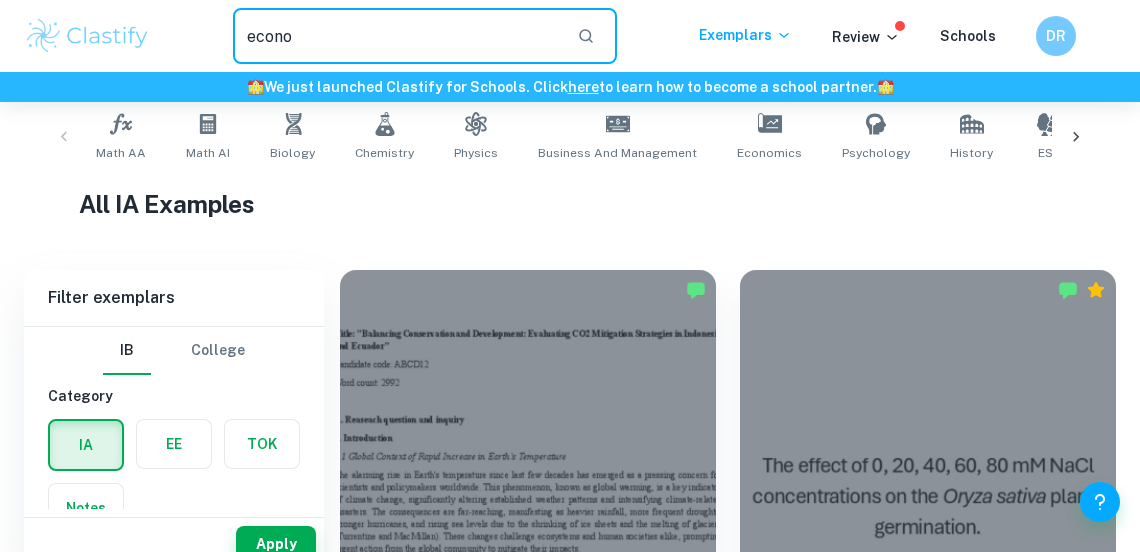 type on "econom" 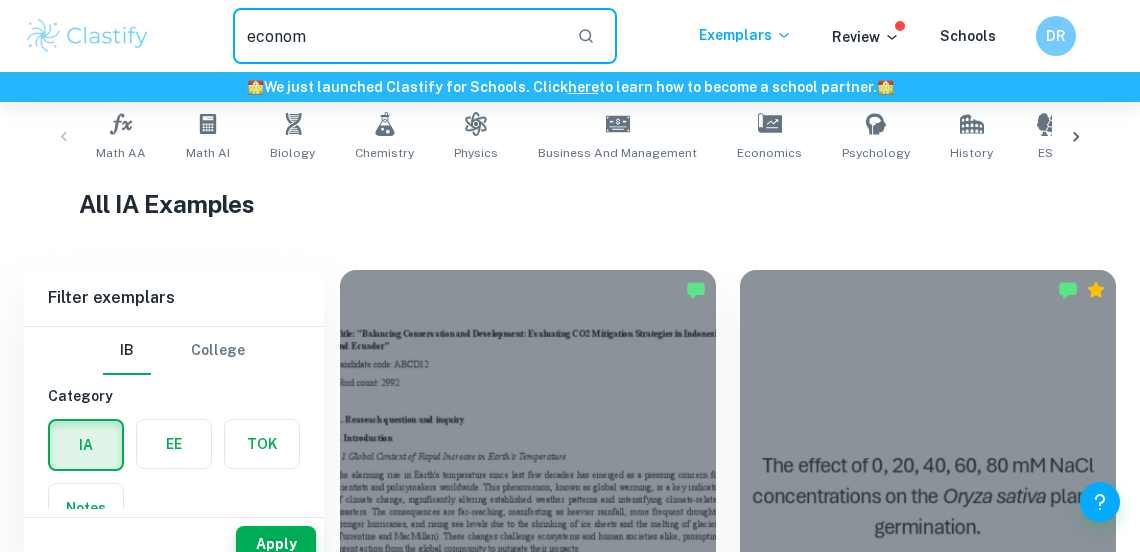 type 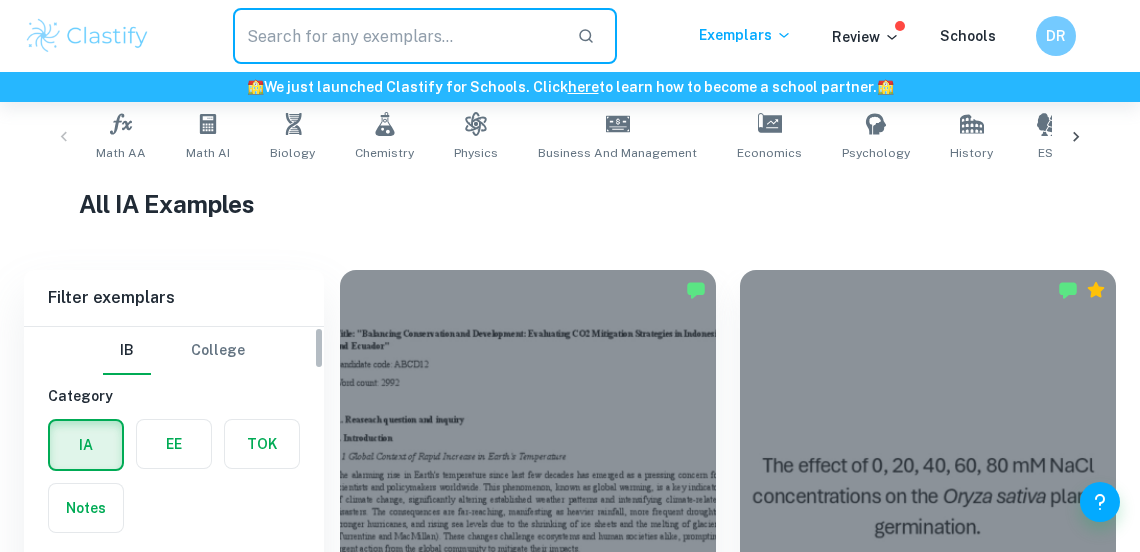 scroll, scrollTop: 736, scrollLeft: 0, axis: vertical 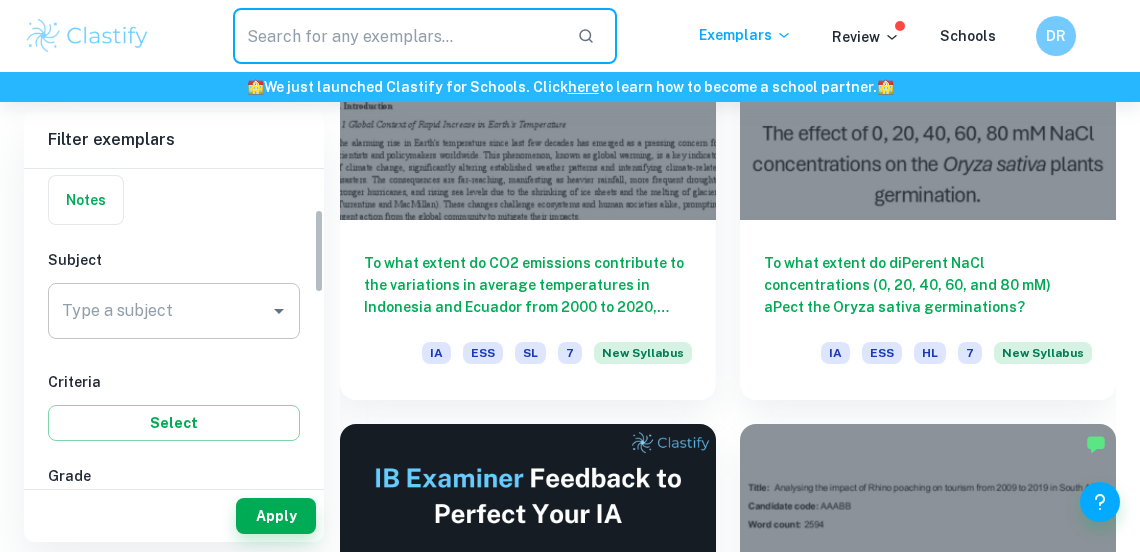 click on "Type a subject" at bounding box center [174, 311] 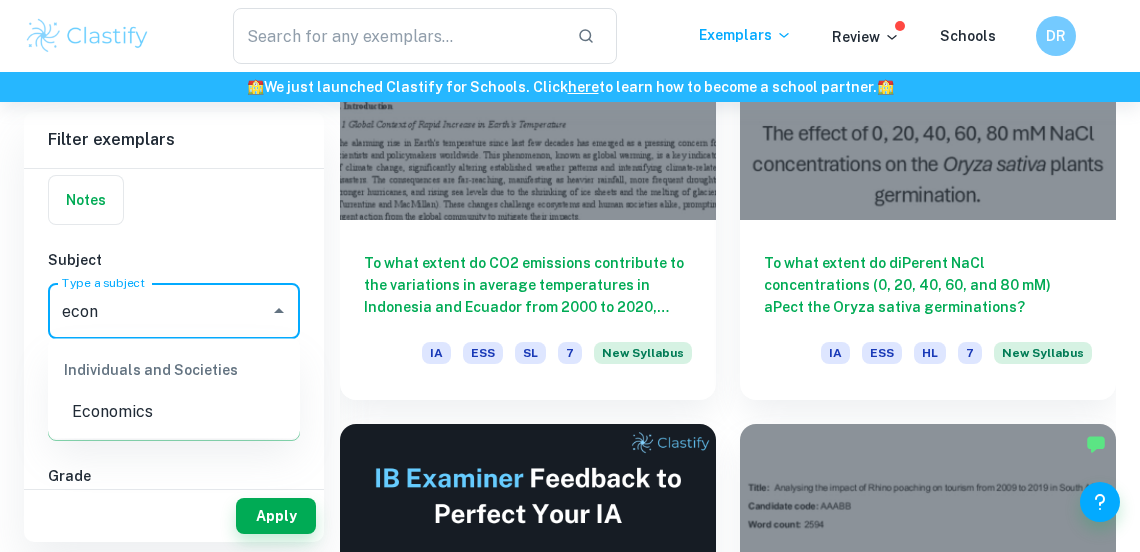 click on "Economics" at bounding box center [174, 412] 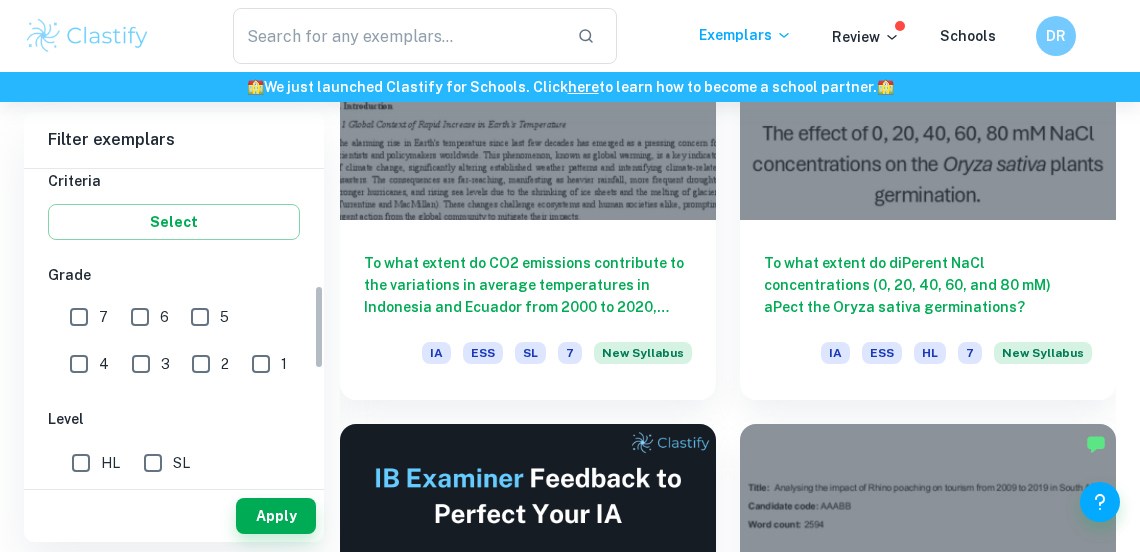 scroll, scrollTop: 350, scrollLeft: 0, axis: vertical 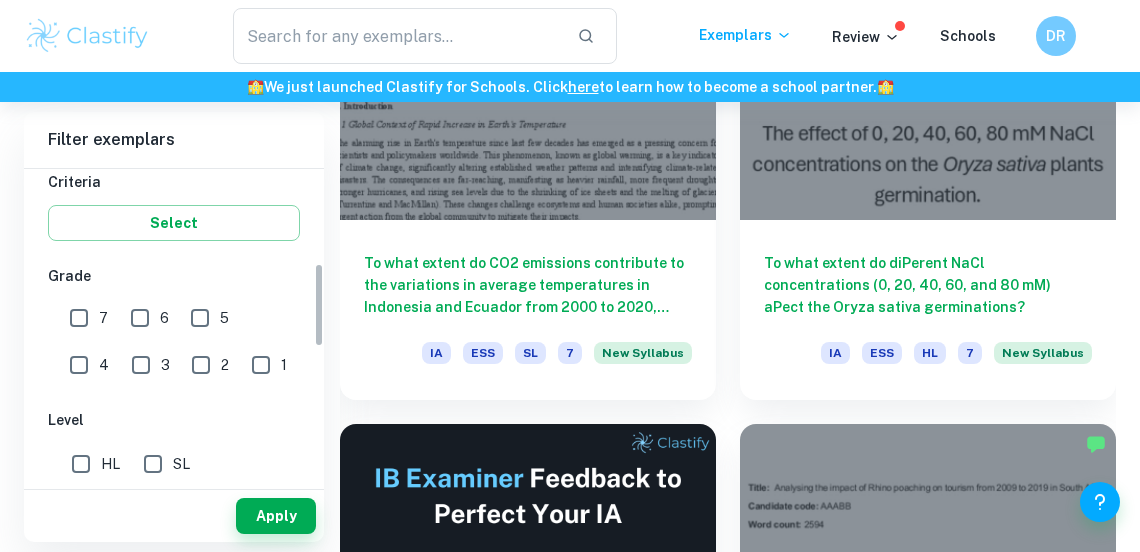 type on "Economics" 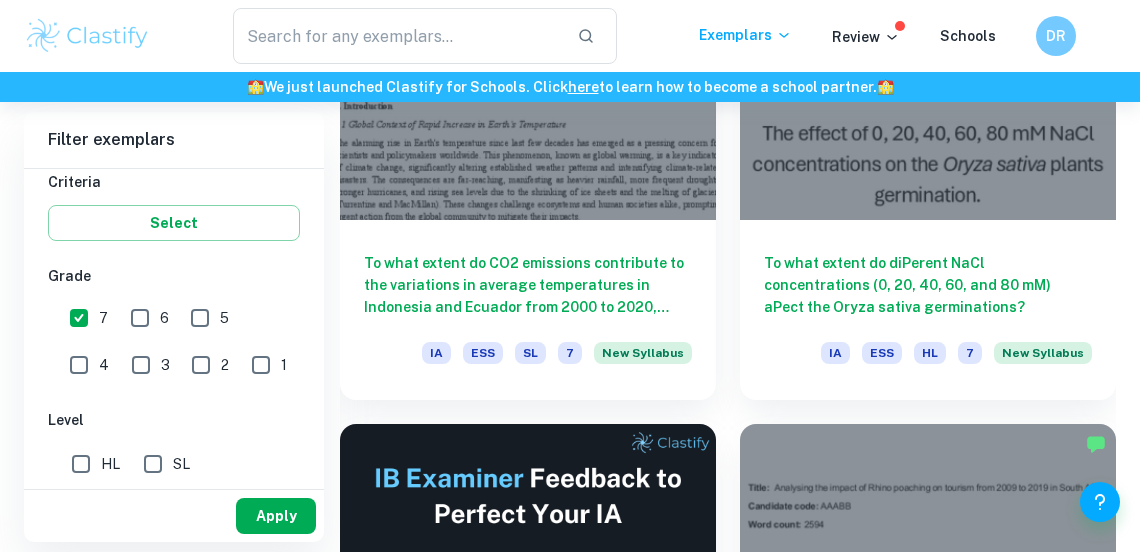 click on "Apply" at bounding box center (276, 516) 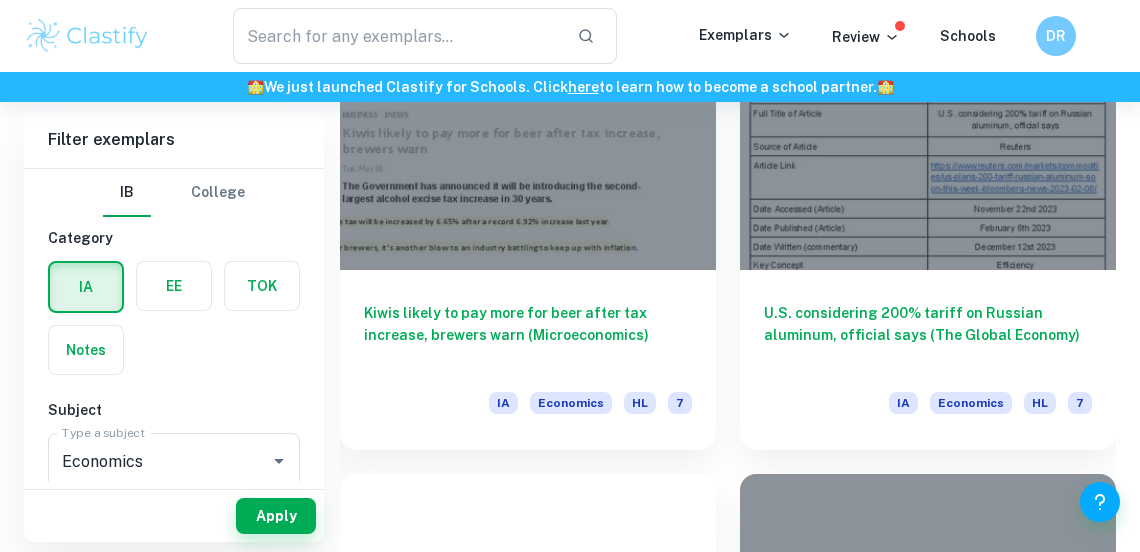 scroll, scrollTop: 759, scrollLeft: 0, axis: vertical 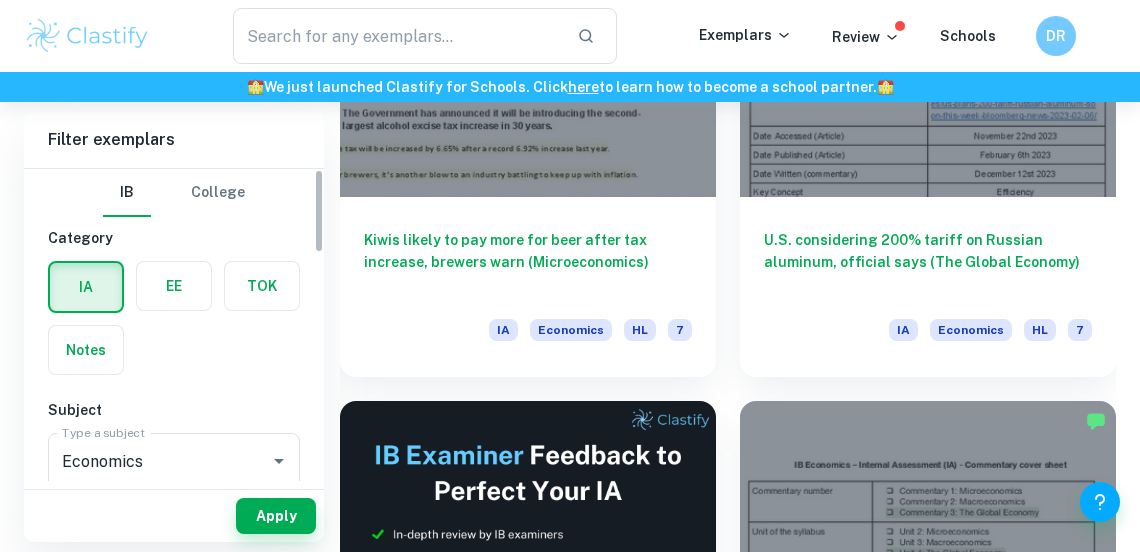 click at bounding box center [174, 286] 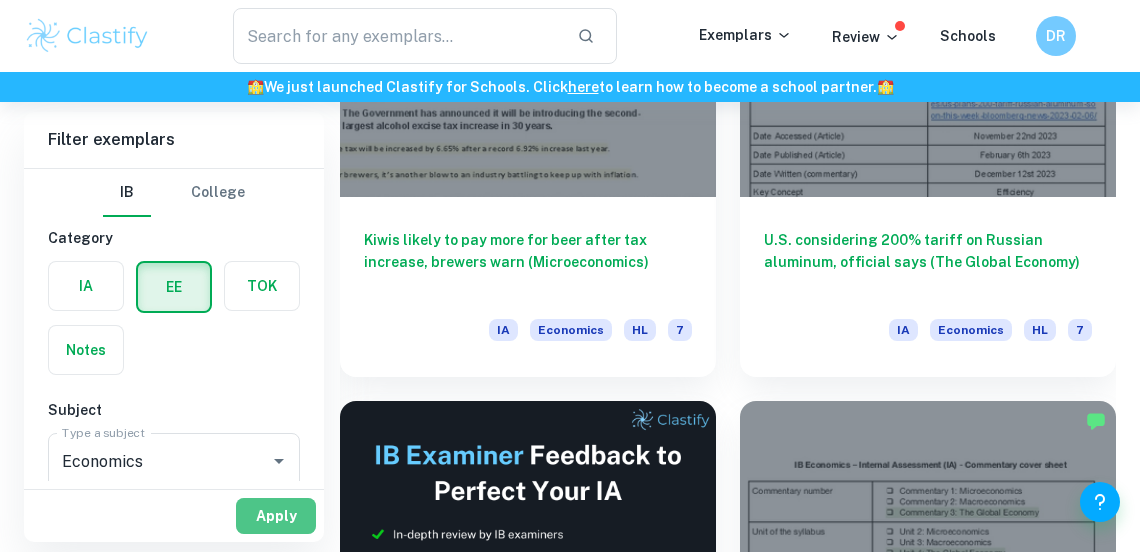 click on "Apply" at bounding box center (276, 516) 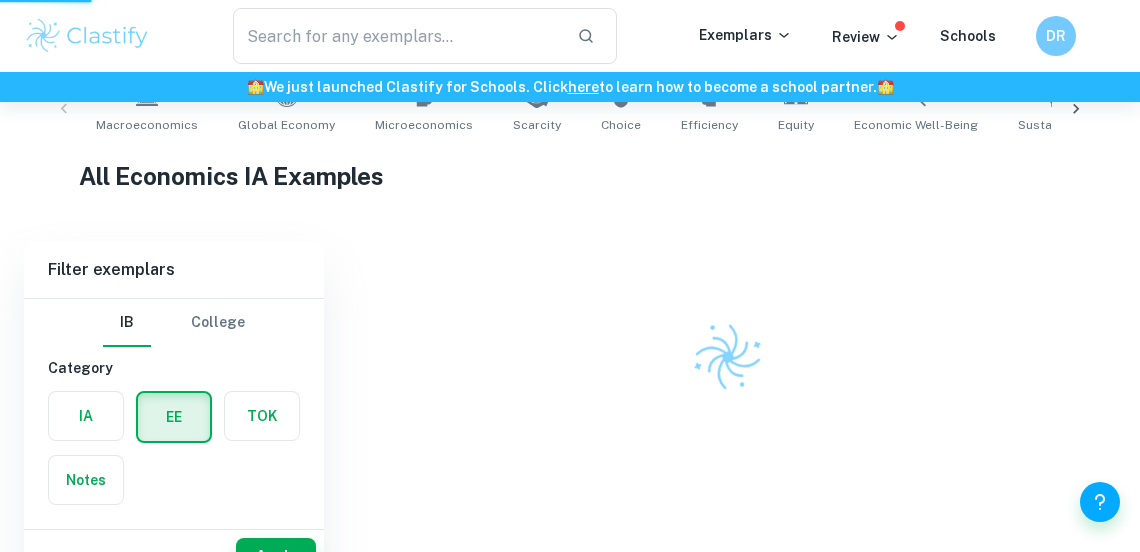 scroll, scrollTop: 422, scrollLeft: 0, axis: vertical 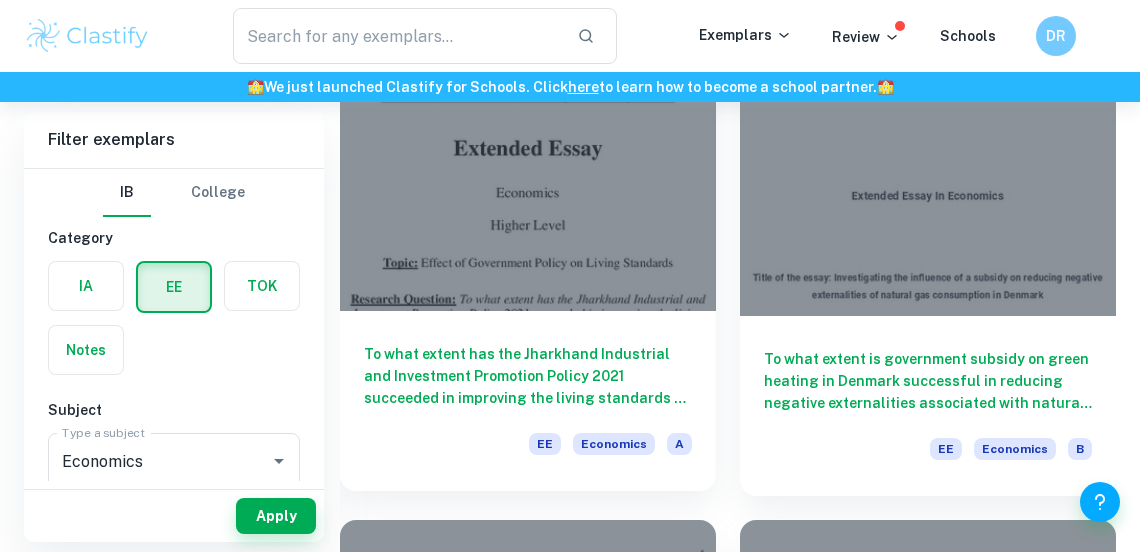 click at bounding box center (528, 170) 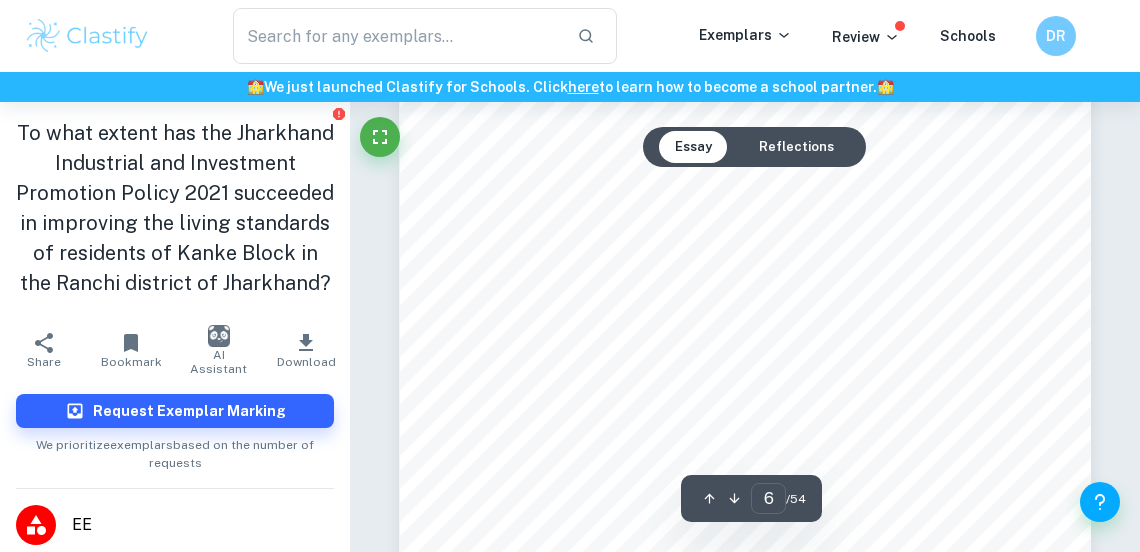 scroll, scrollTop: 5283, scrollLeft: 0, axis: vertical 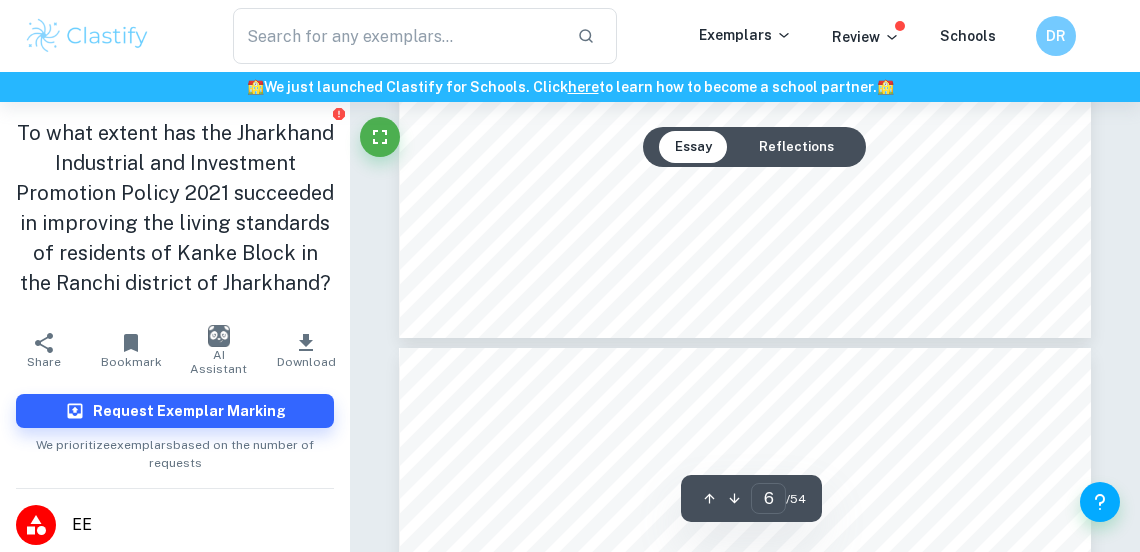 type on "7" 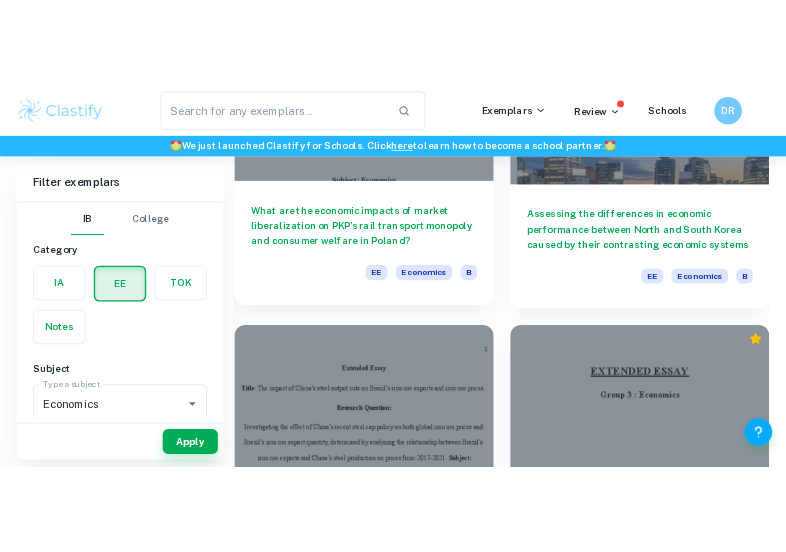 scroll, scrollTop: 4871, scrollLeft: 0, axis: vertical 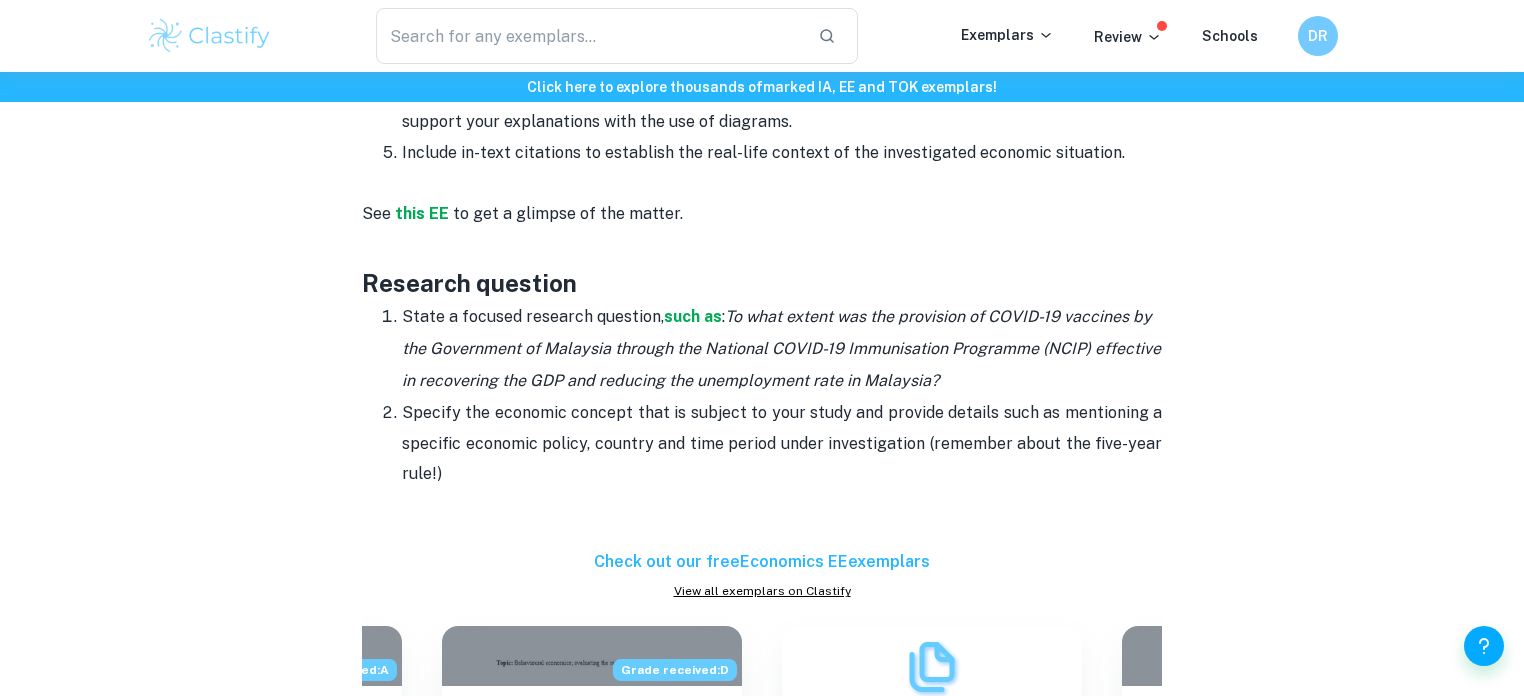 click at bounding box center [762, 184] 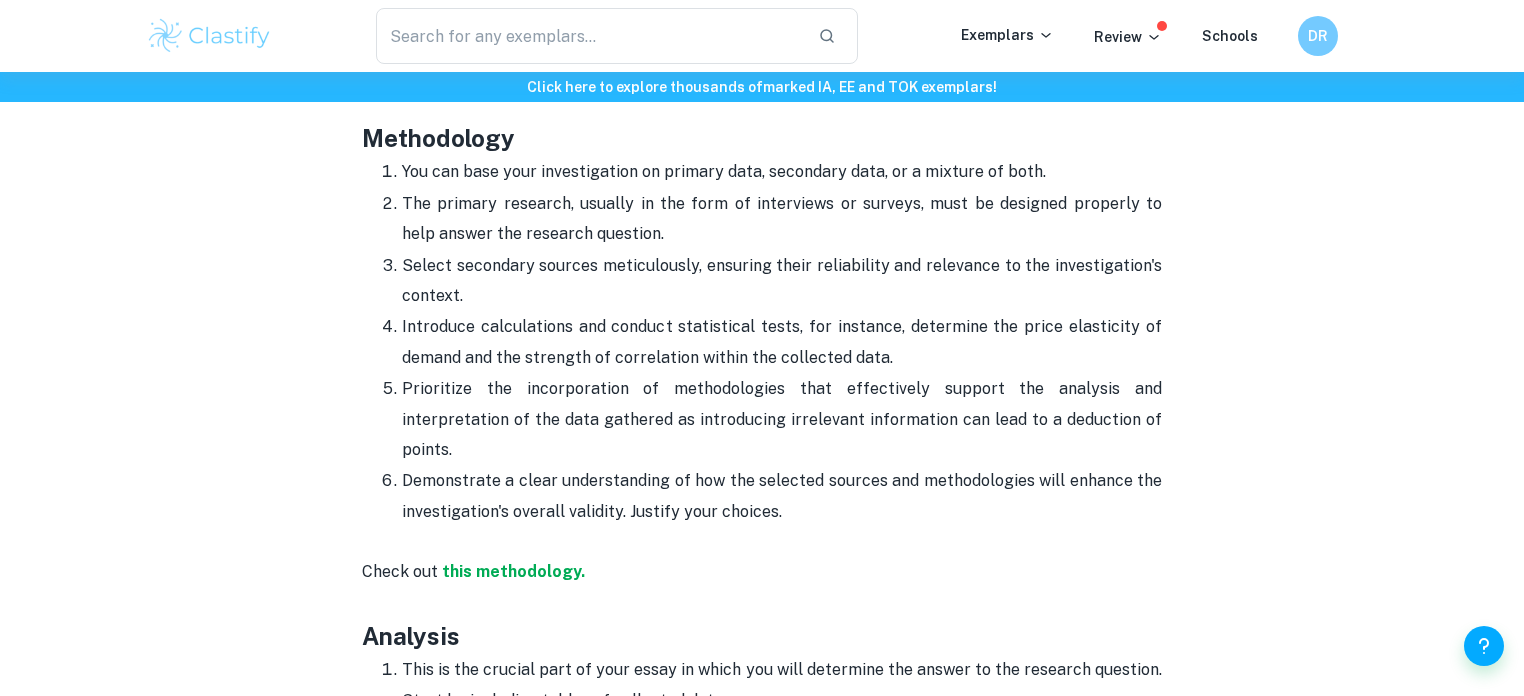 scroll, scrollTop: 2211, scrollLeft: 0, axis: vertical 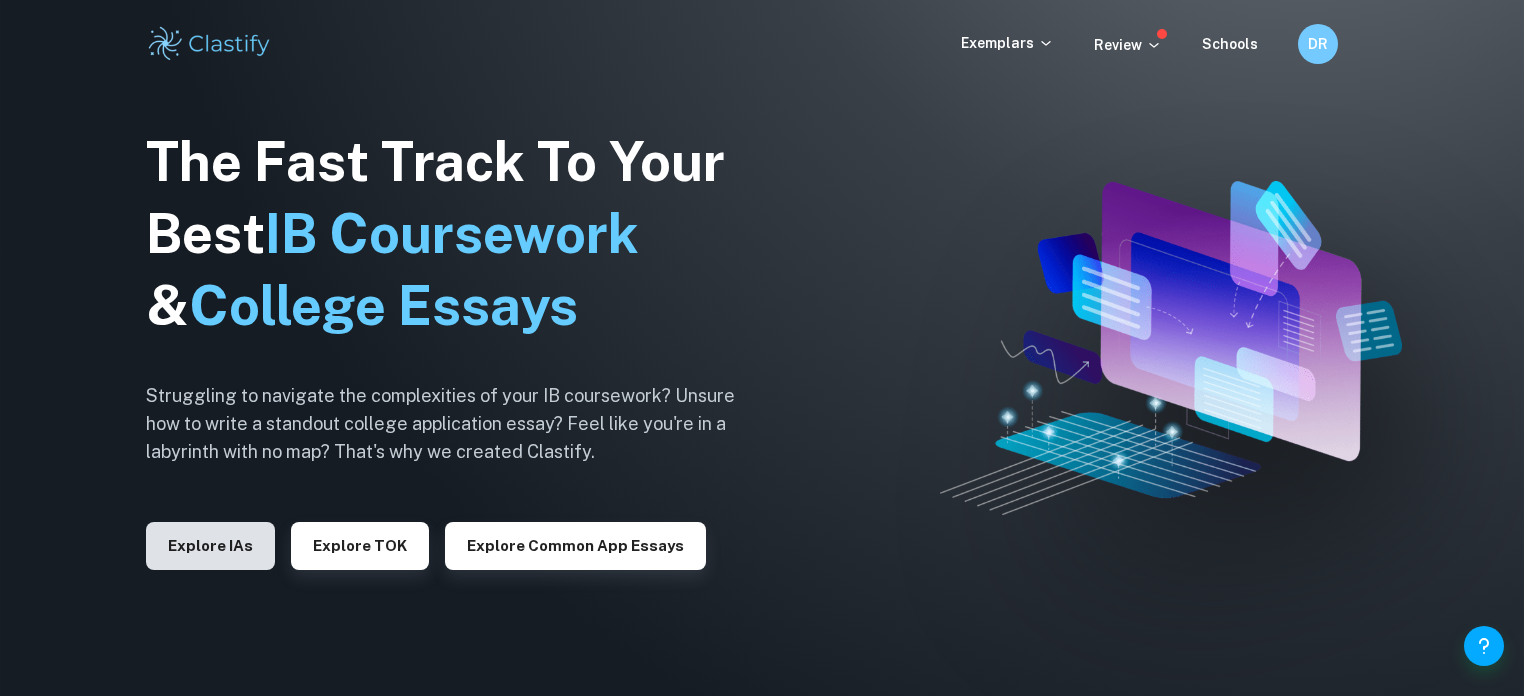 click on "Explore IAs" at bounding box center (210, 546) 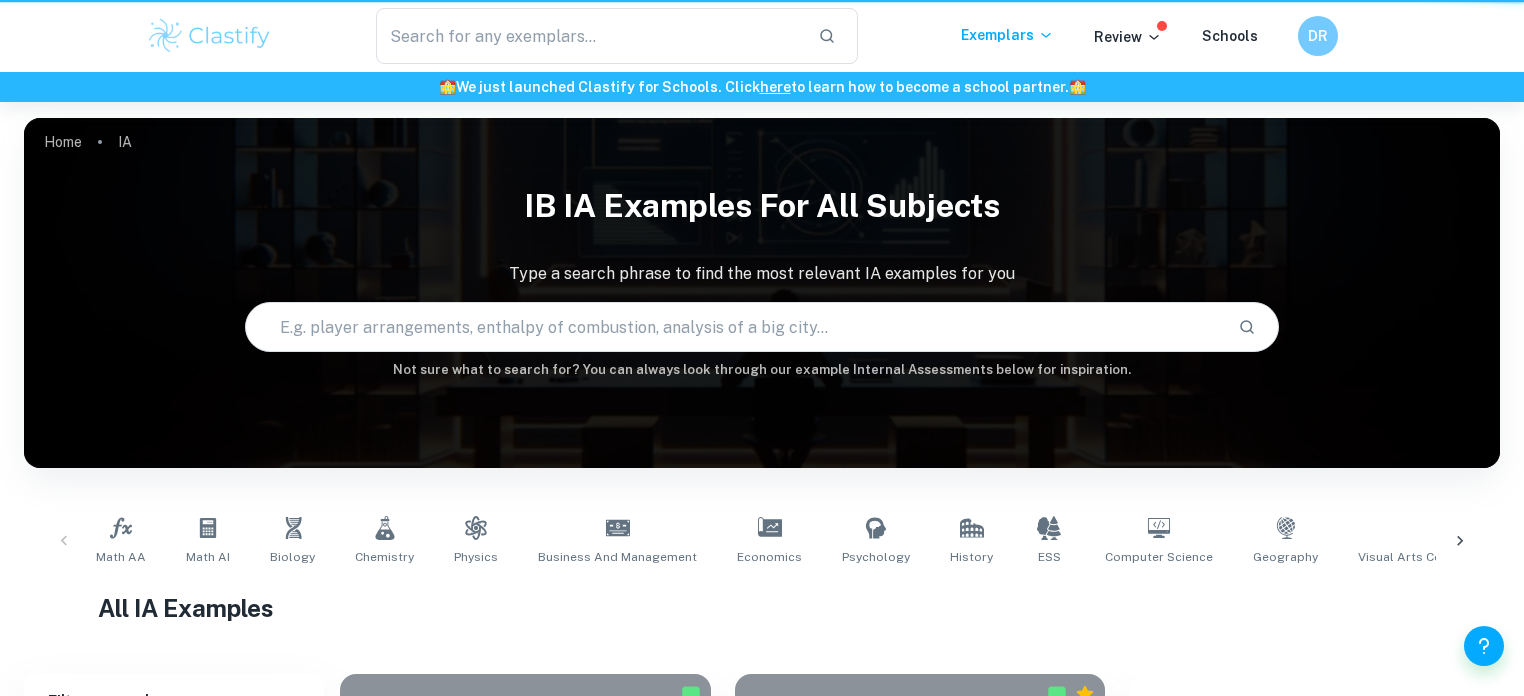 click on "Math AA Math AI Biology Chemistry Physics Business and Management Economics Psychology History ESS Computer Science Geography Visual Arts Comparative Study Visual Arts Process Portfolio Global Politics English A (Lang & Lit) HL Essay English A (Lit) HL Essay English A (Lang & Lit) IO English A (Lit) IO Design Technology Sports Science" at bounding box center [762, 541] 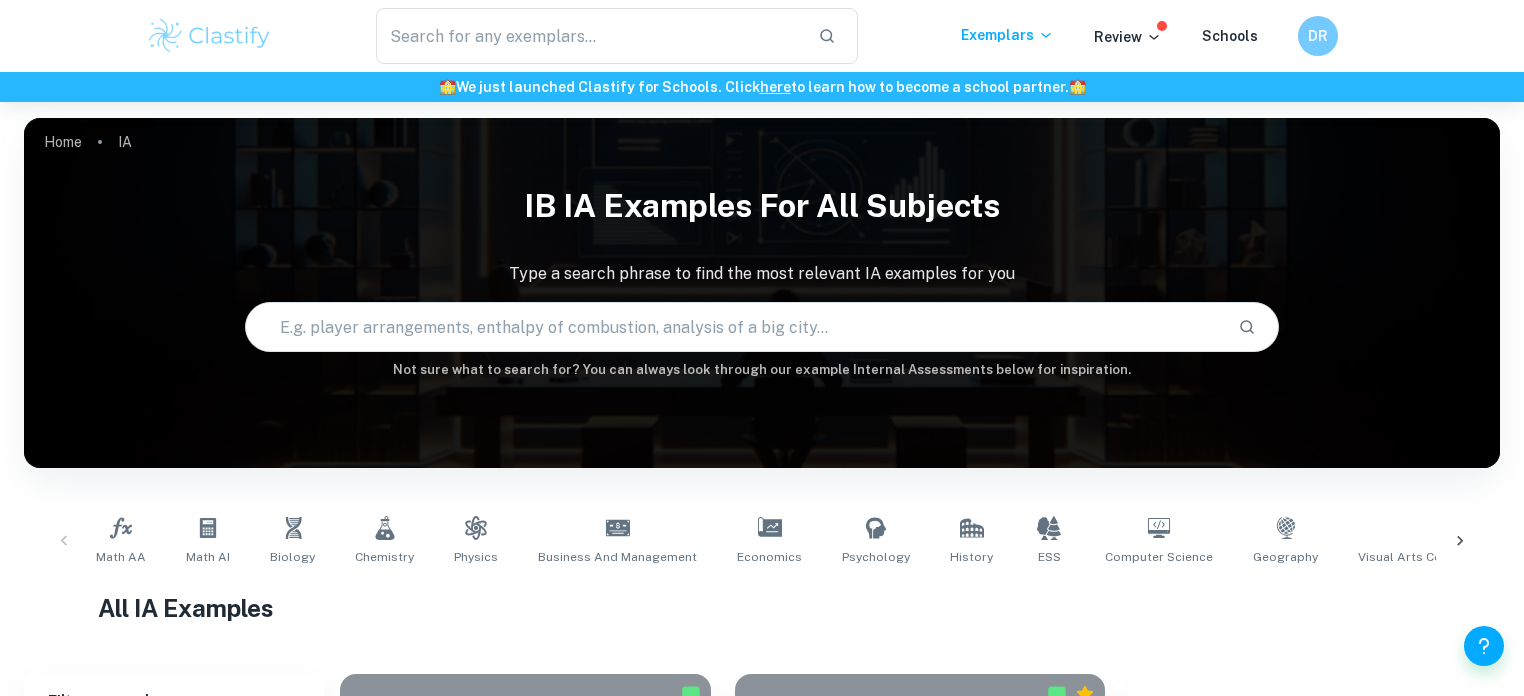 click at bounding box center [733, 327] 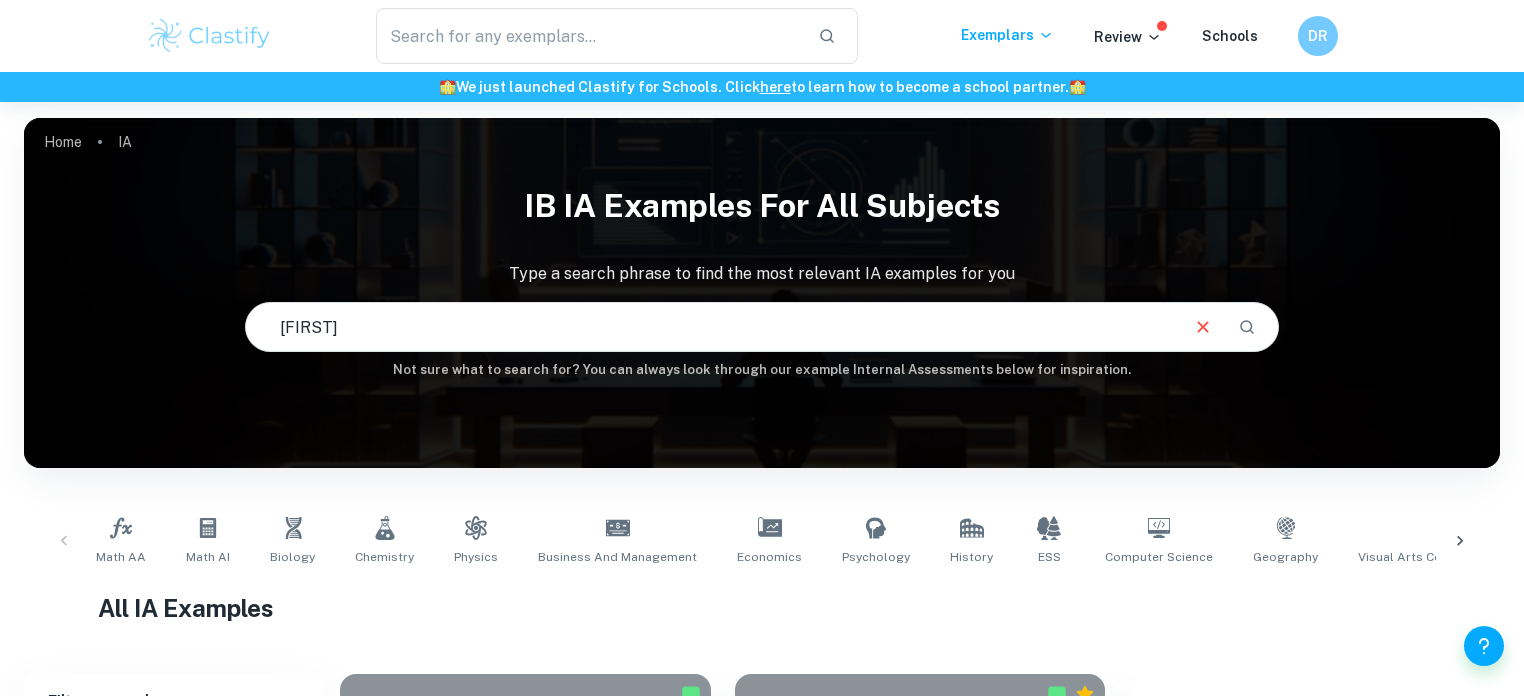 type on "brewer" 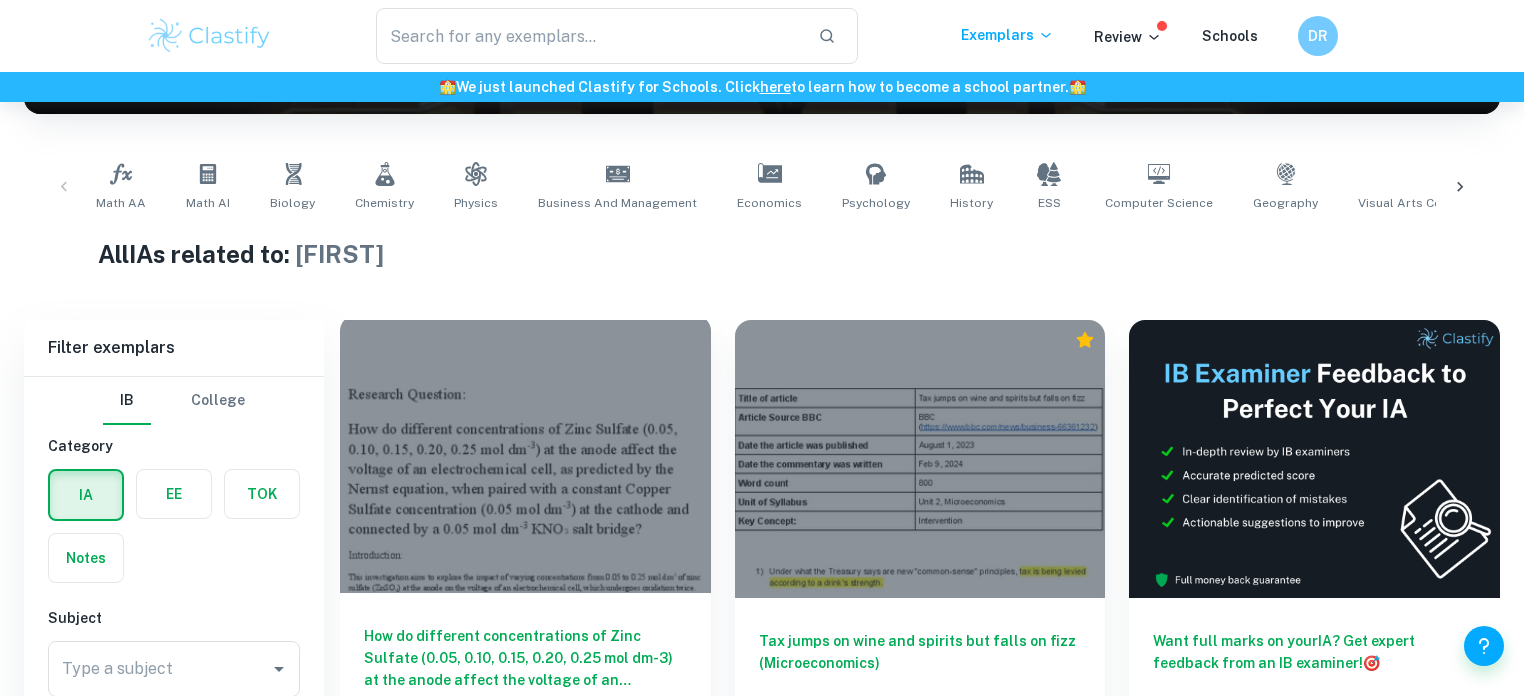 scroll, scrollTop: 520, scrollLeft: 0, axis: vertical 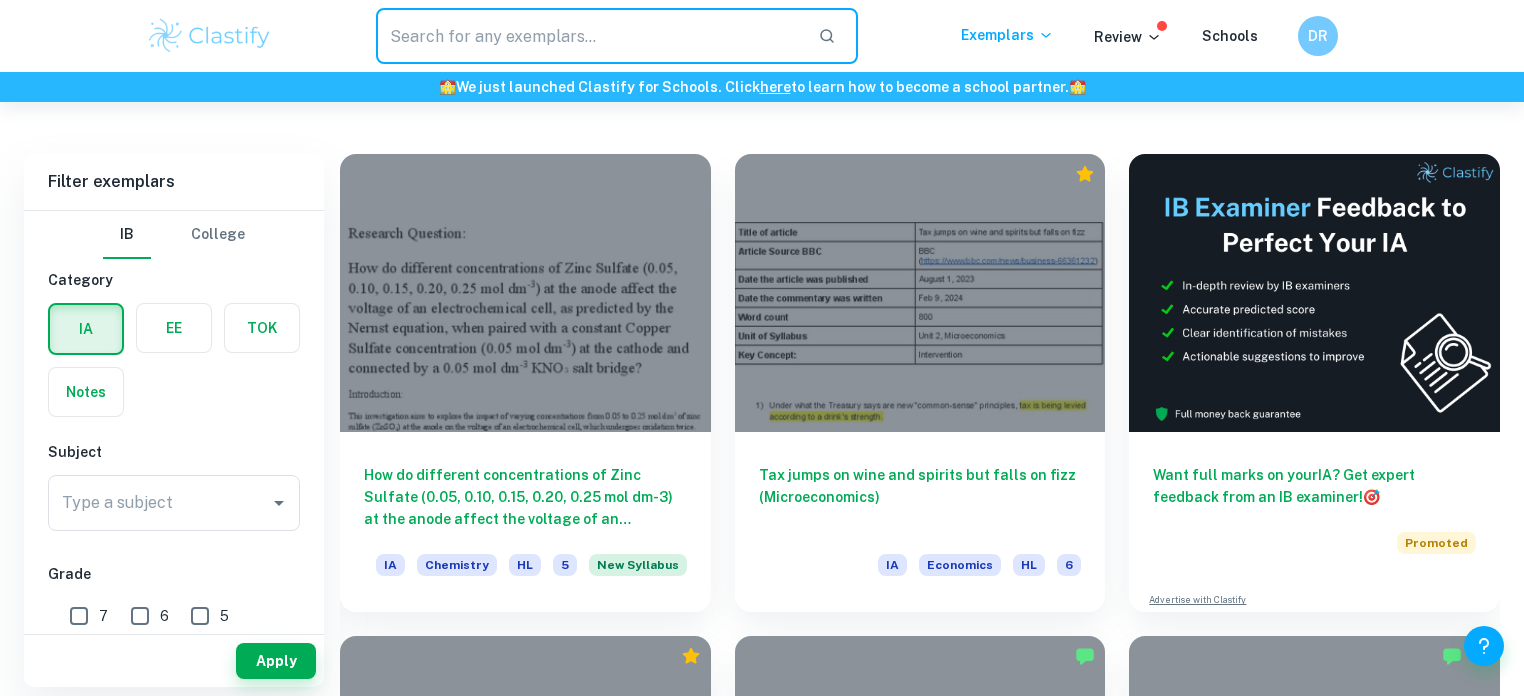 click at bounding box center (589, 36) 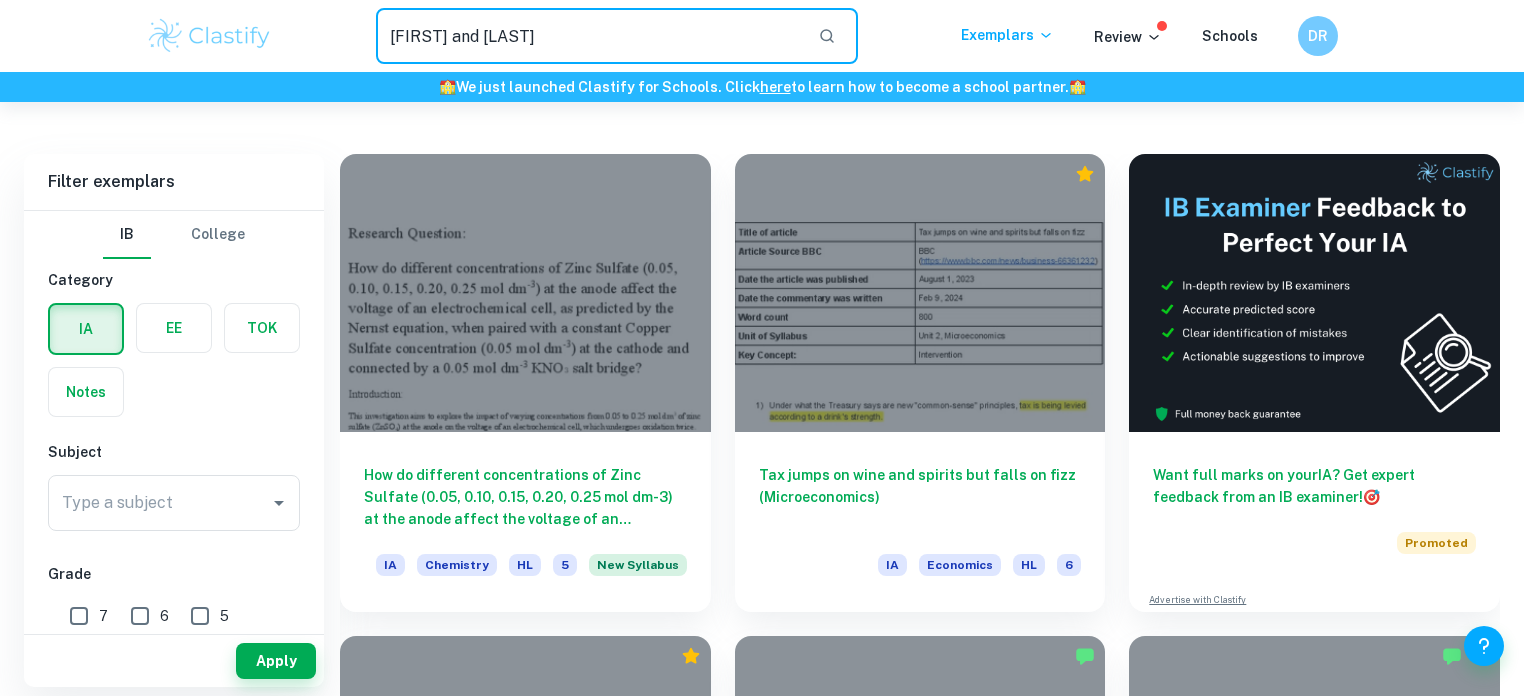 type on "brewer and treyens" 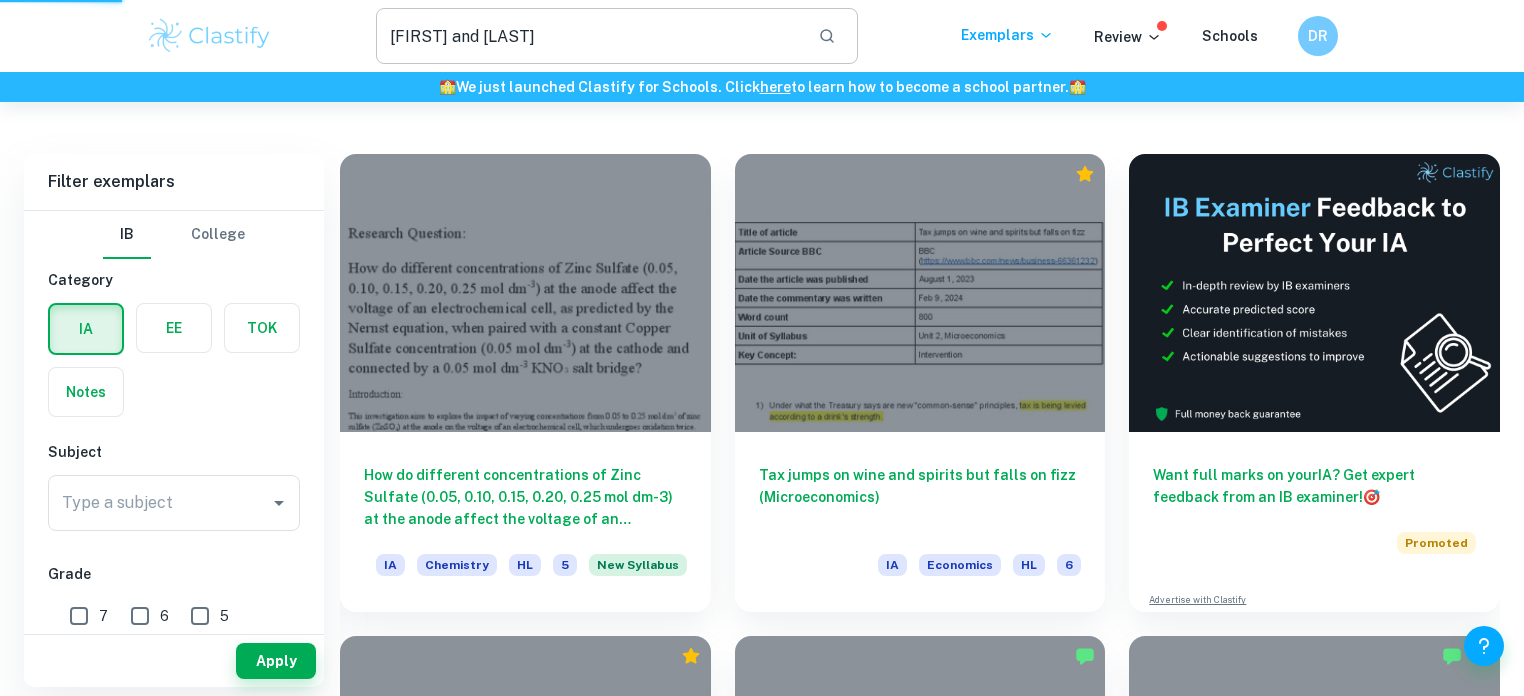 scroll, scrollTop: 0, scrollLeft: 0, axis: both 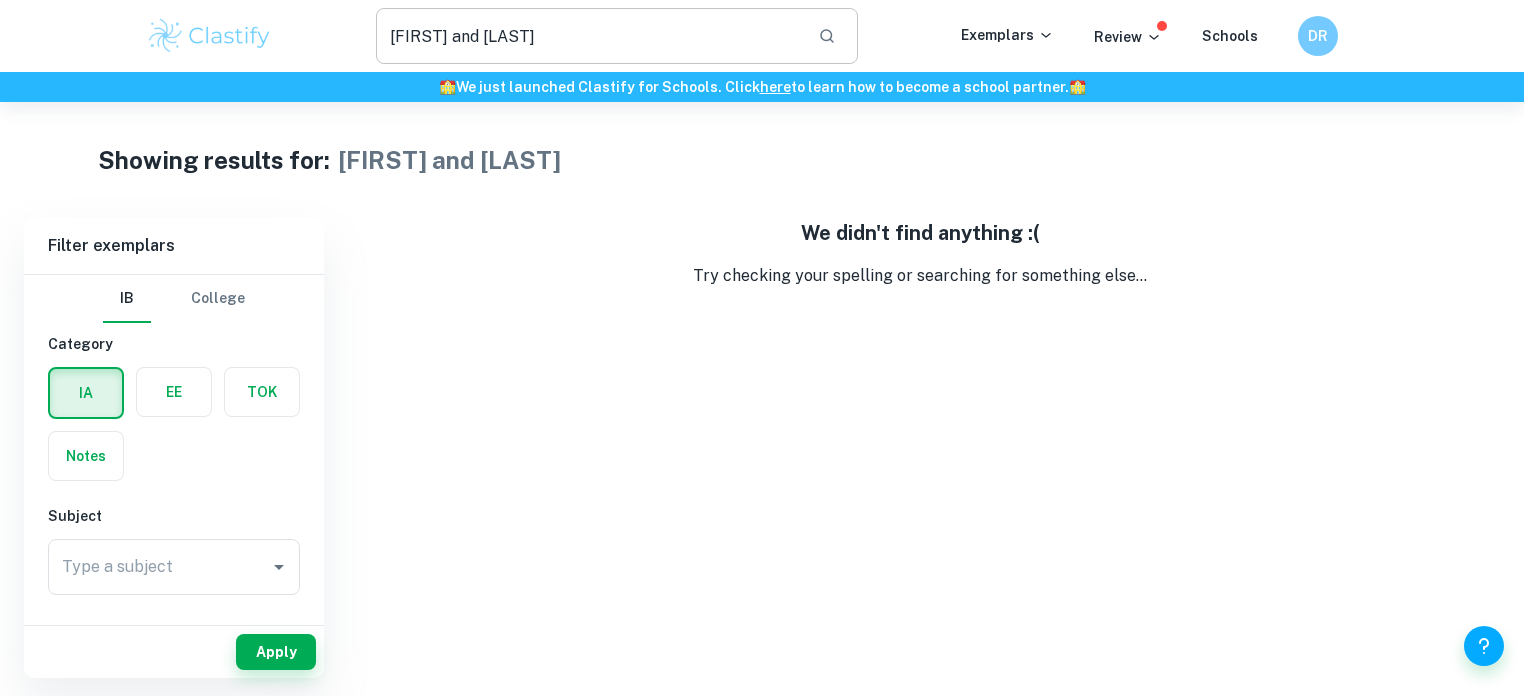 click on "brewer and treyens" at bounding box center [589, 36] 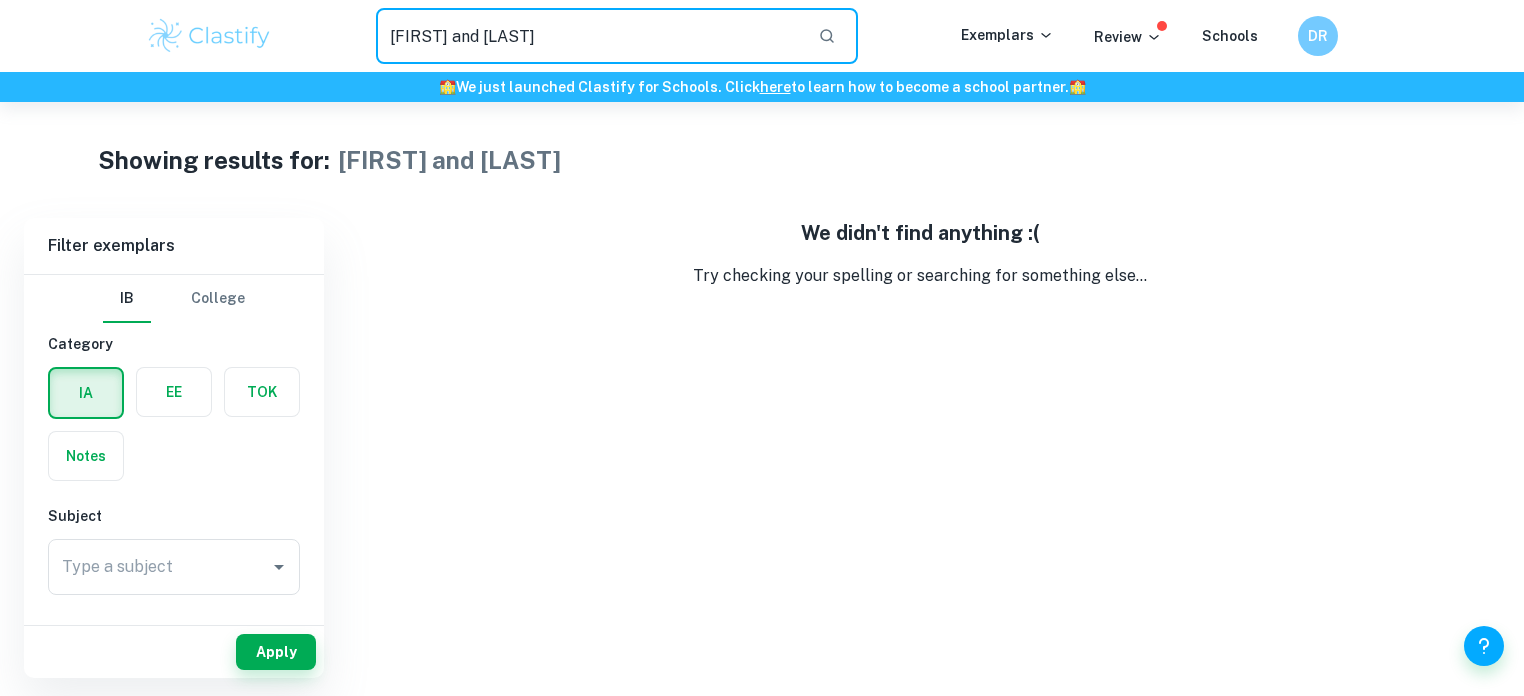 click on "brewer and treyens" at bounding box center [589, 36] 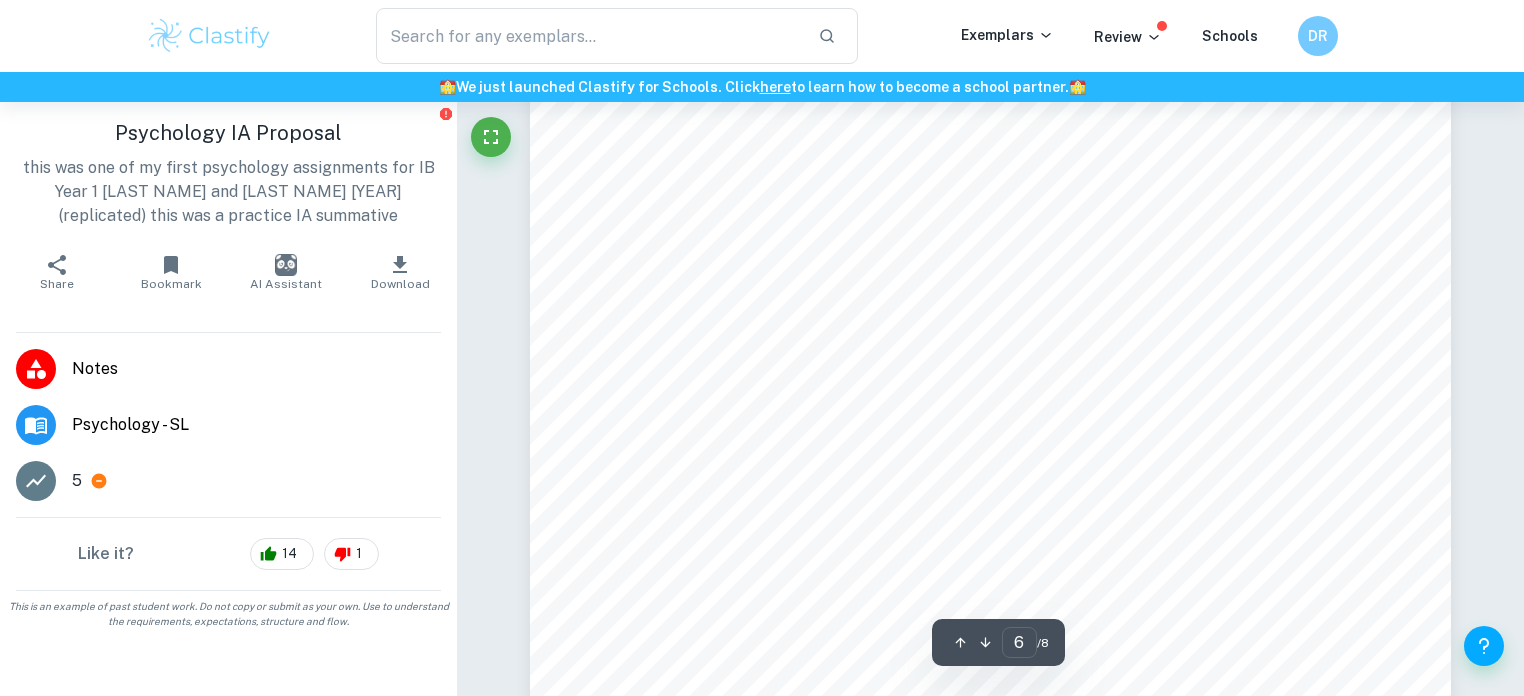 scroll, scrollTop: 7839, scrollLeft: 0, axis: vertical 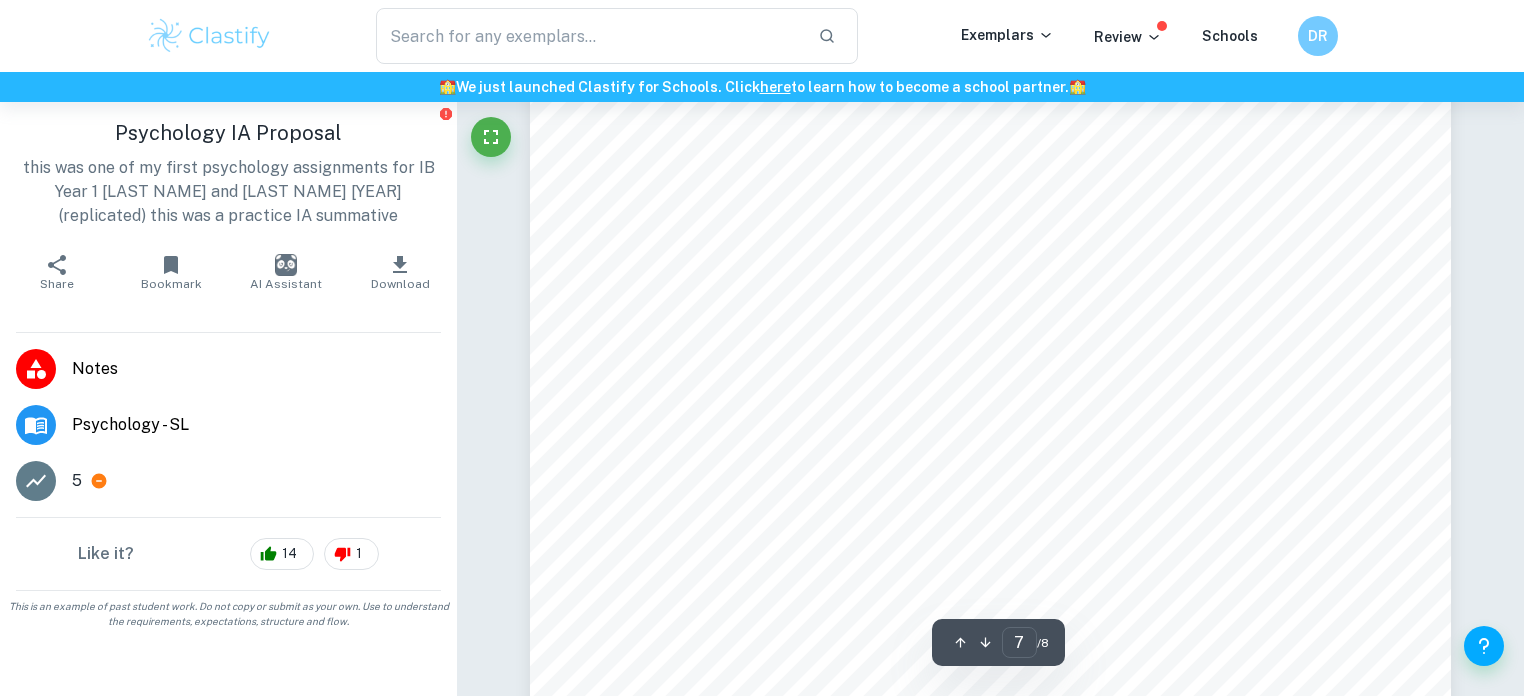 type on "8" 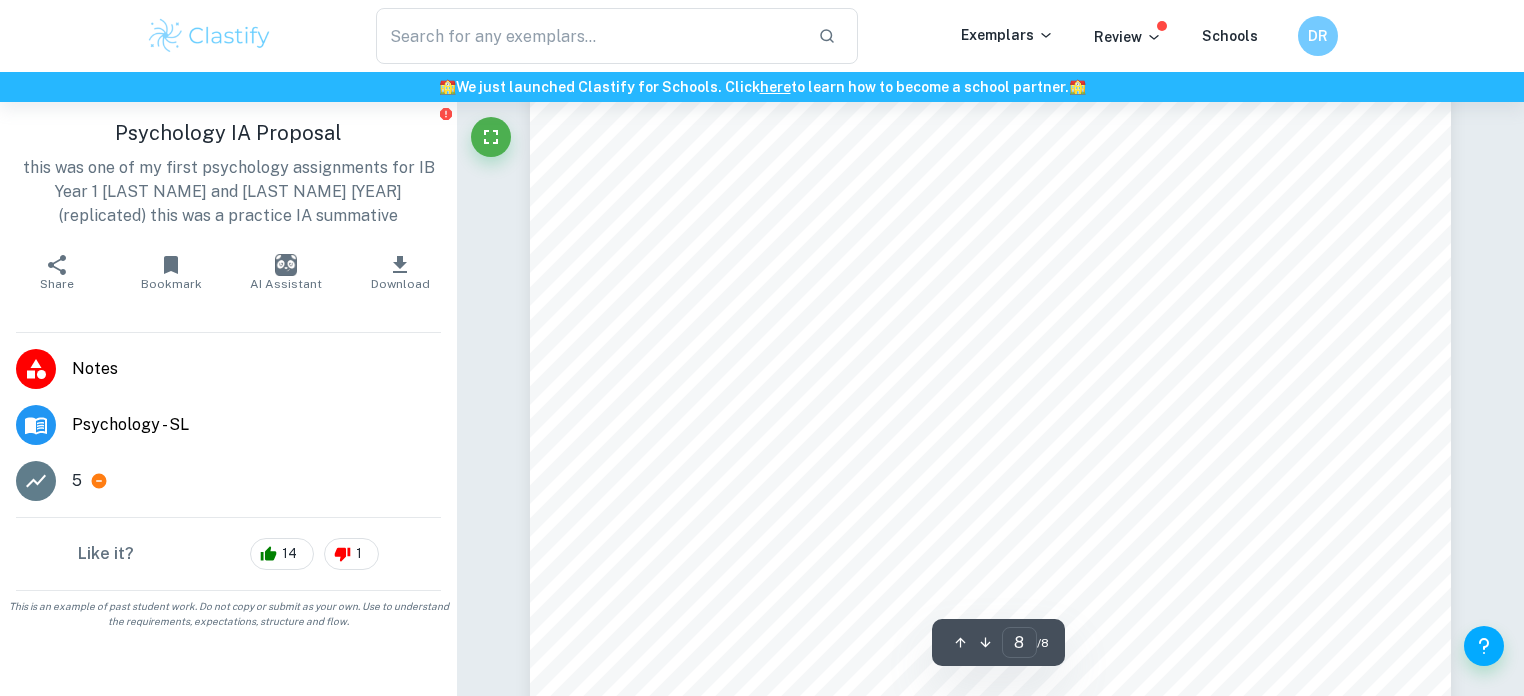 scroll, scrollTop: 8804, scrollLeft: 0, axis: vertical 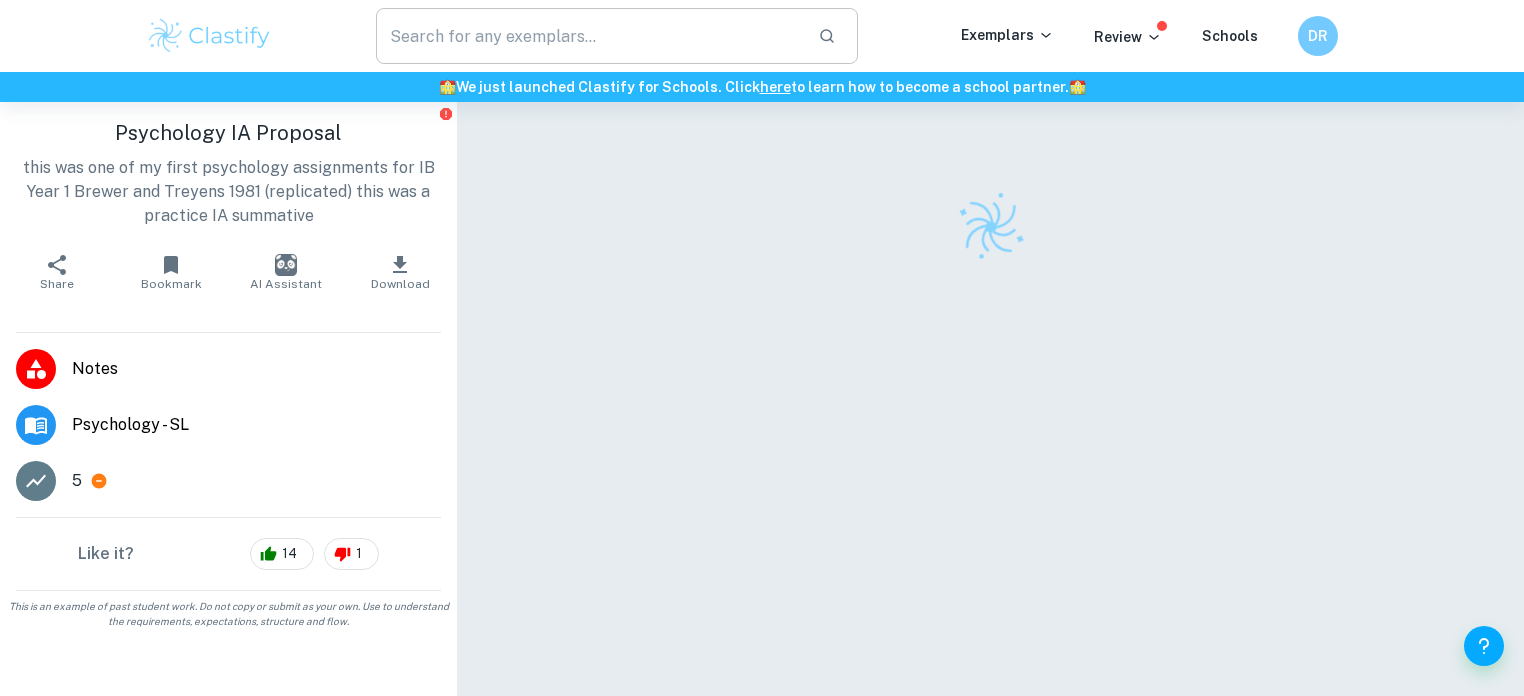 click at bounding box center (589, 36) 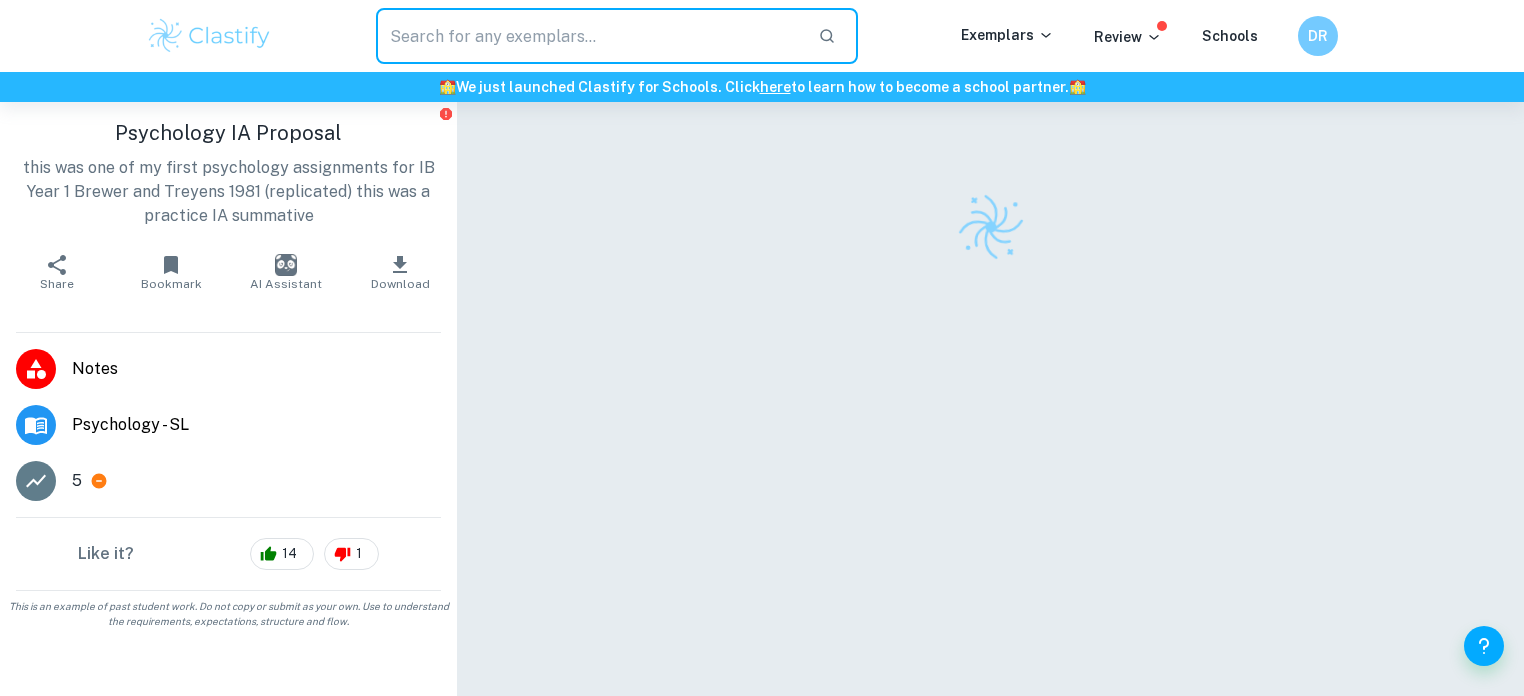 type on "g" 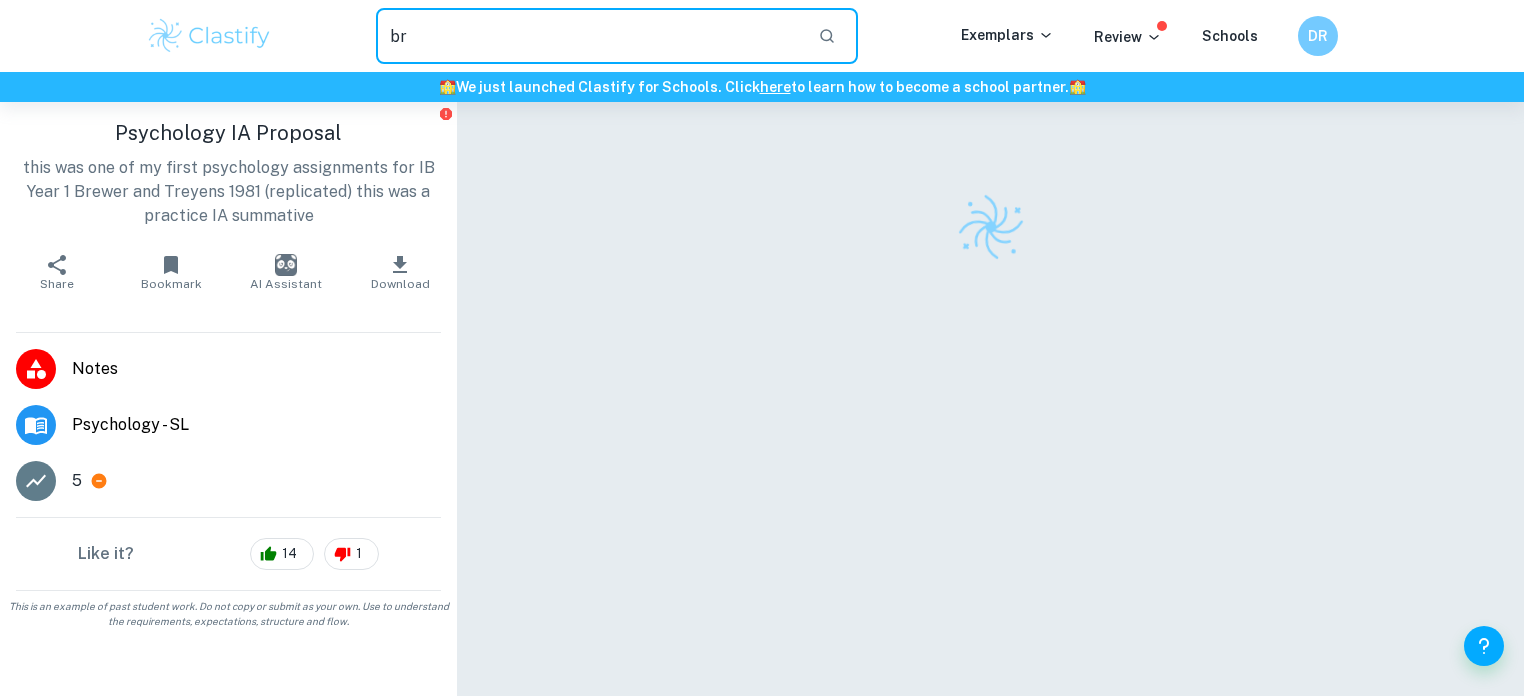 type on "b" 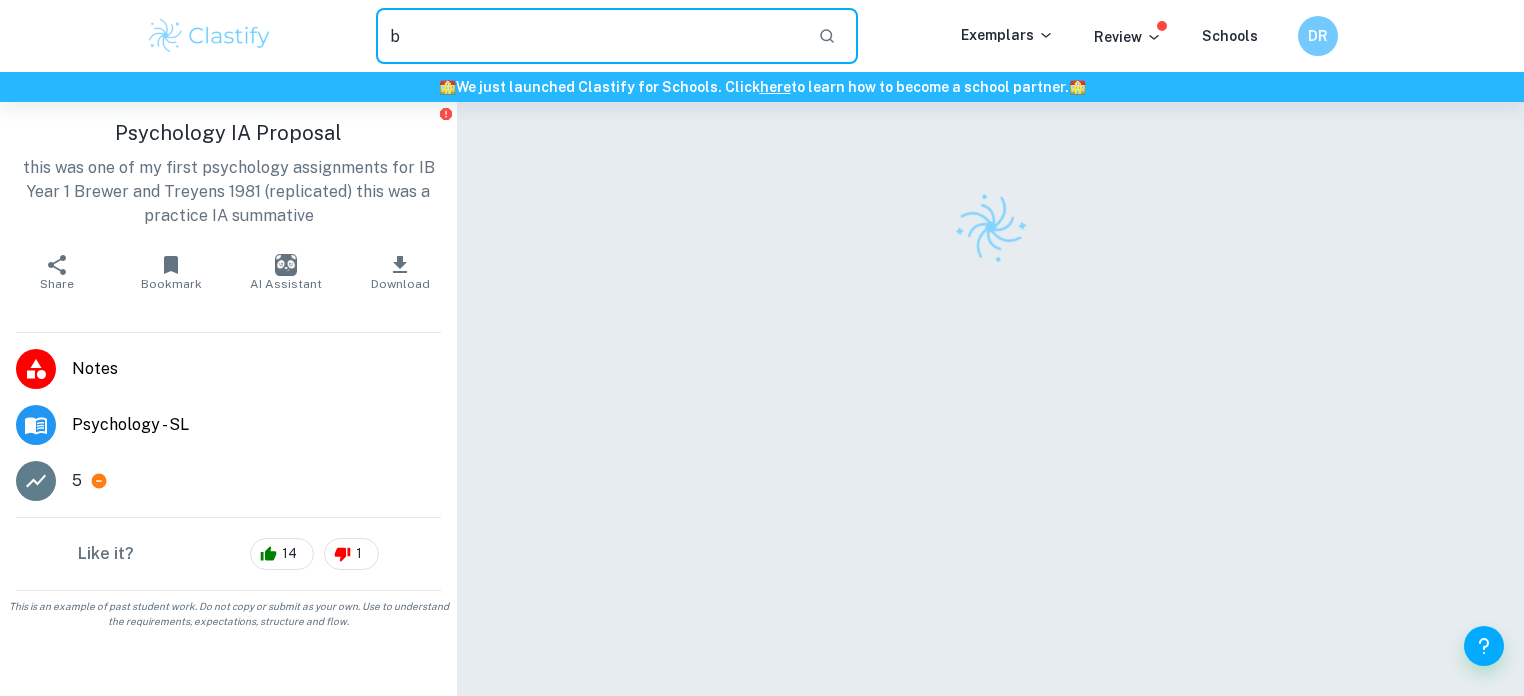 type 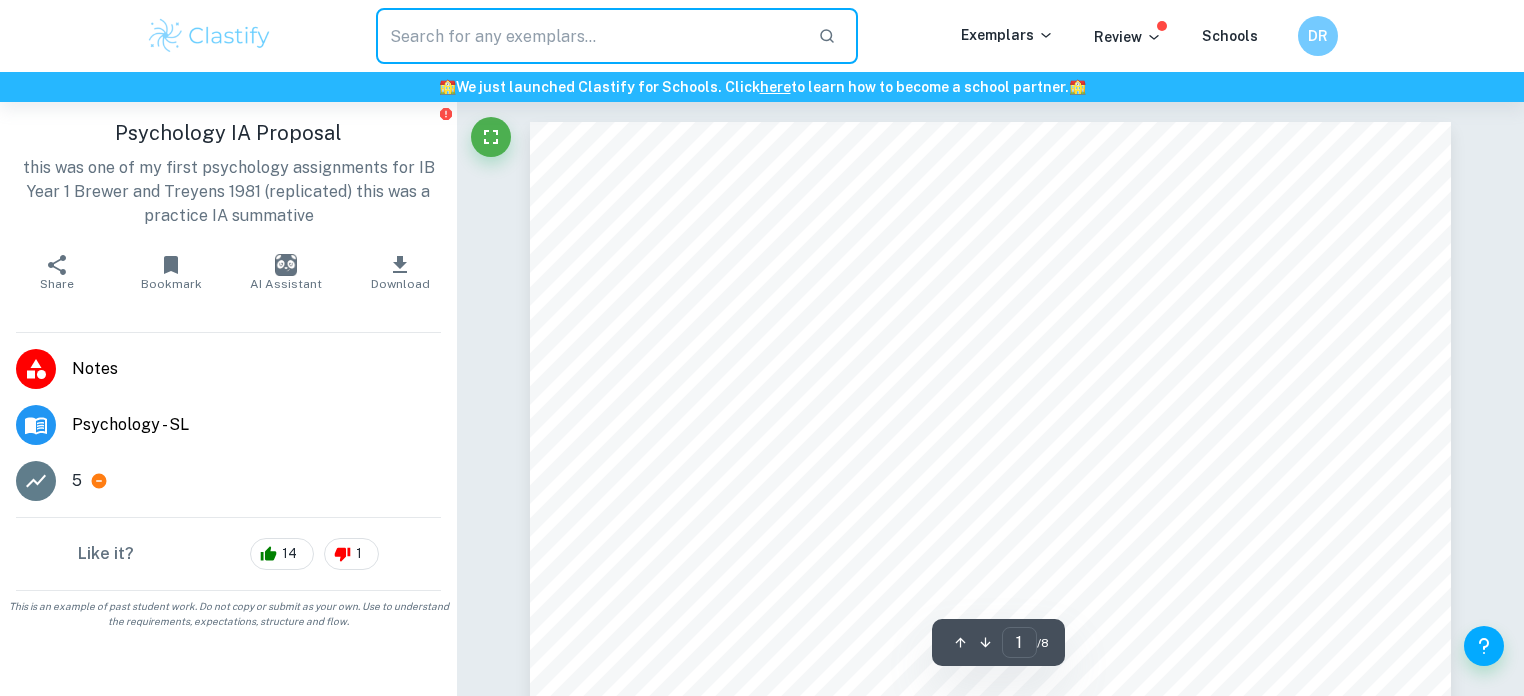 click at bounding box center (209, 36) 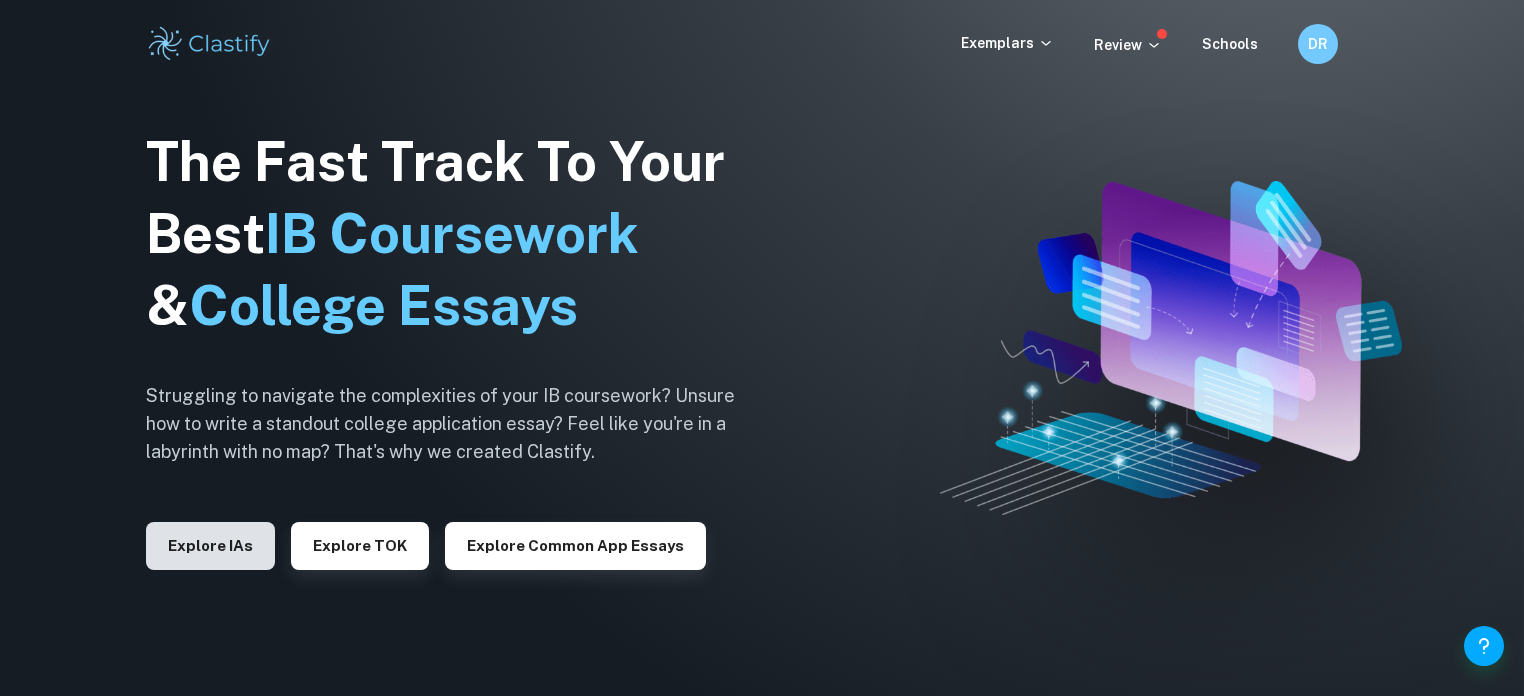 click on "Explore IAs" at bounding box center (210, 546) 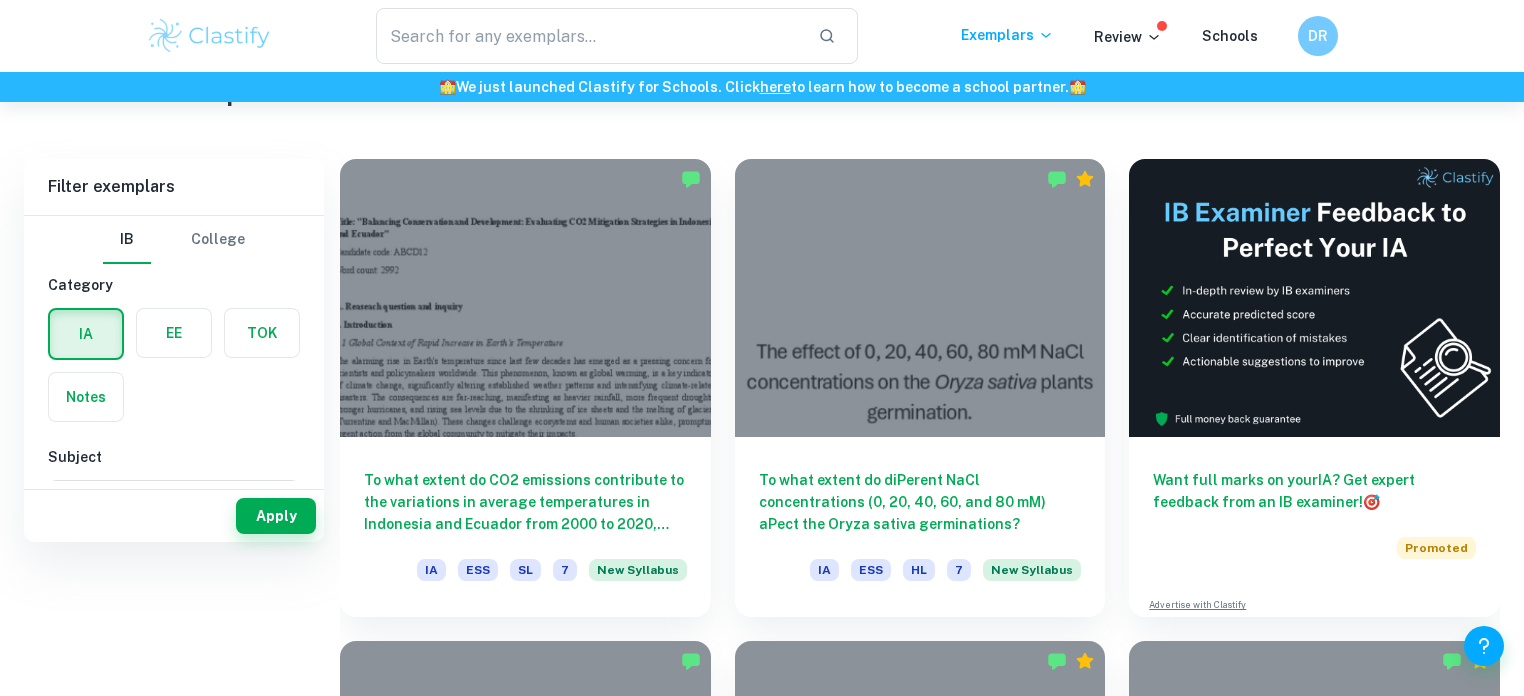scroll, scrollTop: 520, scrollLeft: 0, axis: vertical 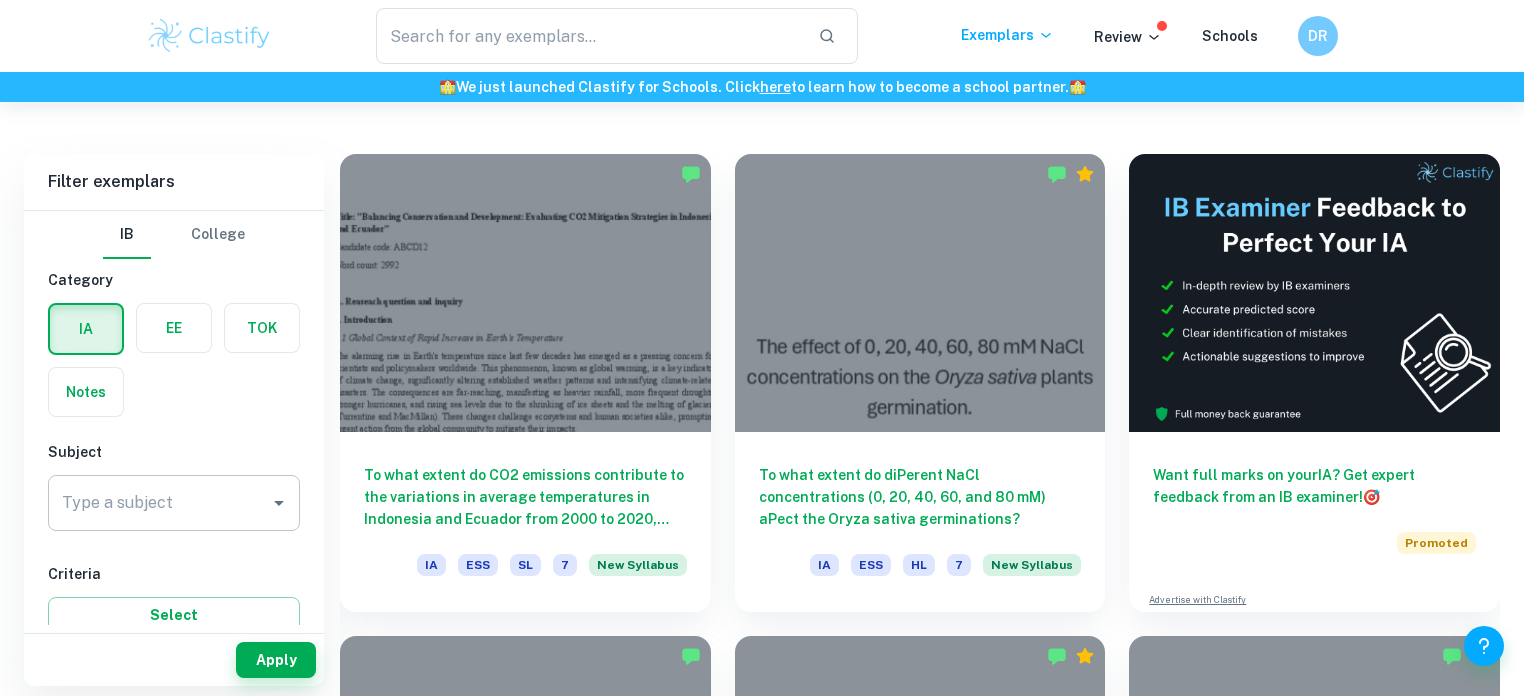 click on "Type a subject" at bounding box center (159, 503) 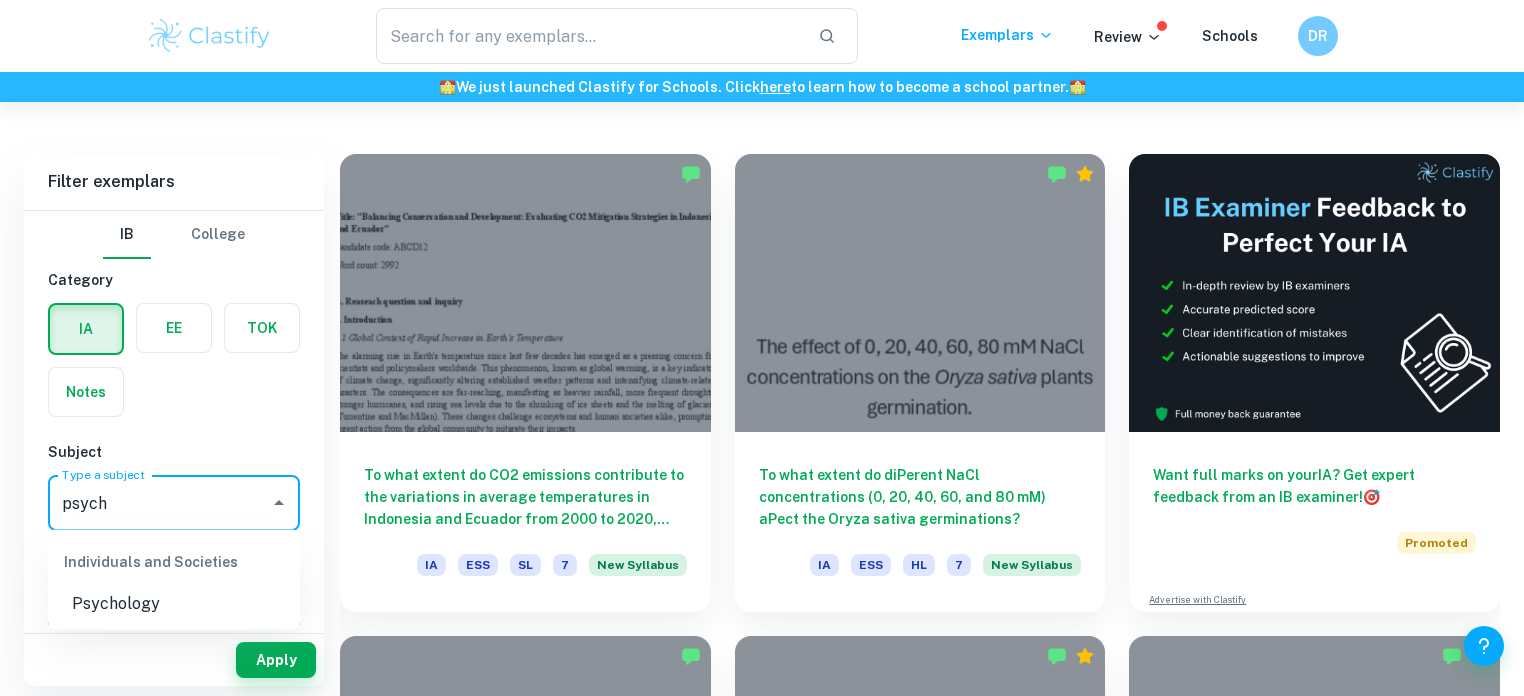click on "Psychology" at bounding box center [174, 604] 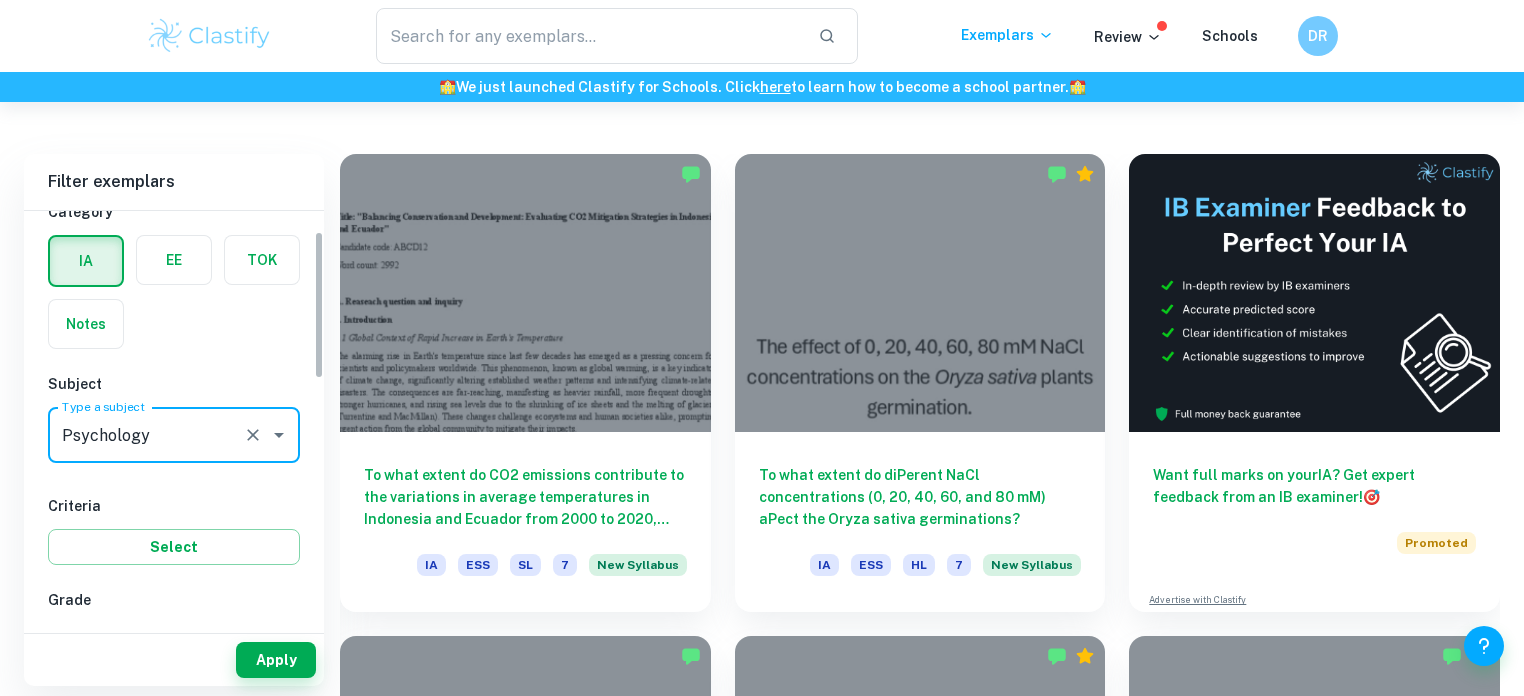 scroll, scrollTop: 159, scrollLeft: 0, axis: vertical 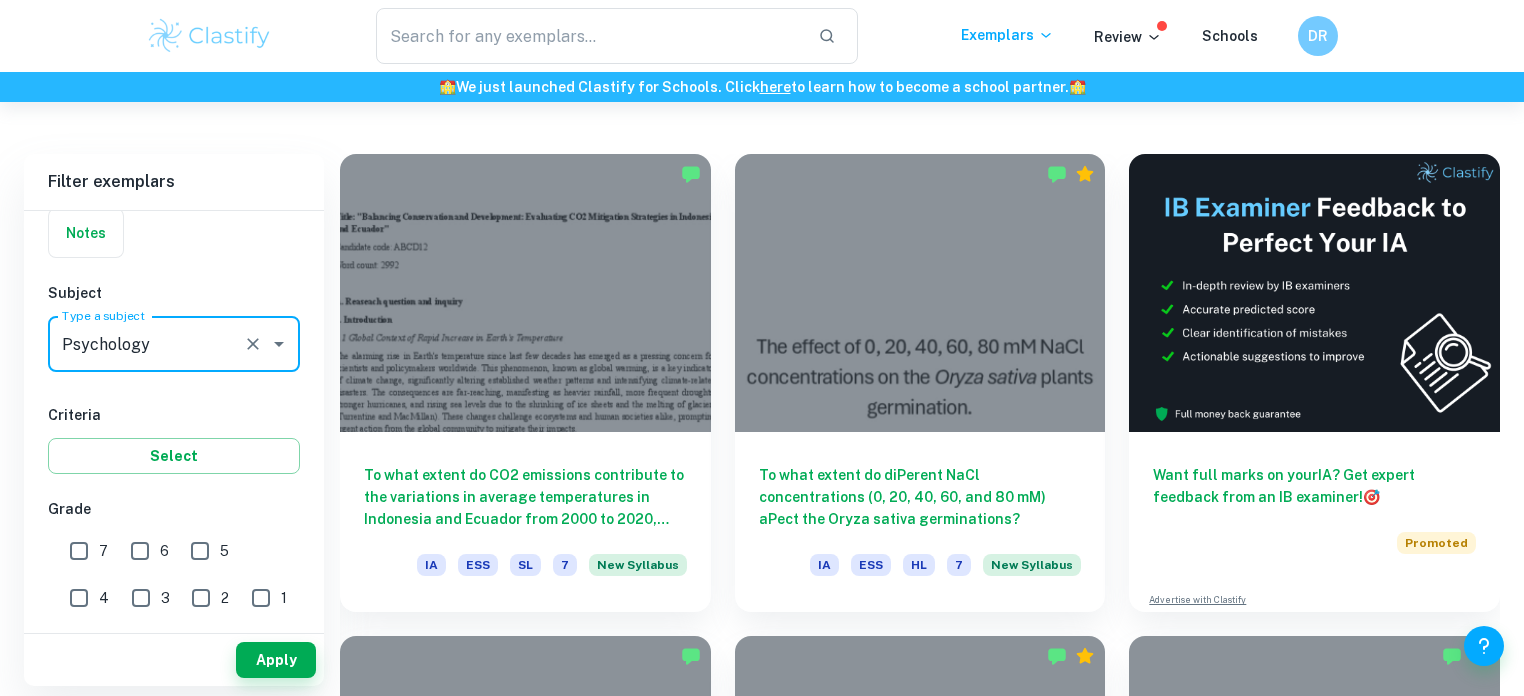 type on "Psychology" 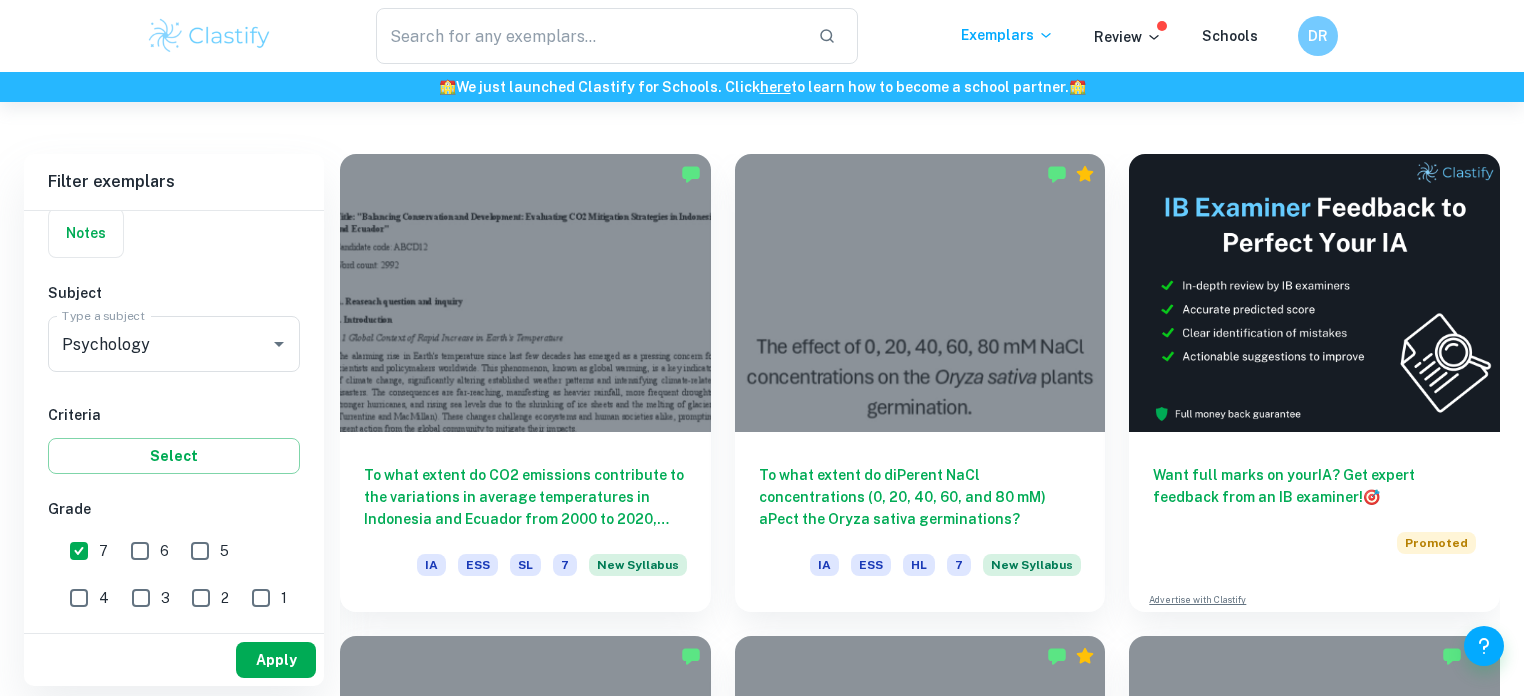 click on "Apply" at bounding box center [276, 660] 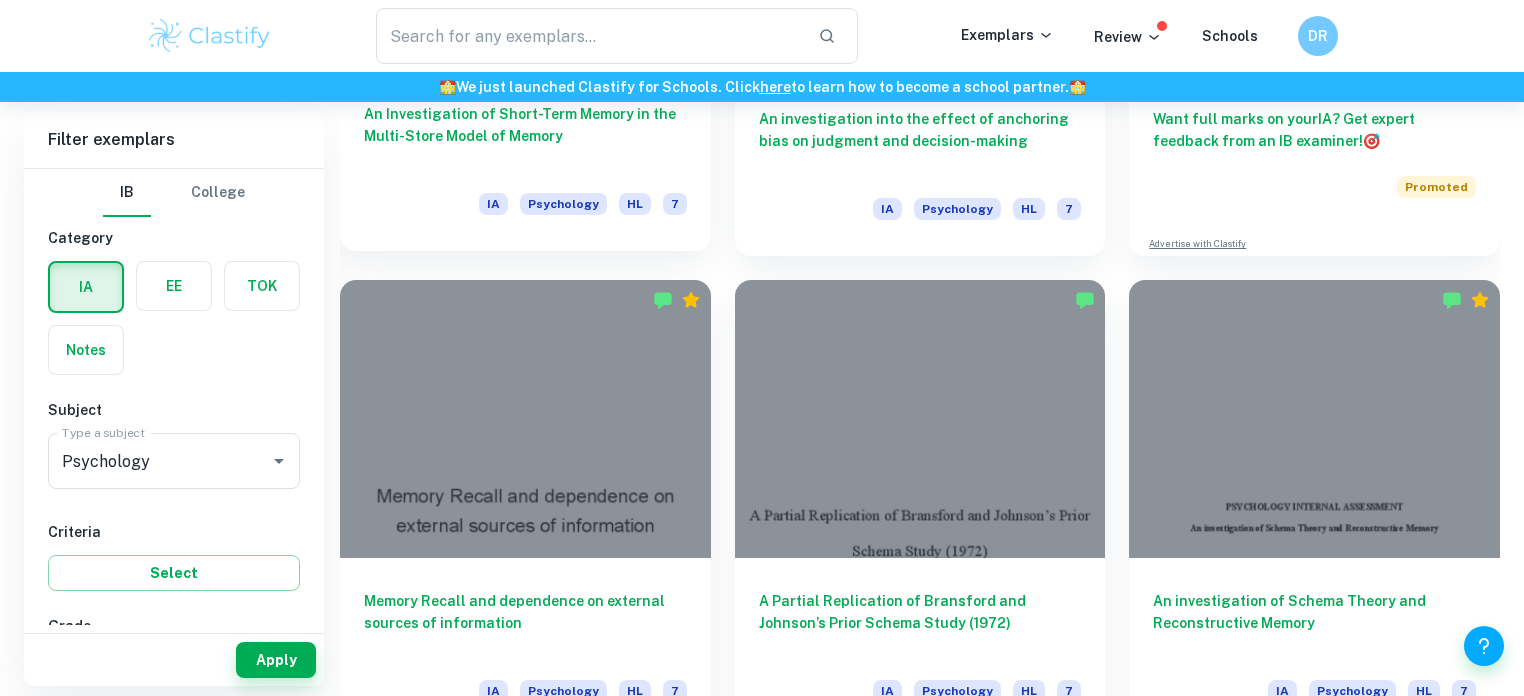 scroll, scrollTop: 1069, scrollLeft: 0, axis: vertical 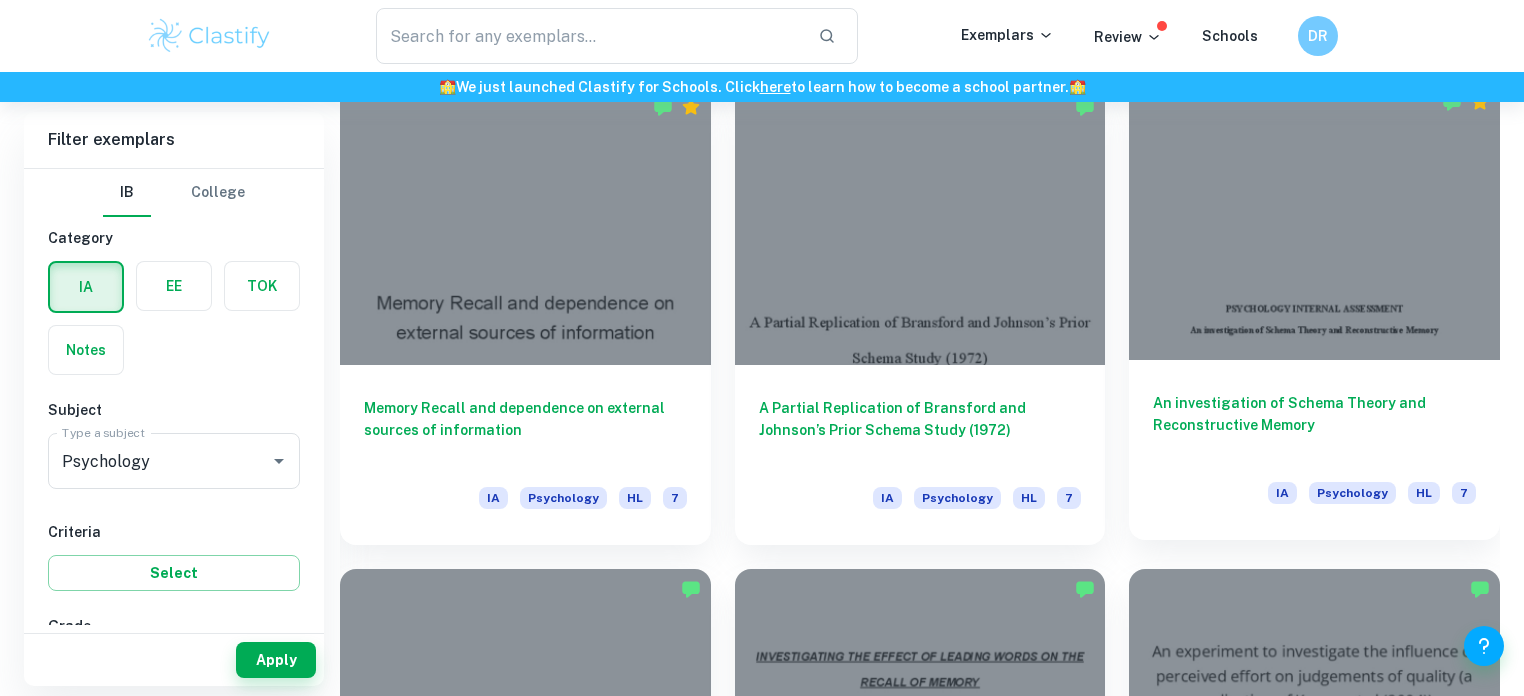 click at bounding box center [1314, 221] 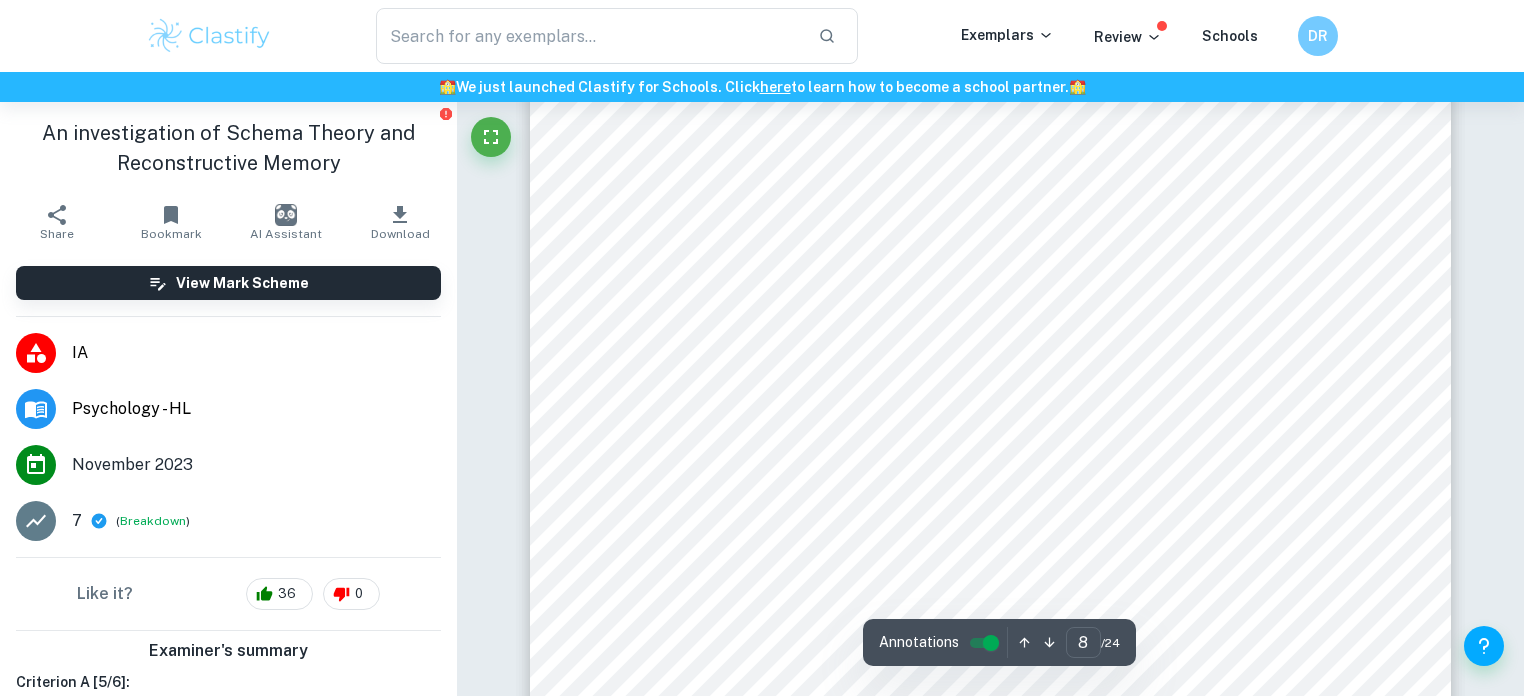 scroll, scrollTop: 9047, scrollLeft: 0, axis: vertical 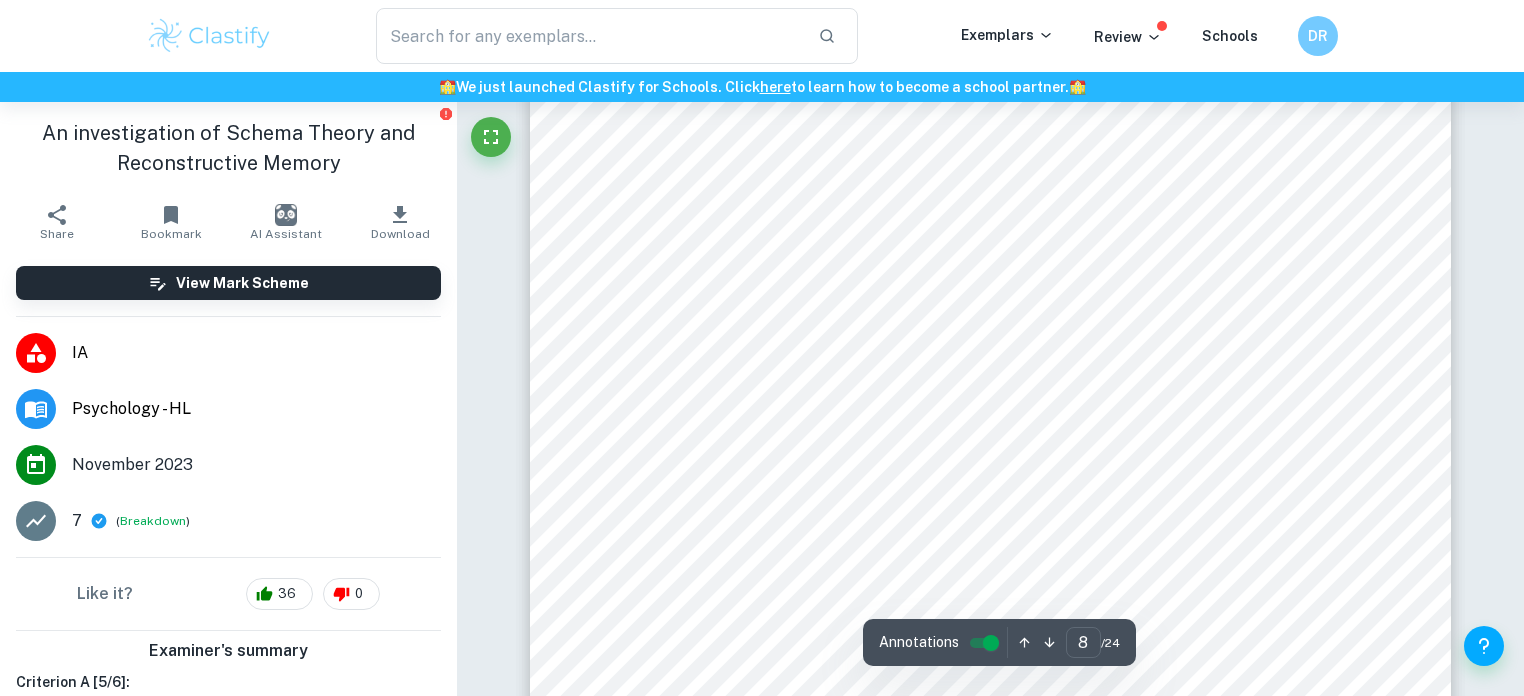 drag, startPoint x: 872, startPoint y: 340, endPoint x: 885, endPoint y: 342, distance: 13.152946 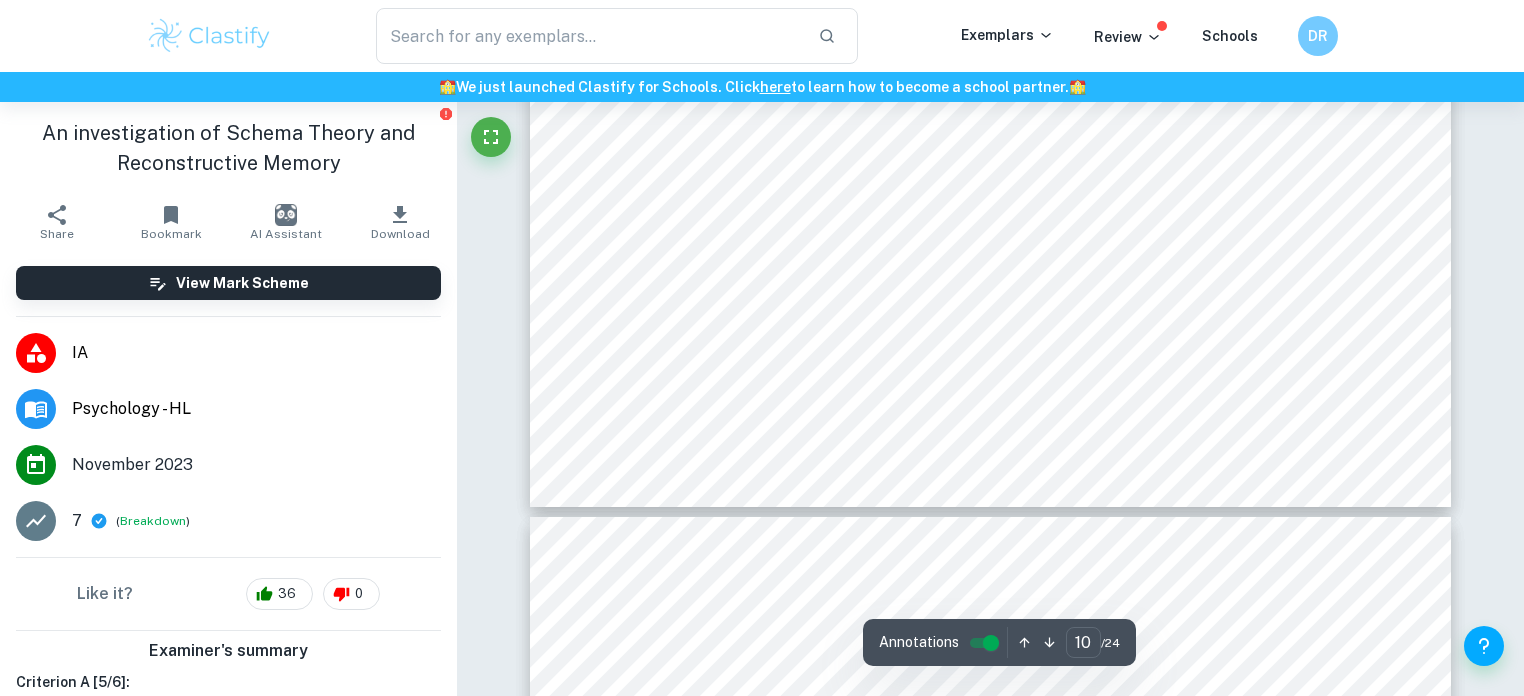 type on "11" 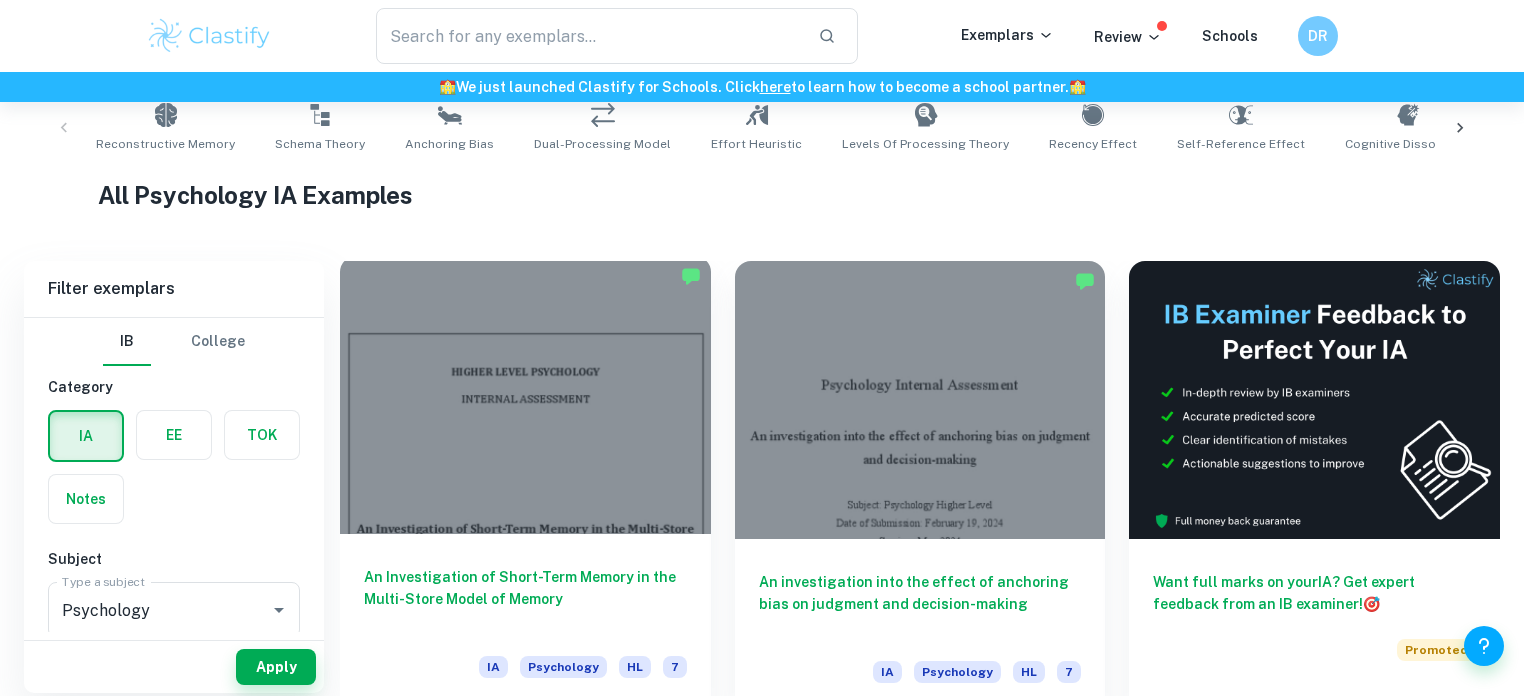 scroll, scrollTop: 422, scrollLeft: 0, axis: vertical 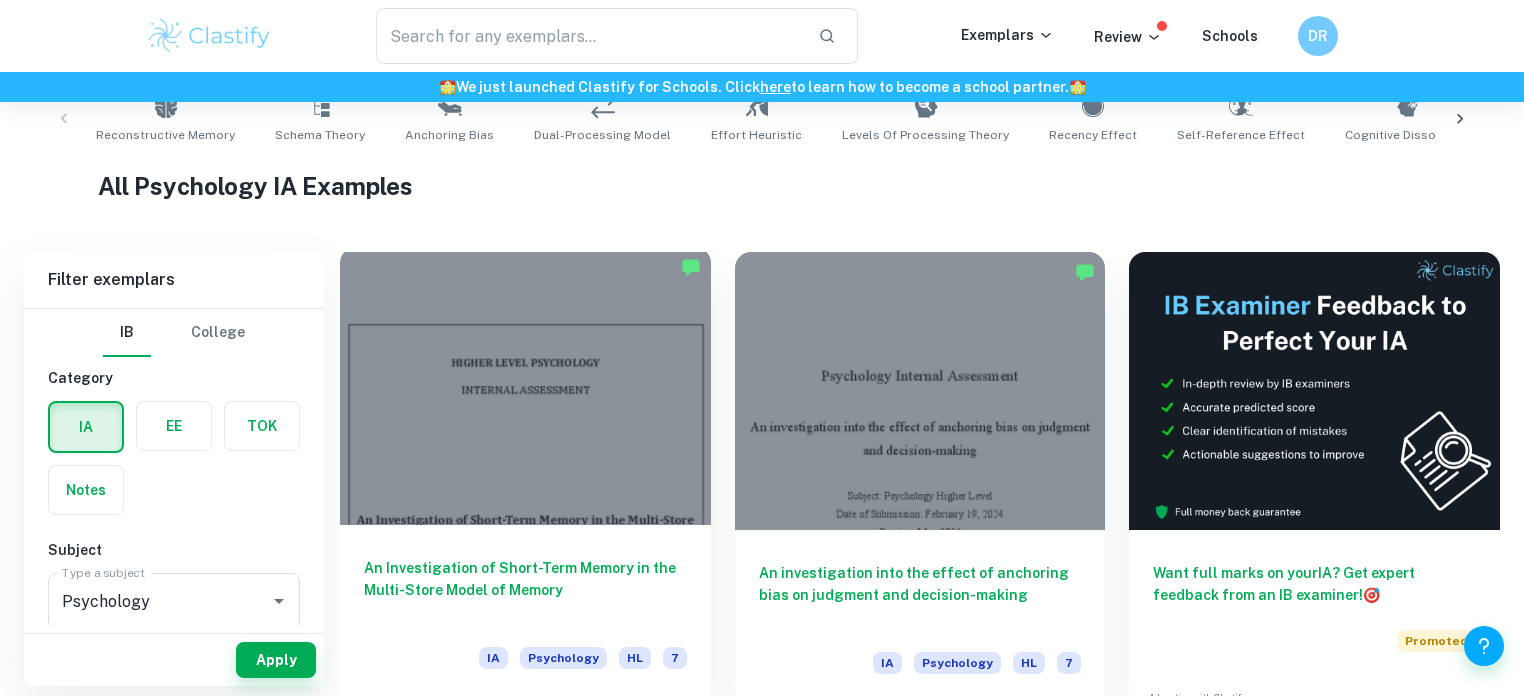 click at bounding box center (525, 386) 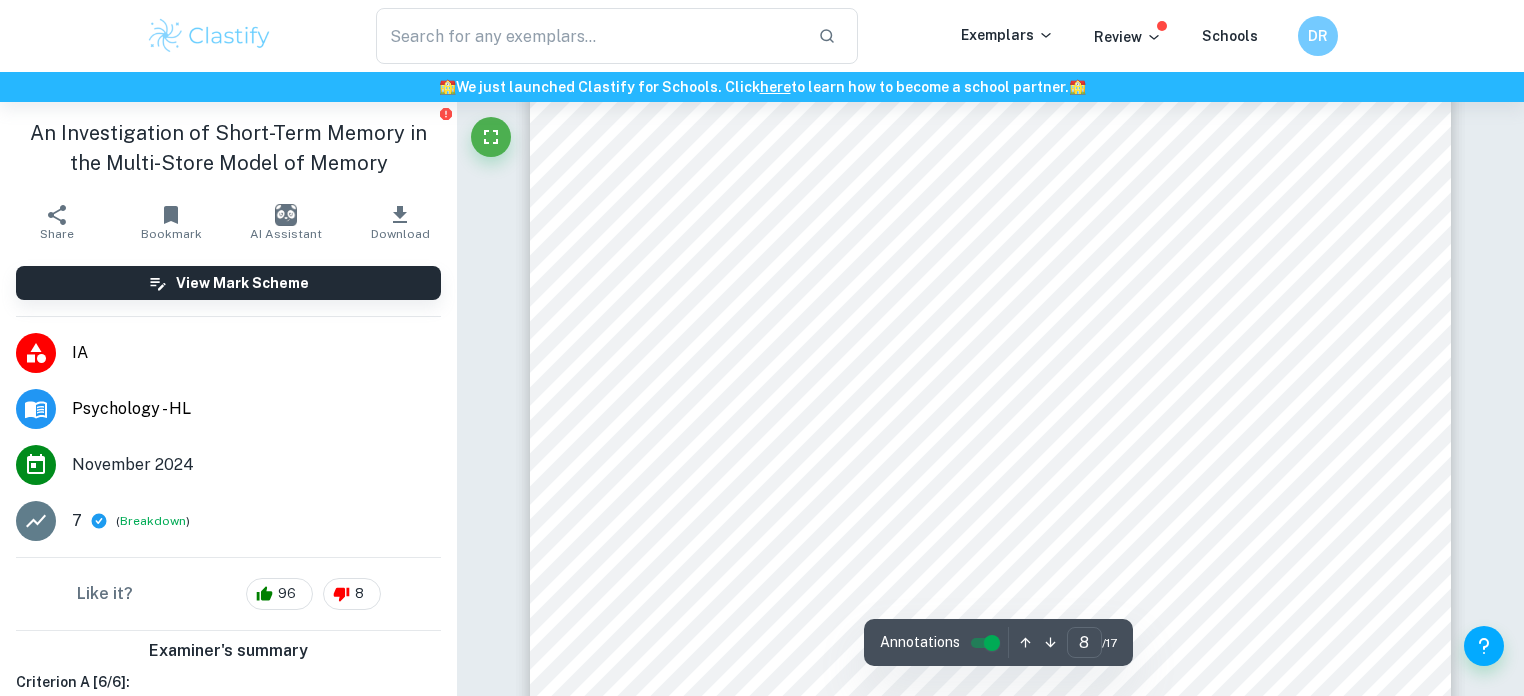 scroll, scrollTop: 8871, scrollLeft: 0, axis: vertical 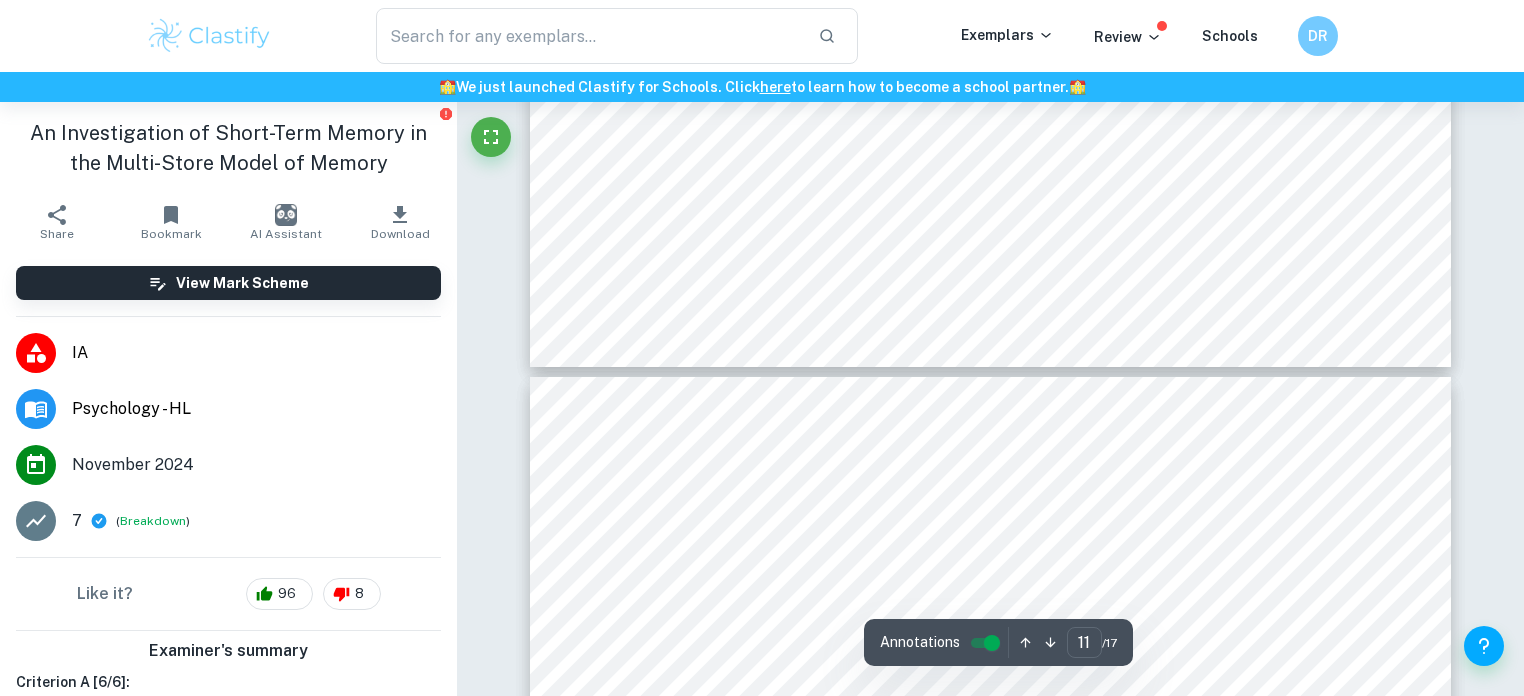 type on "12" 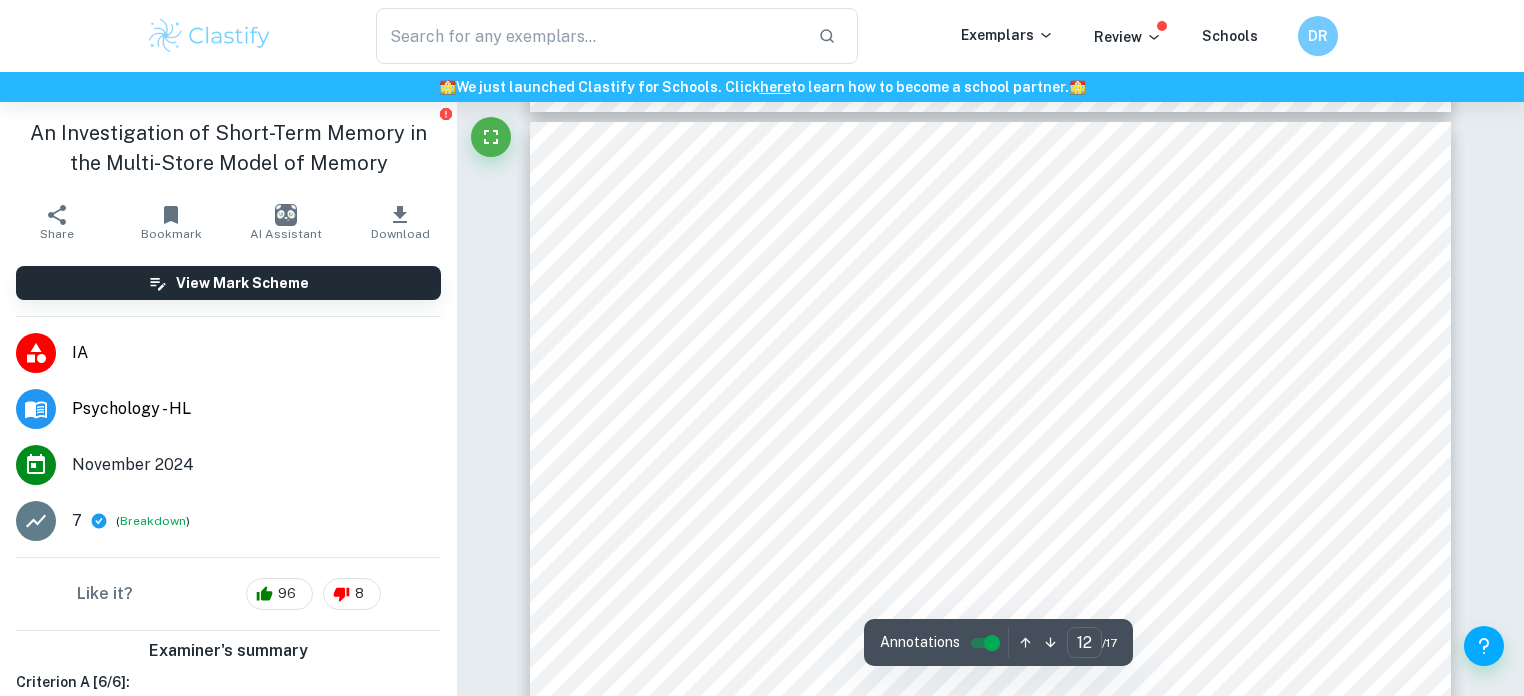 scroll, scrollTop: 13916, scrollLeft: 0, axis: vertical 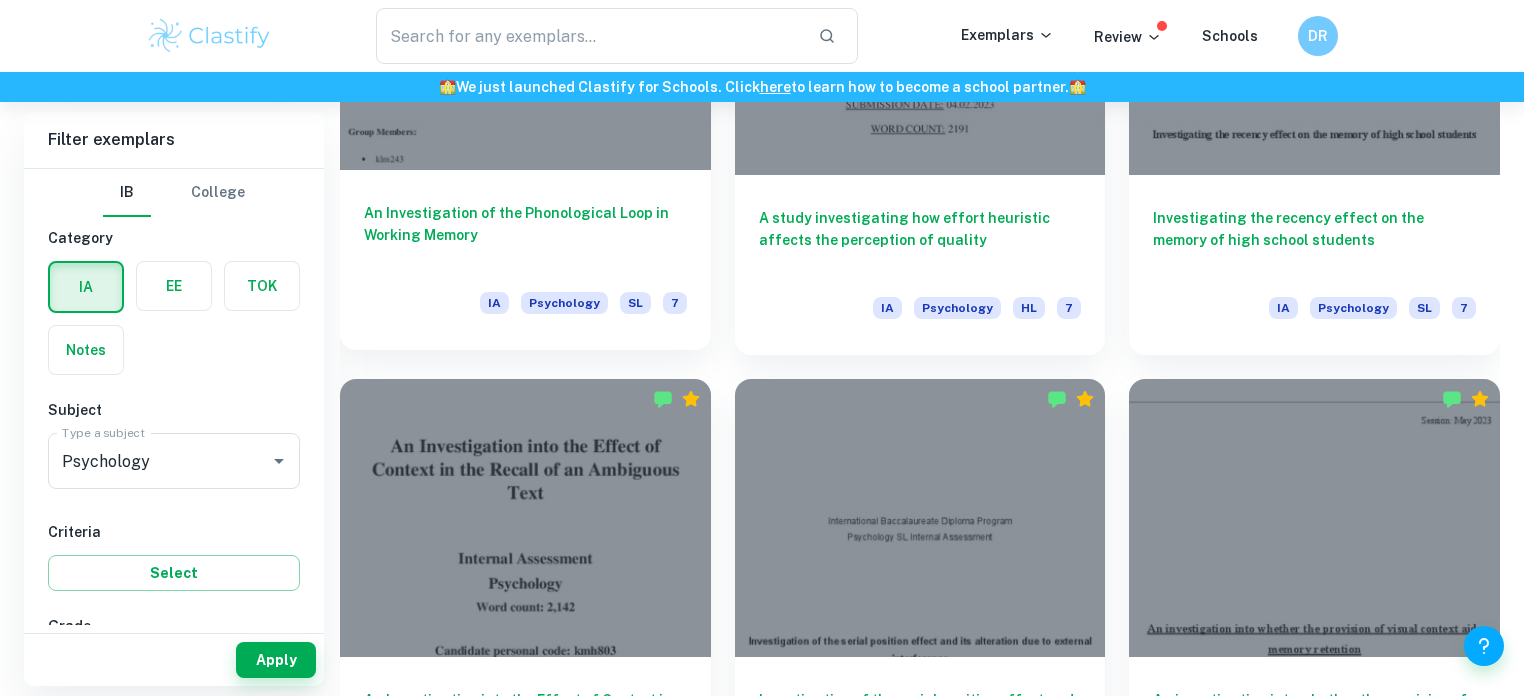 click on "An Investigation of the Phonological Loop in Working Memory" at bounding box center [525, 235] 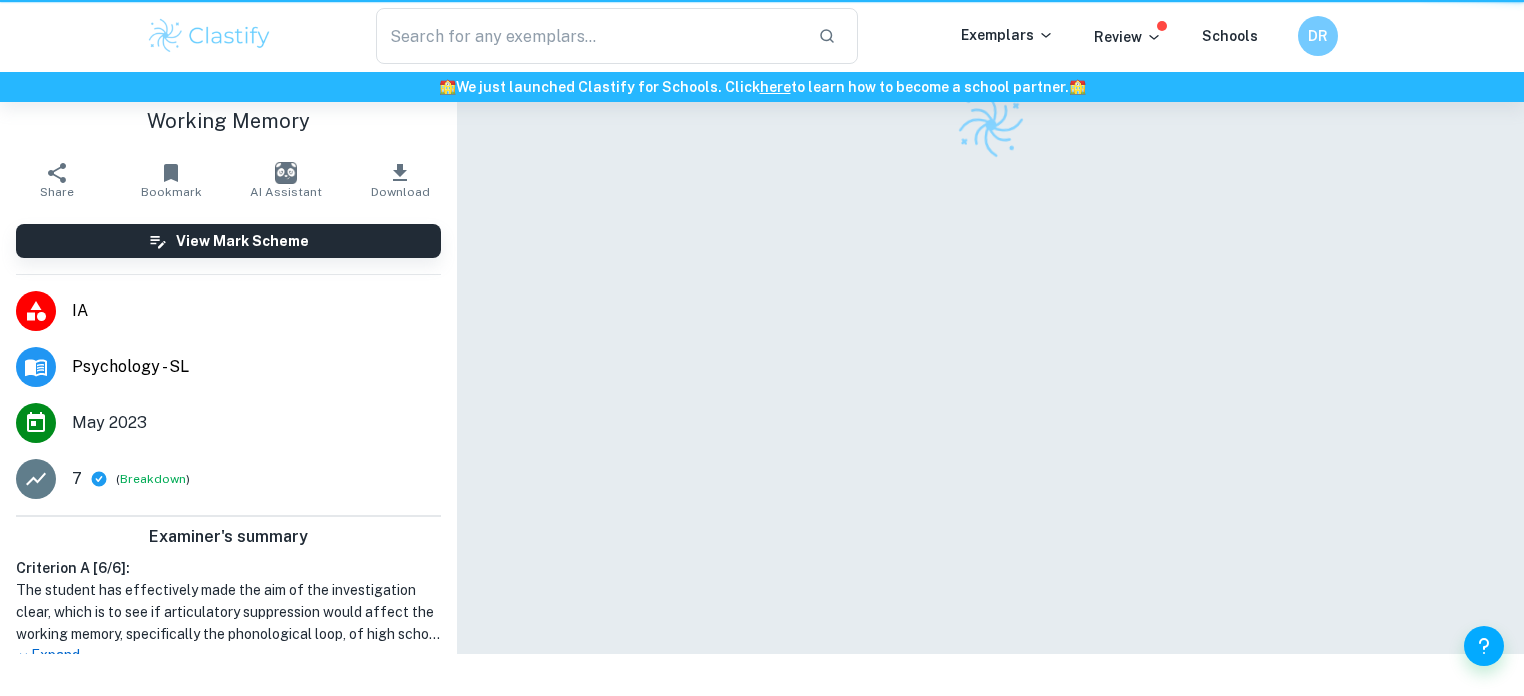 scroll, scrollTop: 0, scrollLeft: 0, axis: both 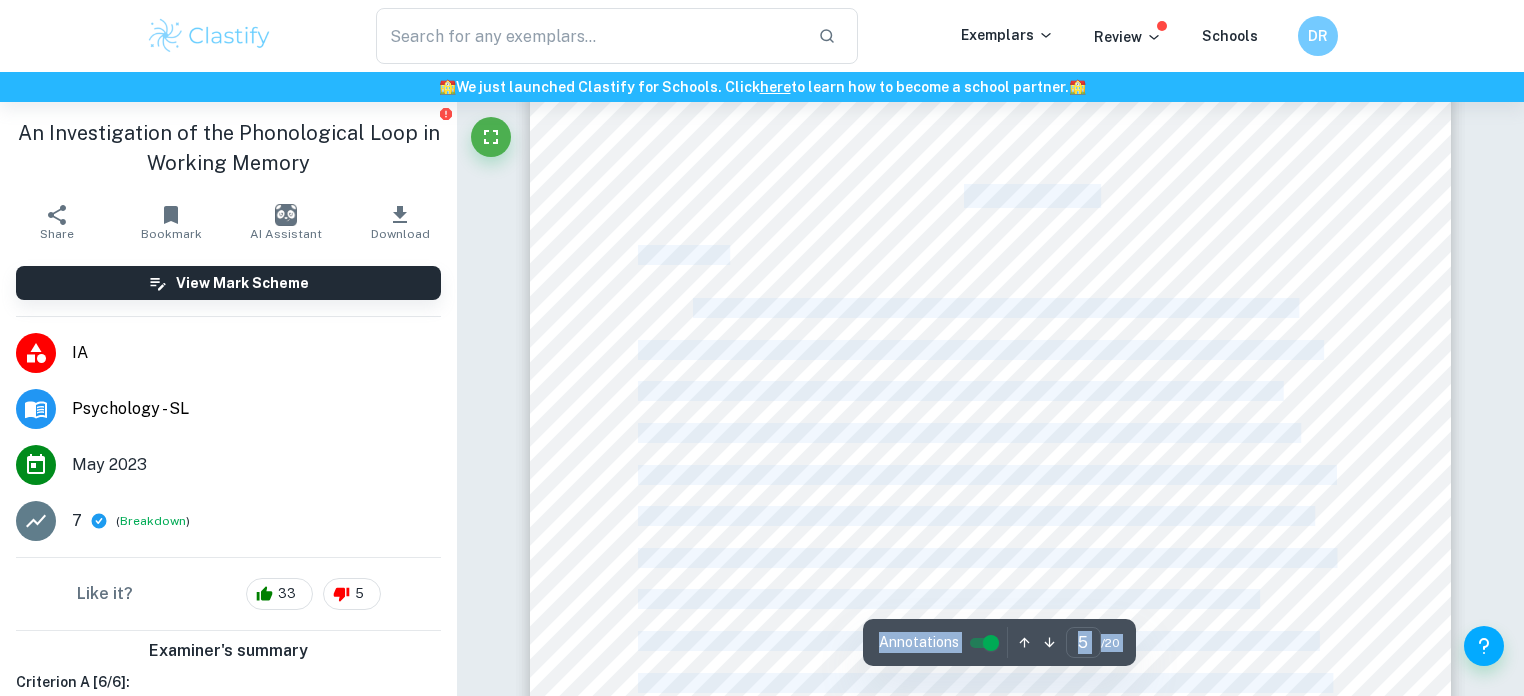 drag, startPoint x: 731, startPoint y: 238, endPoint x: 732, endPoint y: 271, distance: 33.01515 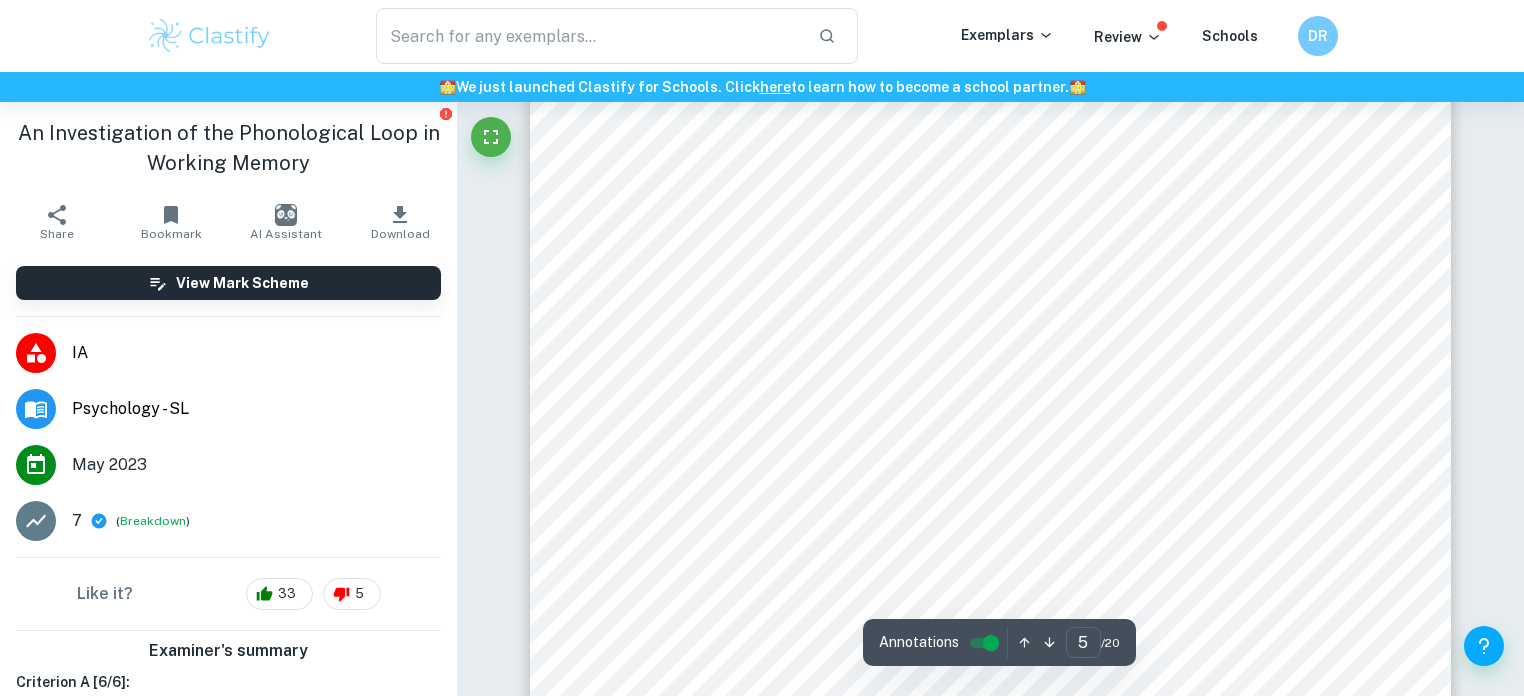 click on "IB Psychology SL IA 5 Dependent Variable:   the accuracy of the recall based on the participants9 lists. Null Hypothesis (H 0 ):   If participants have an articulatory suppression task, there will be no difference in accuracy of recall than those who do not have an articulatory suppression task Research Hypothesis (H 1 ):   If participants have an articulatory suppression task, they will have a harder time recalling the list of letters than those who do not have an articulatory suppression task. II. Exploration Procedures Before the experiment started, participants were sent home with consent forms (see Appendix 3) that were signed and collected to follow ethical guidelines. As the 24 participants walked in the classroom, they were randomly allocated a side of the room to sit in by the researcher. One half of the classroom would be the experimental group while the other half would be the control group. The control group would be instructed to follow the researchers and" at bounding box center [991, 331] 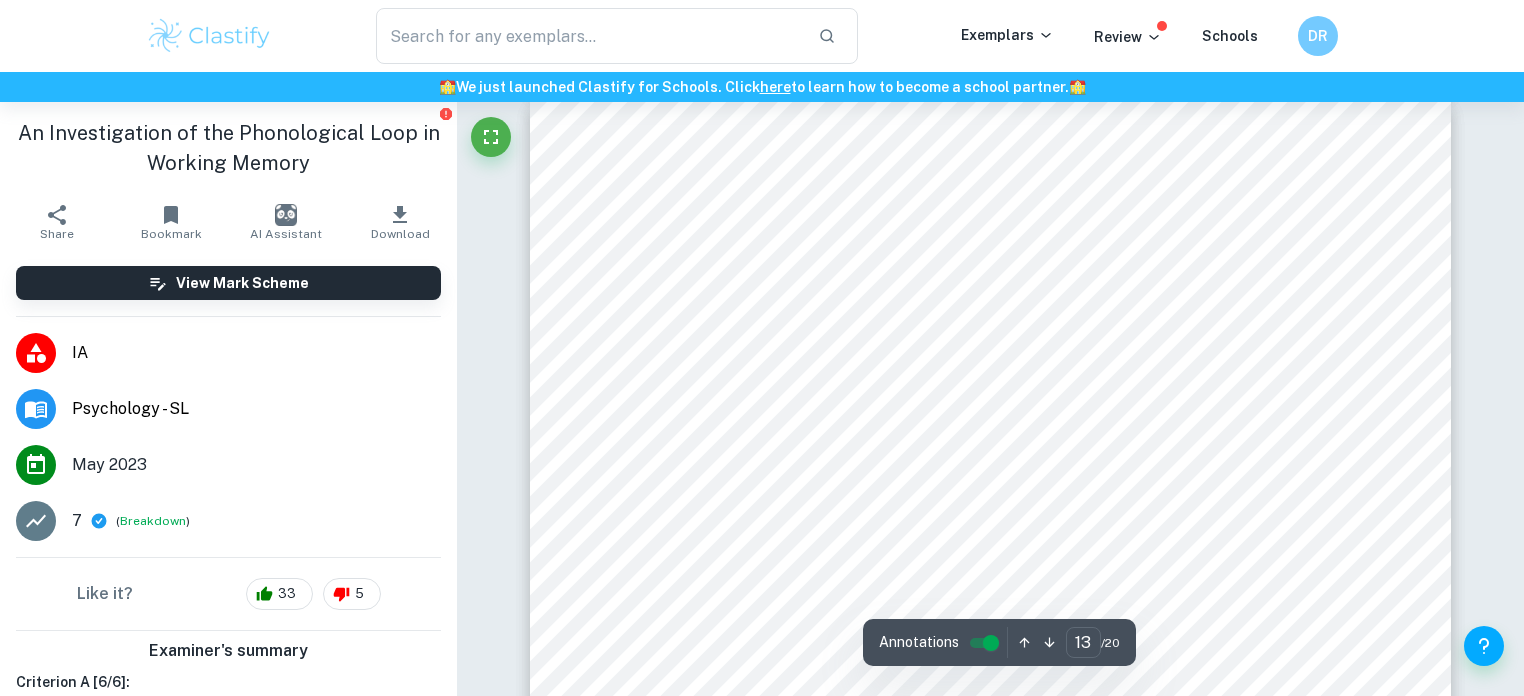 scroll, scrollTop: 14744, scrollLeft: 0, axis: vertical 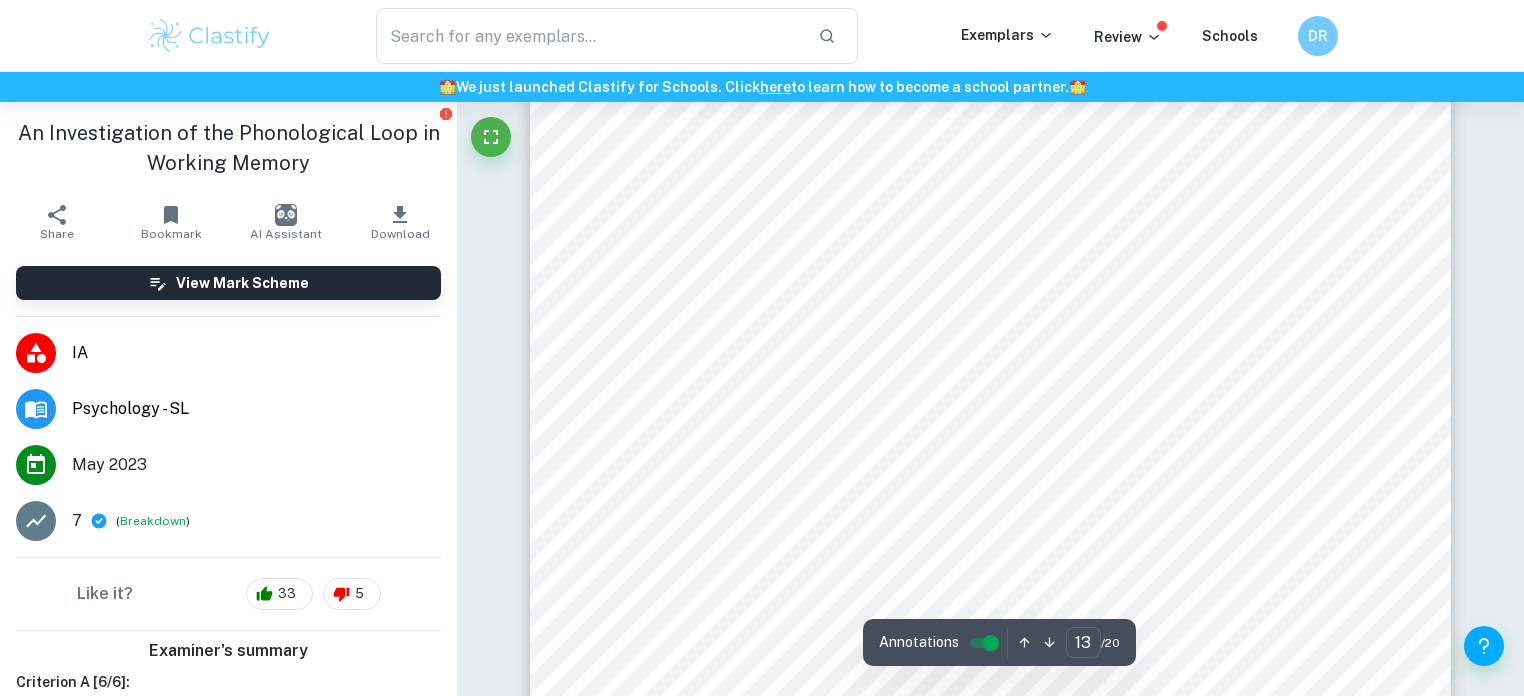 drag, startPoint x: 704, startPoint y: 227, endPoint x: 779, endPoint y: 322, distance: 121.037186 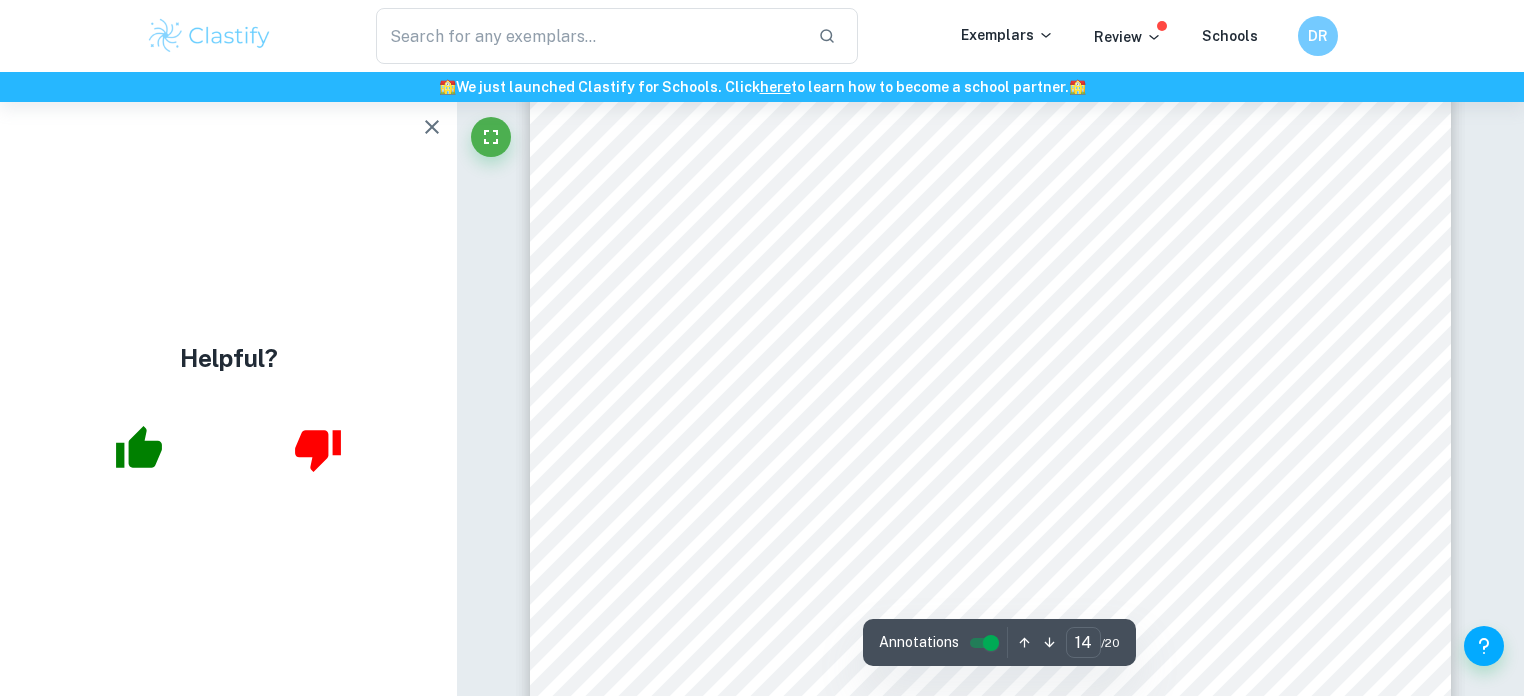 scroll, scrollTop: 16024, scrollLeft: 0, axis: vertical 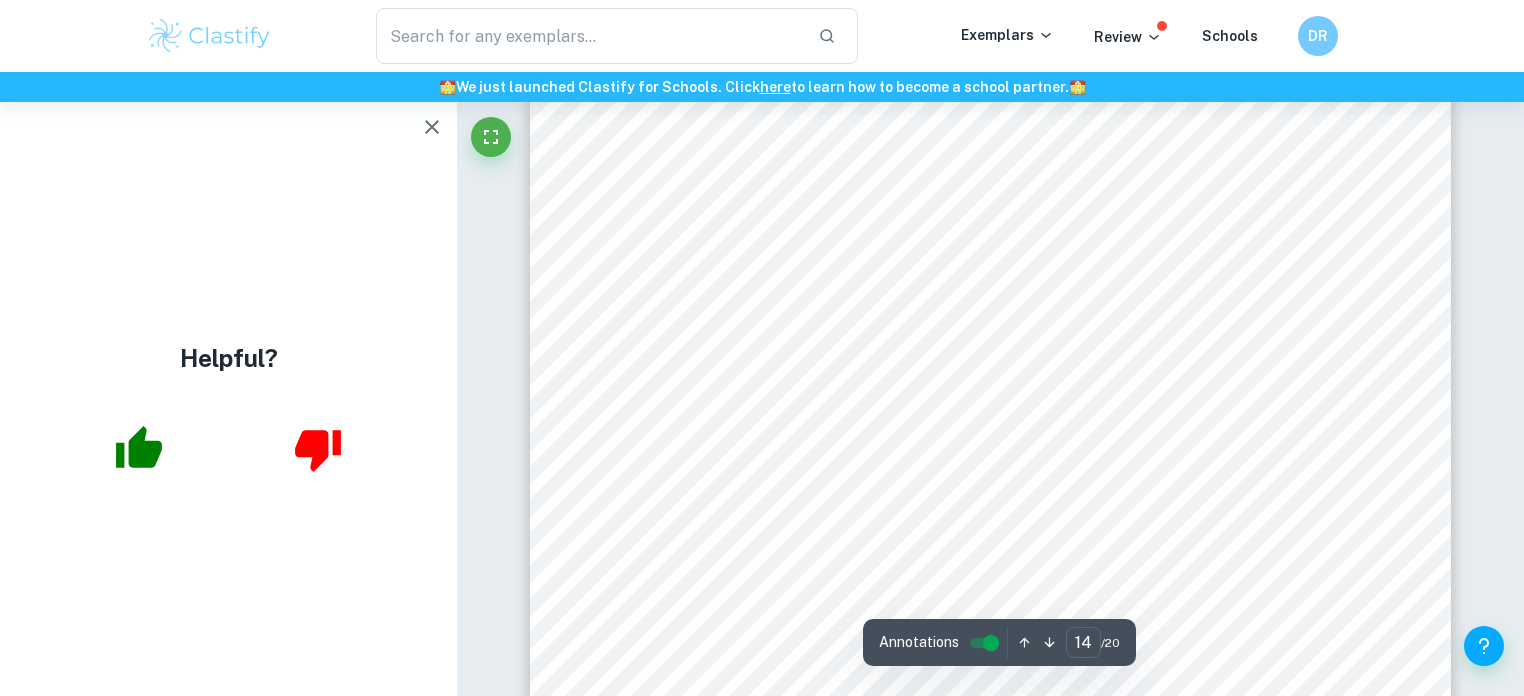 drag, startPoint x: 898, startPoint y: 372, endPoint x: 777, endPoint y: 400, distance: 124.197426 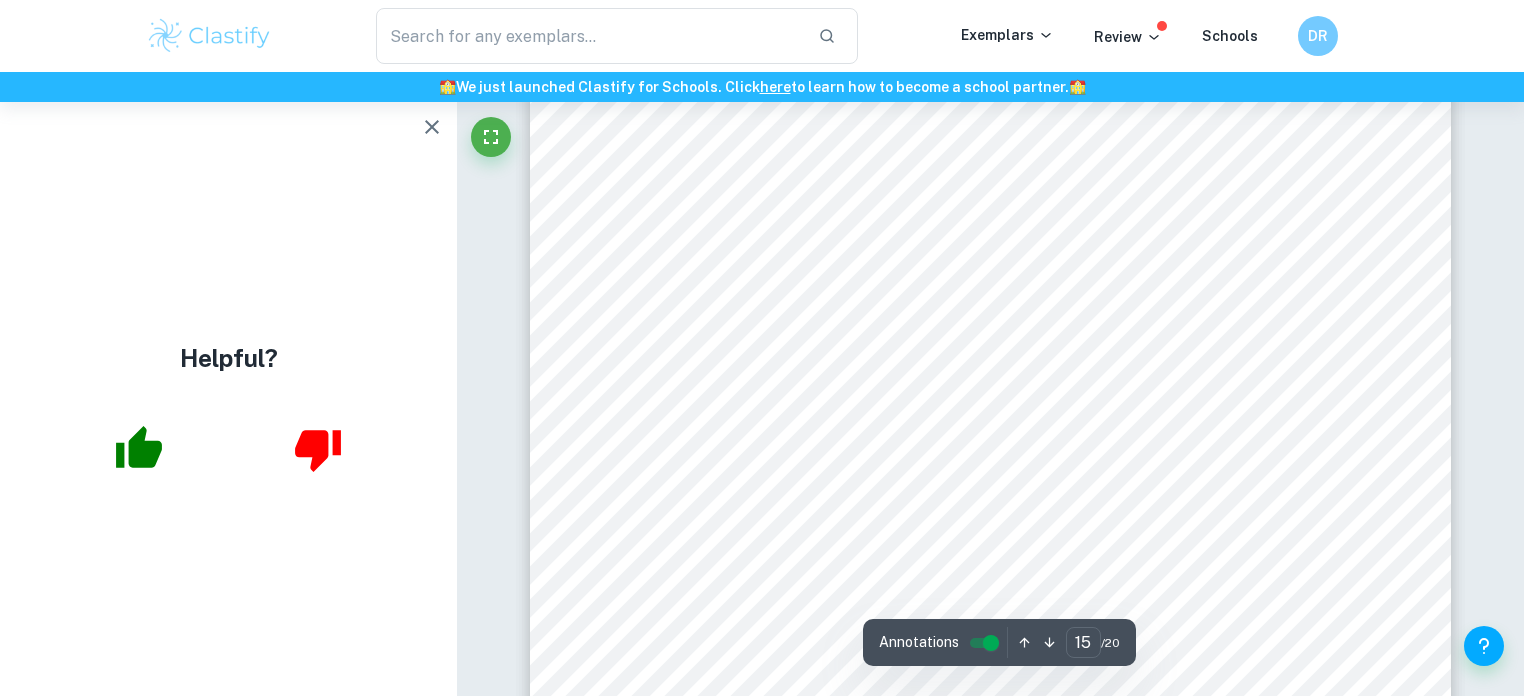click on "We, Diego, Ivan, and Patrick are a group of IB students who are replicating a study about" at bounding box center [1050, 286] 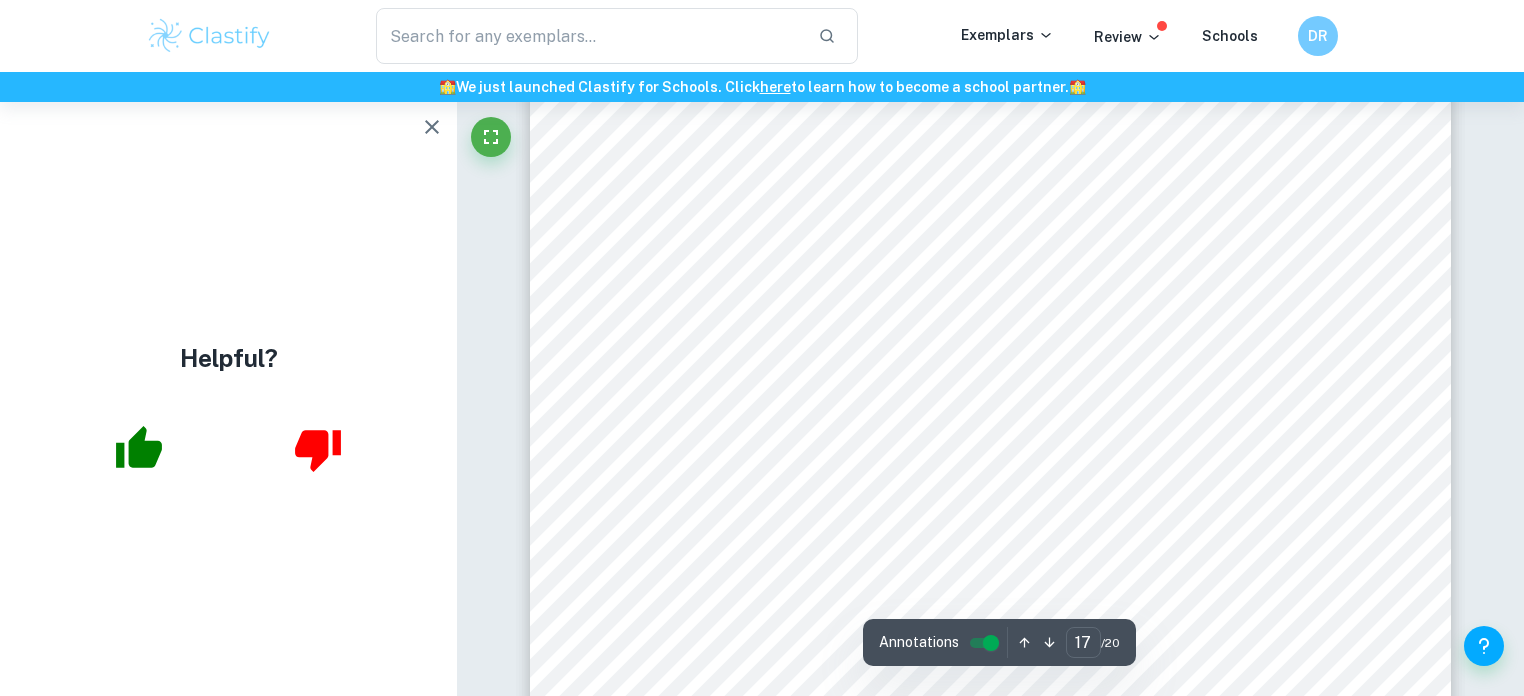 scroll, scrollTop: 19857, scrollLeft: 0, axis: vertical 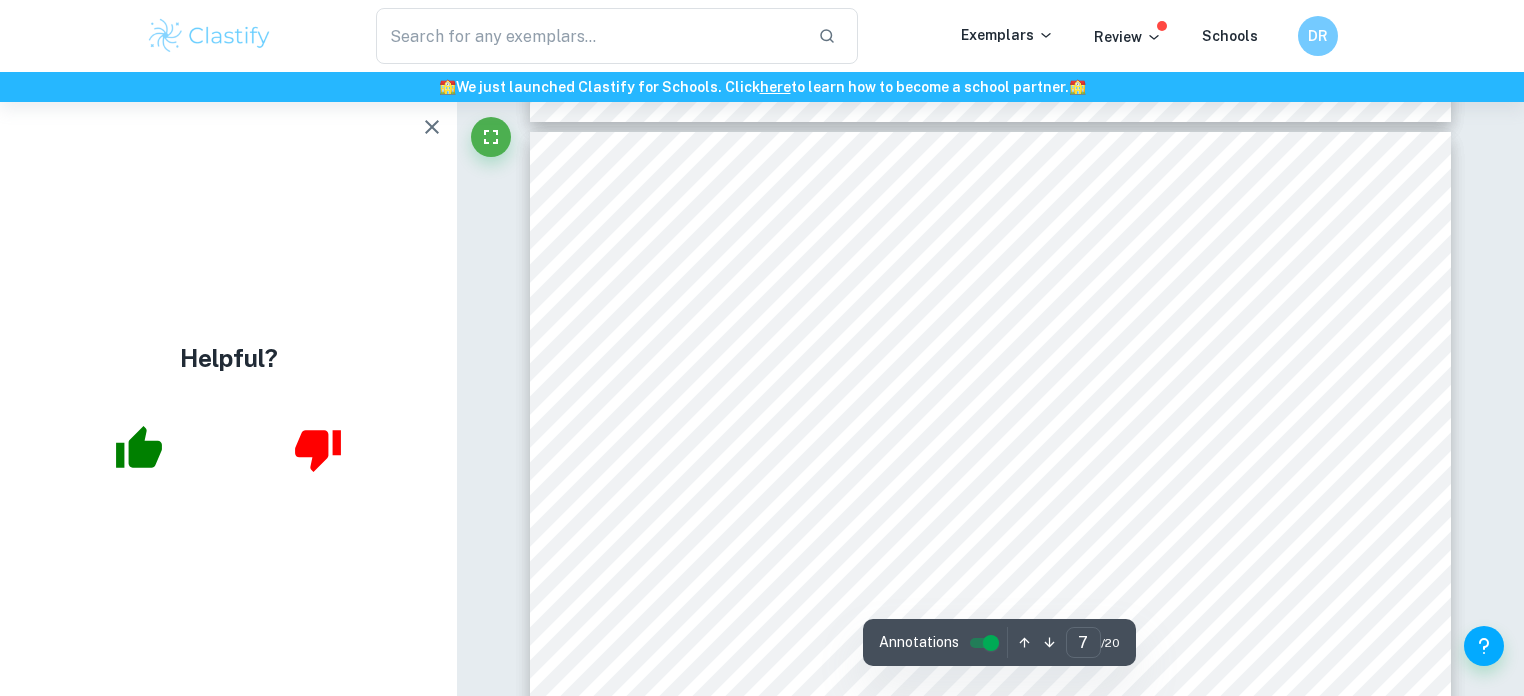 type on "6" 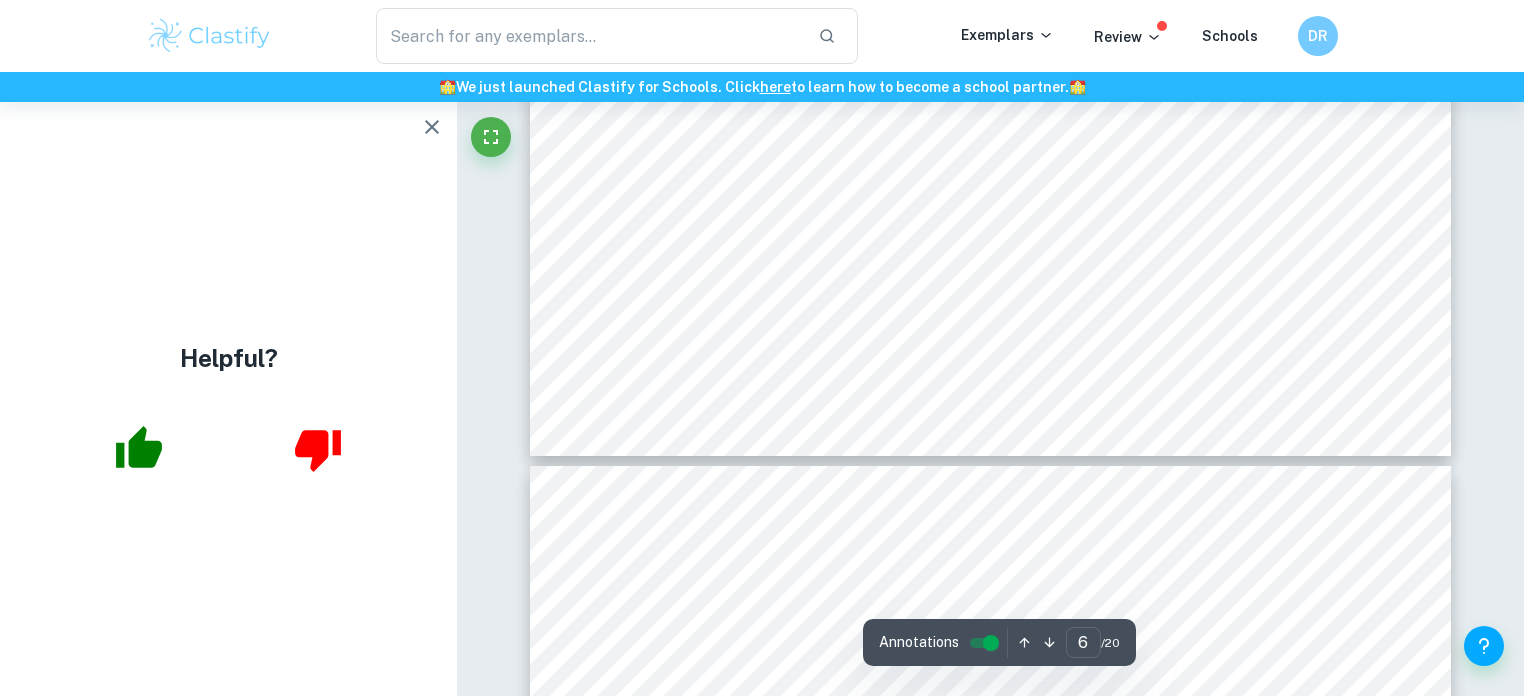 scroll, scrollTop: 6858, scrollLeft: 0, axis: vertical 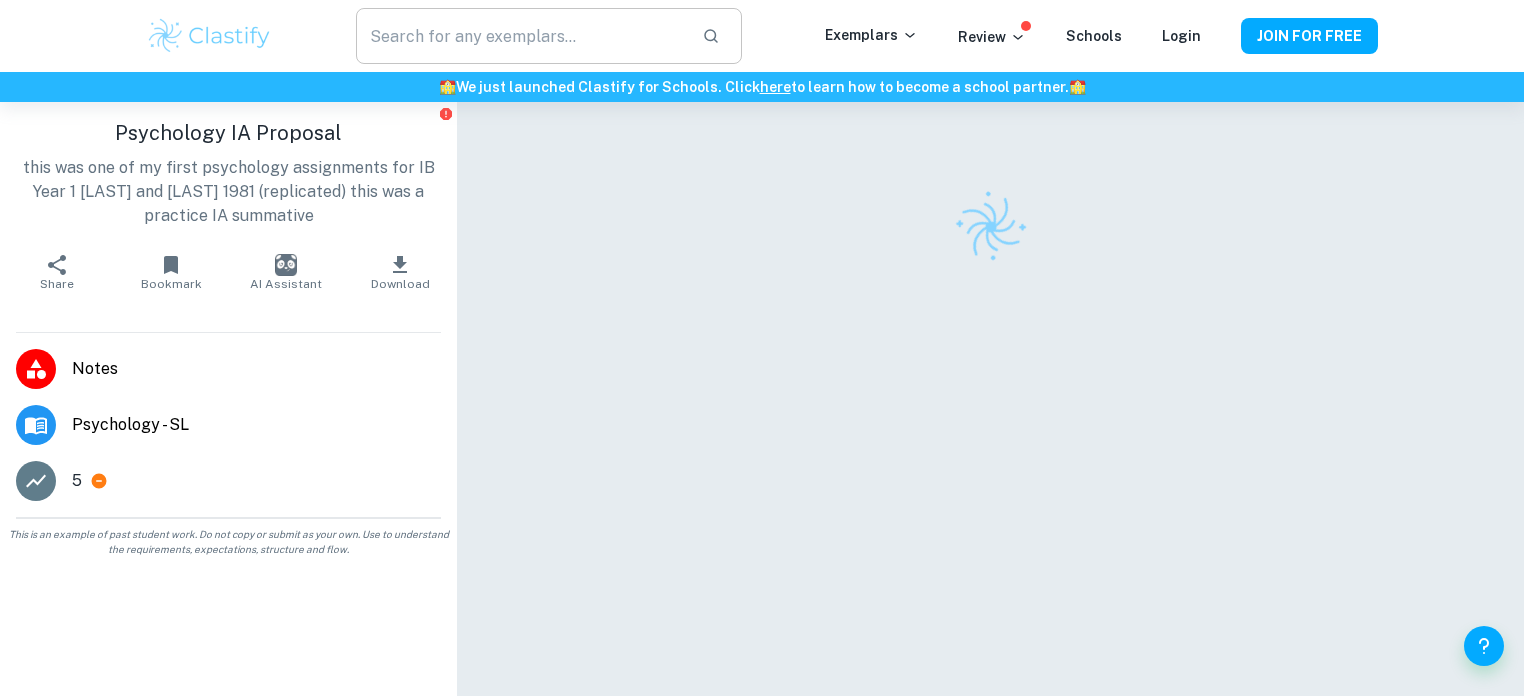 click at bounding box center (521, 36) 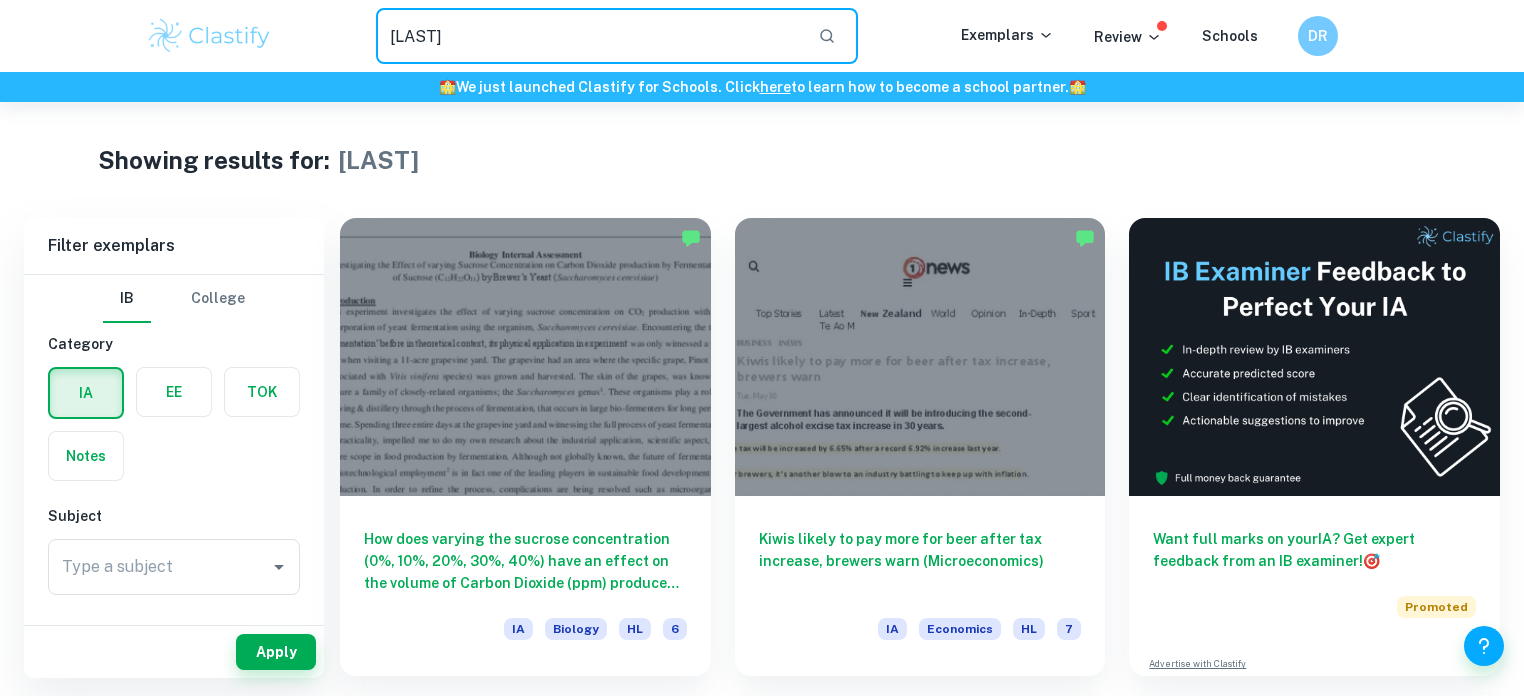 click on "[LAST]" at bounding box center (589, 36) 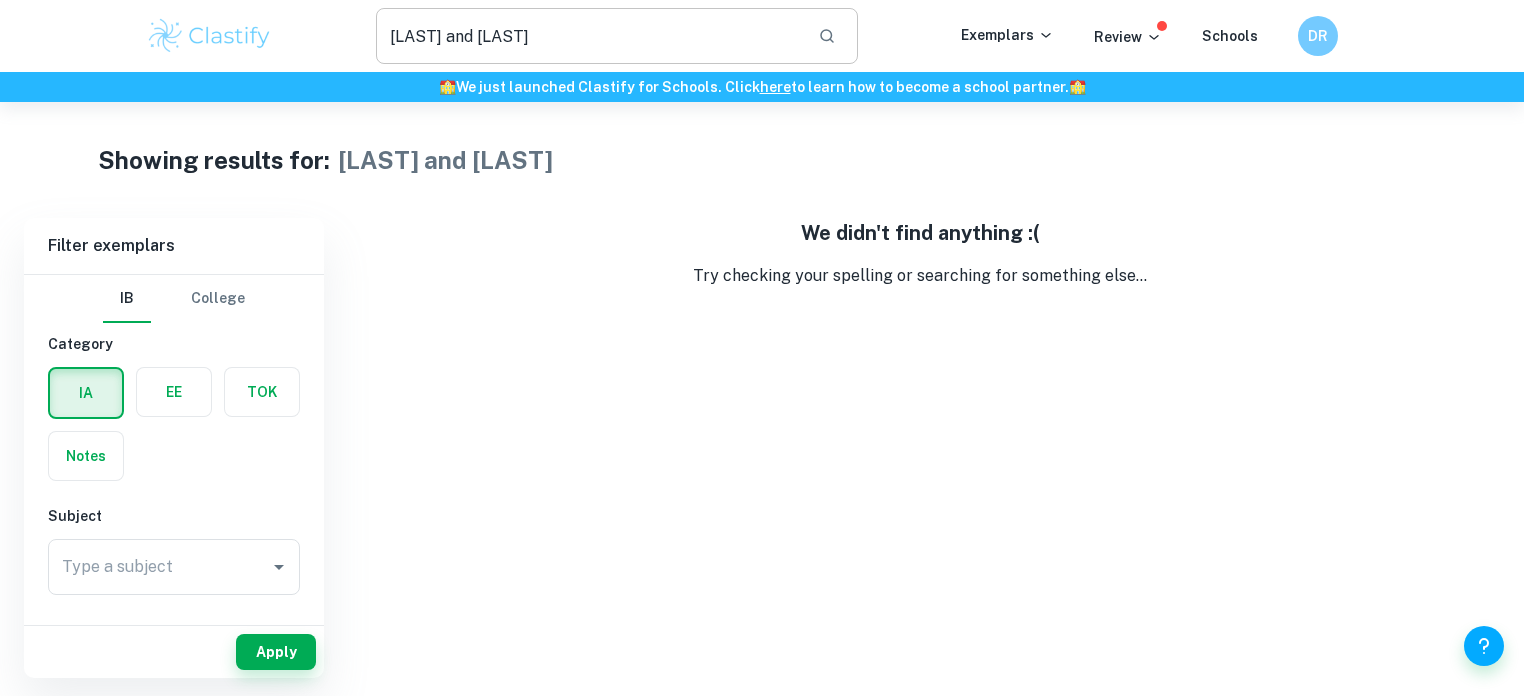 click on "[LAST] and [LAST]" at bounding box center [589, 36] 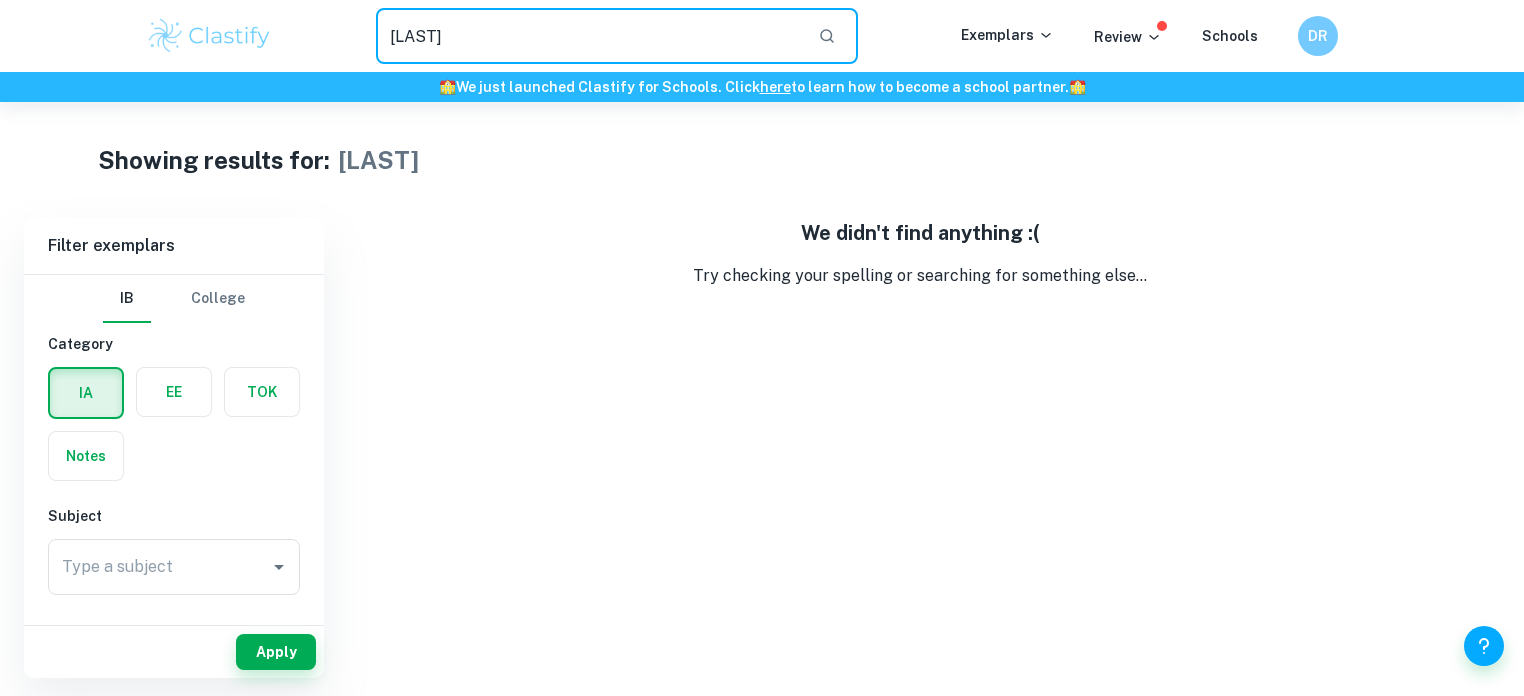 click on "treyens" at bounding box center [589, 36] 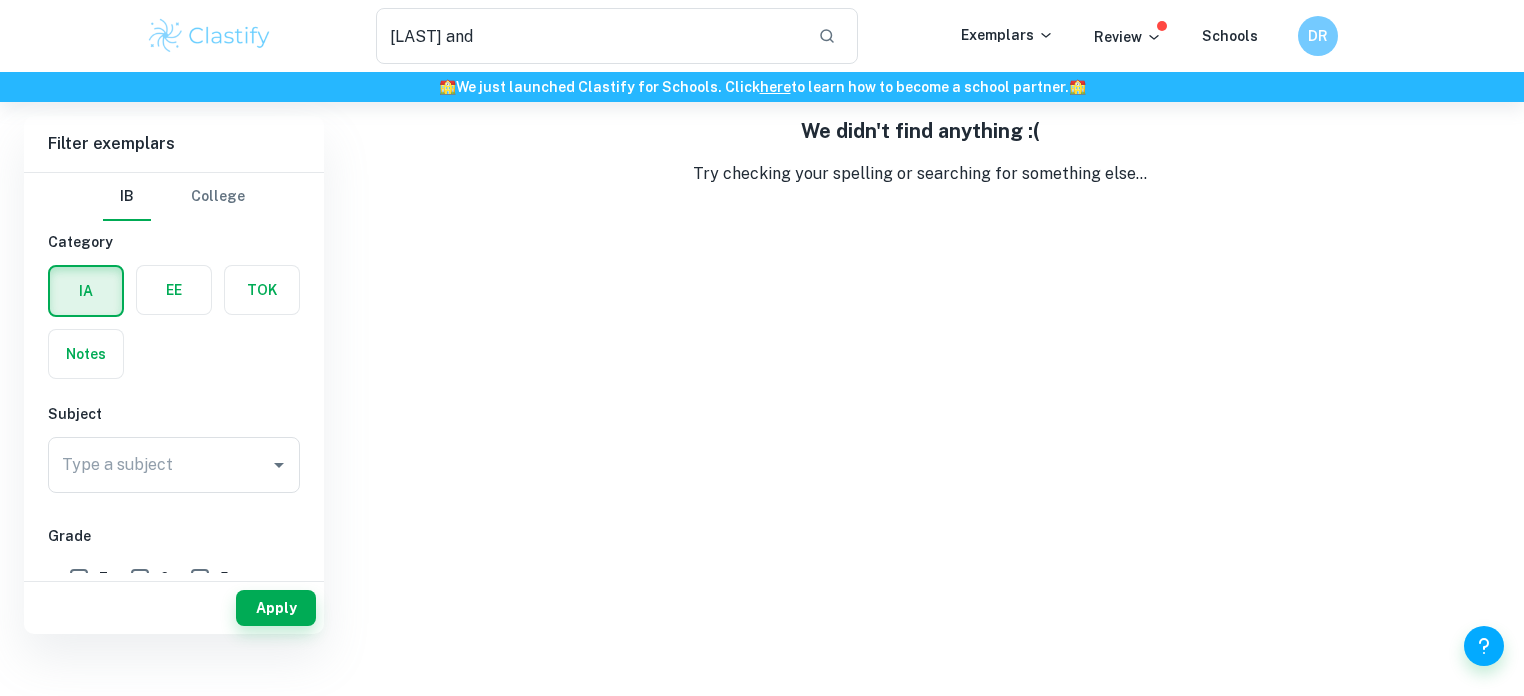 scroll, scrollTop: 0, scrollLeft: 0, axis: both 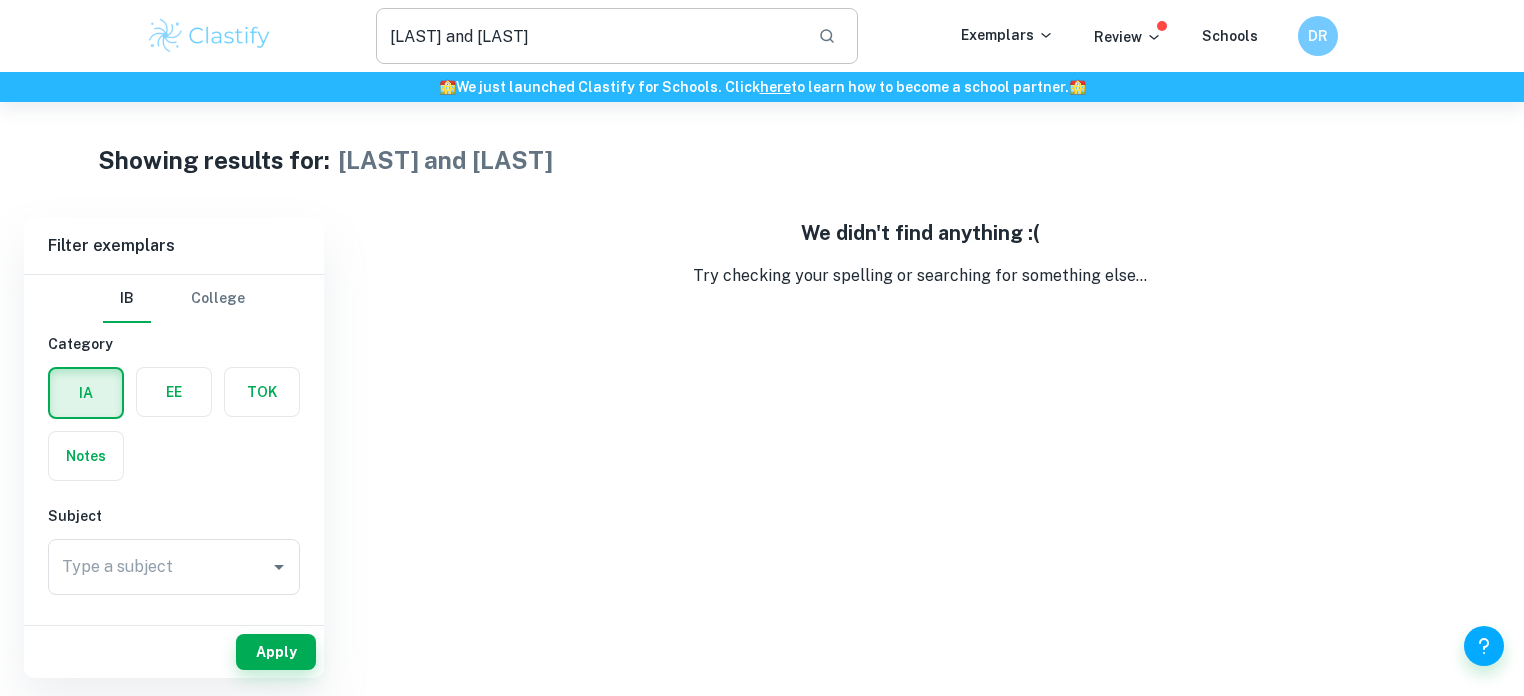 click on "brewer and treyens" at bounding box center (589, 36) 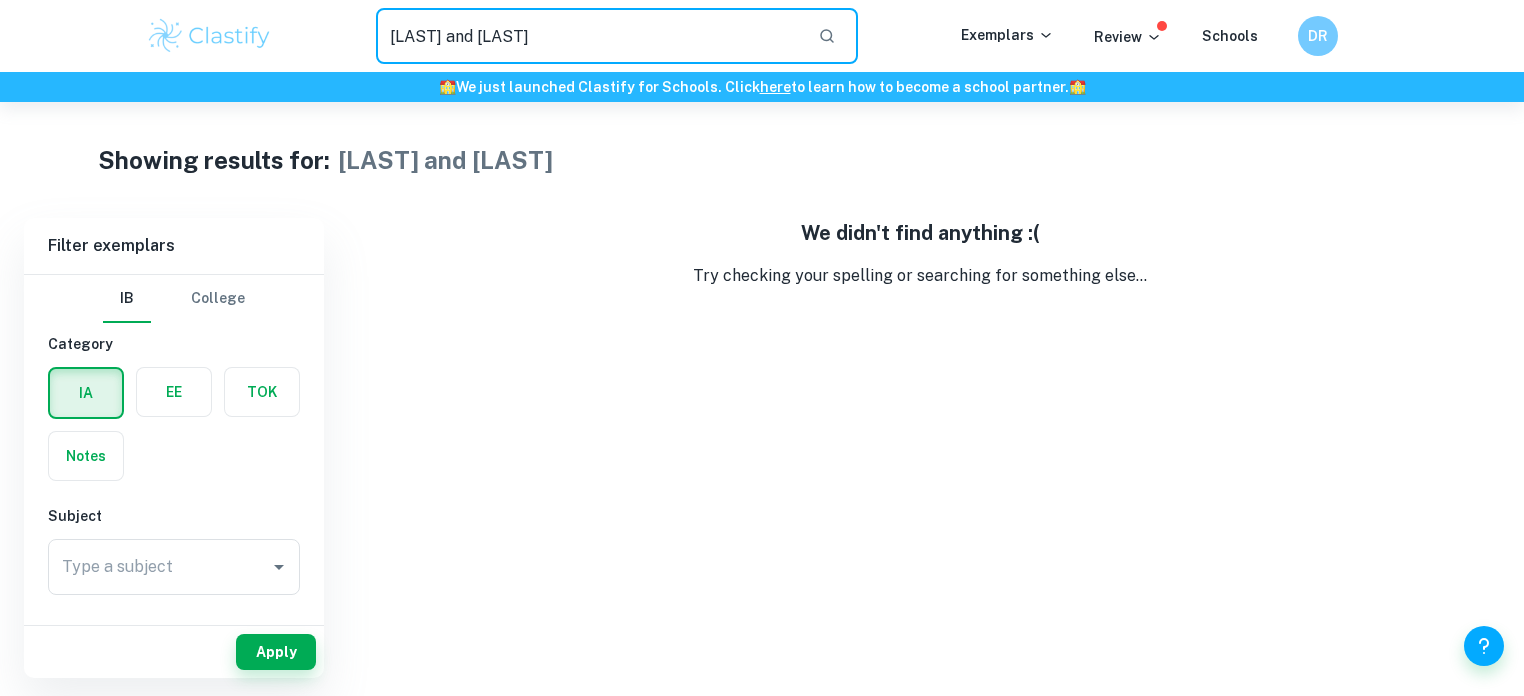 click on "brewer and treyens" at bounding box center [589, 36] 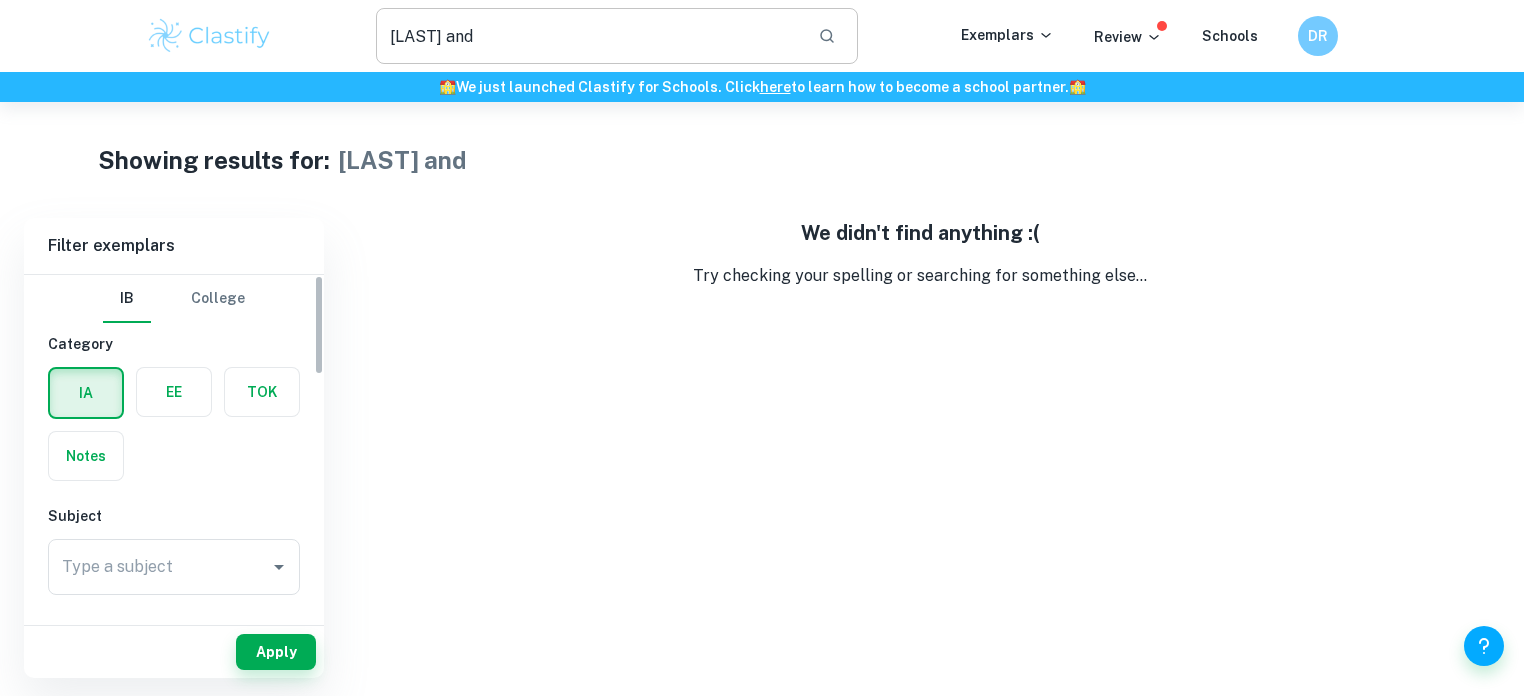 click on "brewer and" at bounding box center [589, 36] 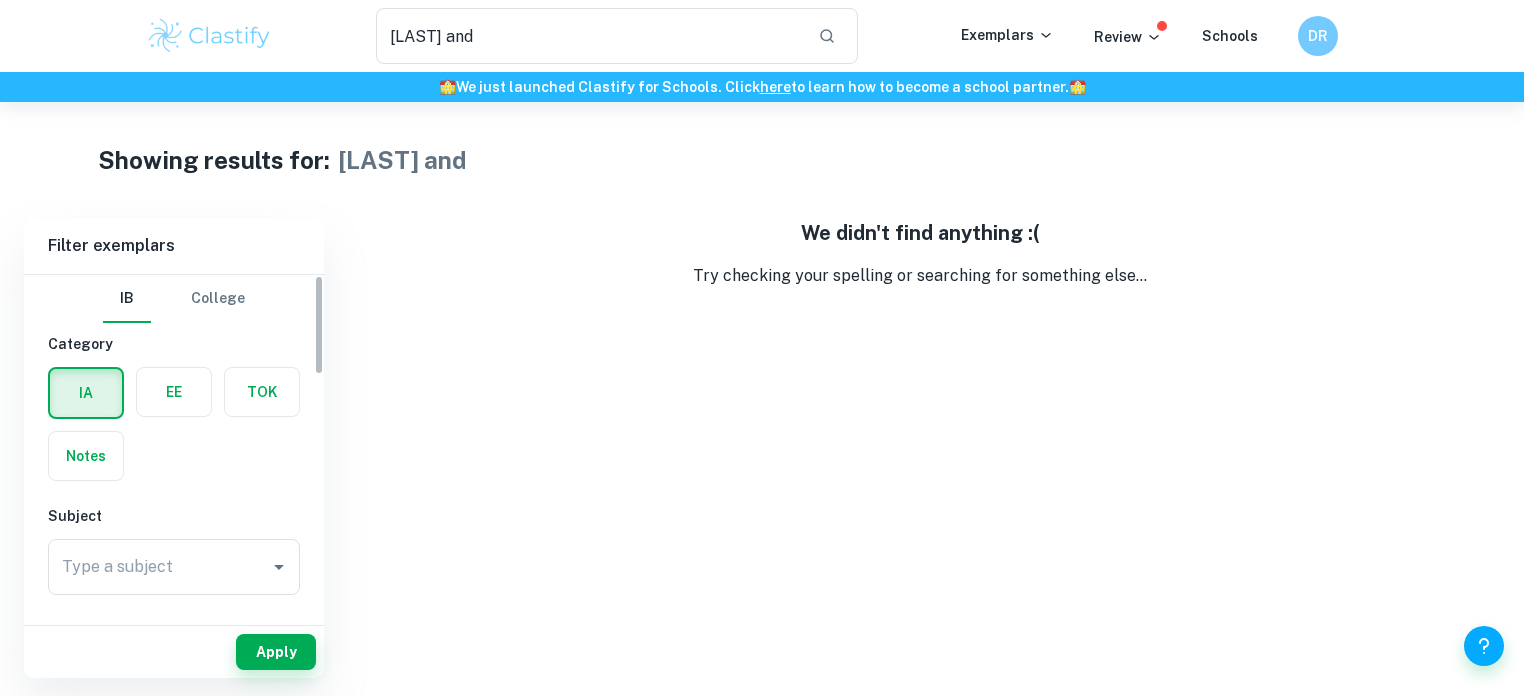 click on "Subject Type a subject Type a subject" at bounding box center (174, 554) 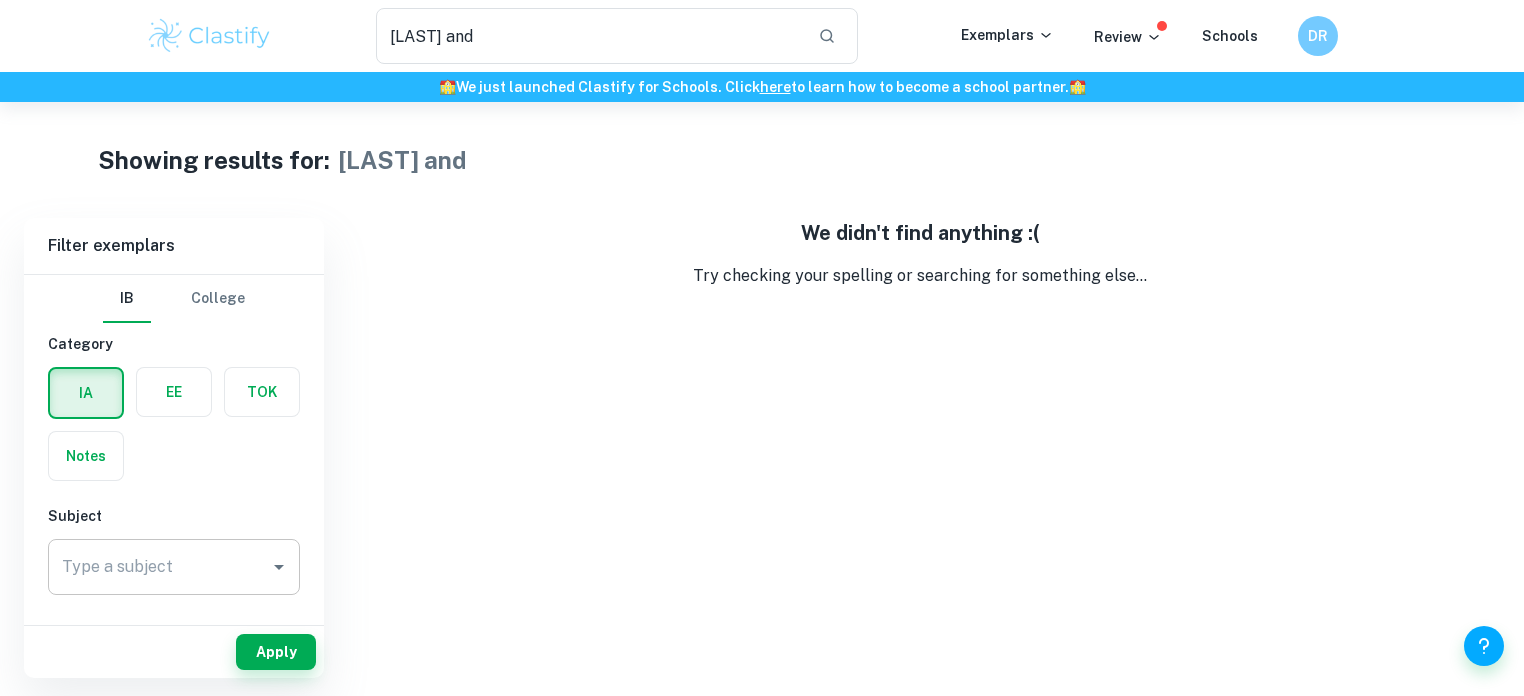 click on "Type a subject" at bounding box center [159, 567] 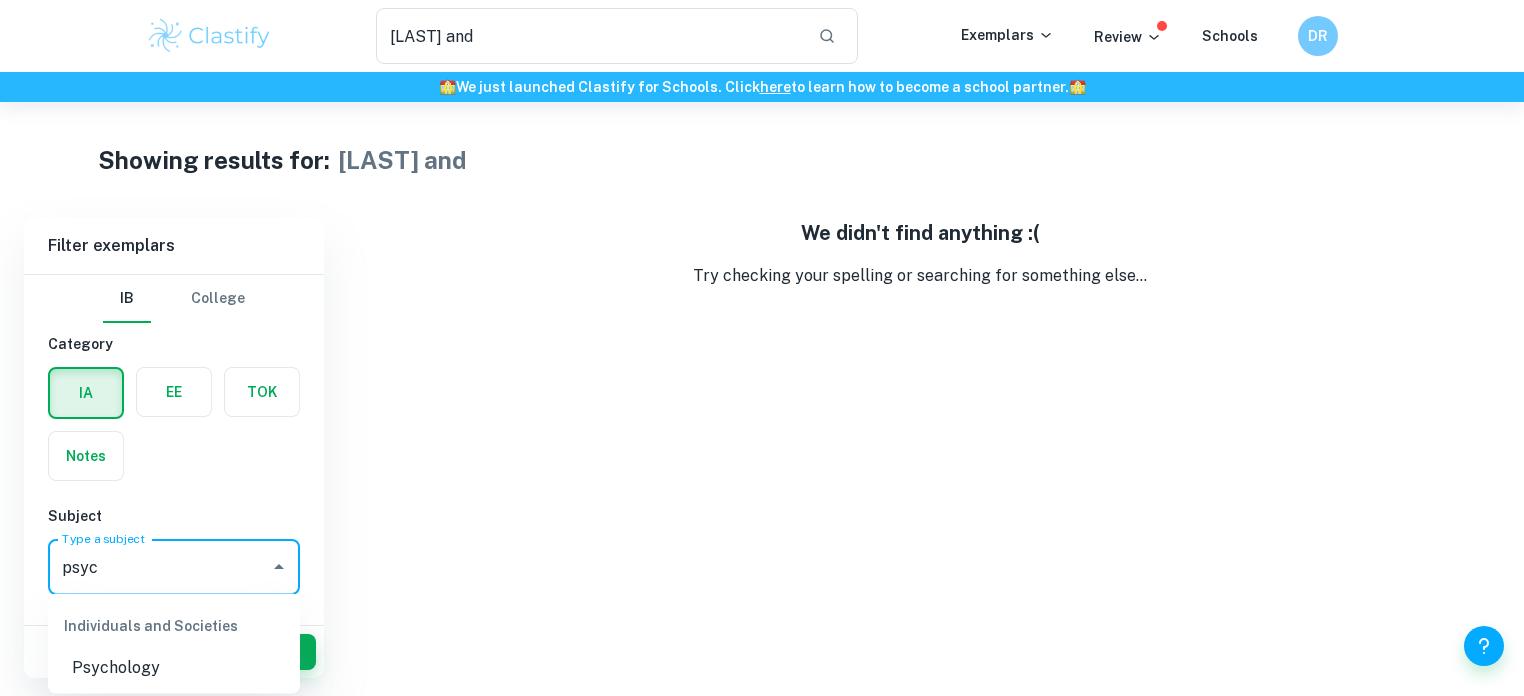 click on "Psychology" at bounding box center (174, 668) 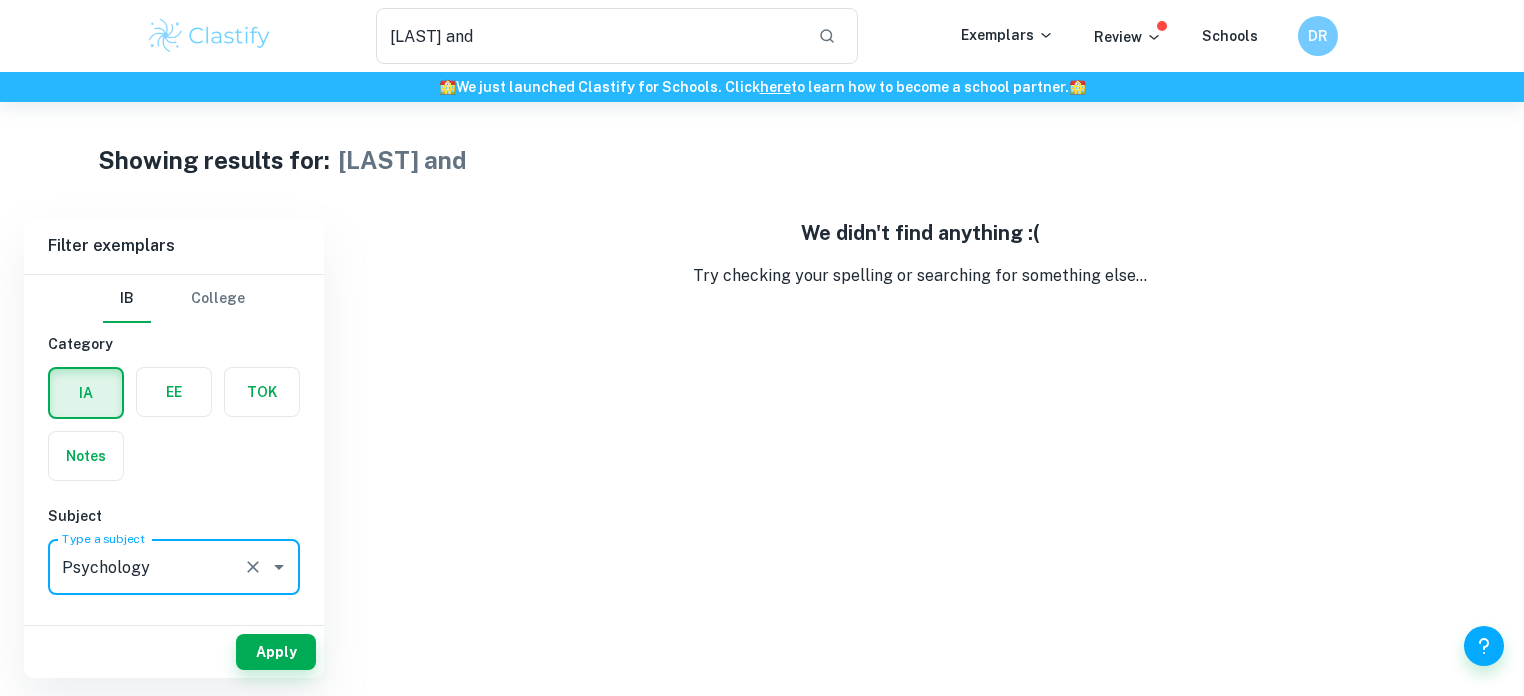 type on "Psychology" 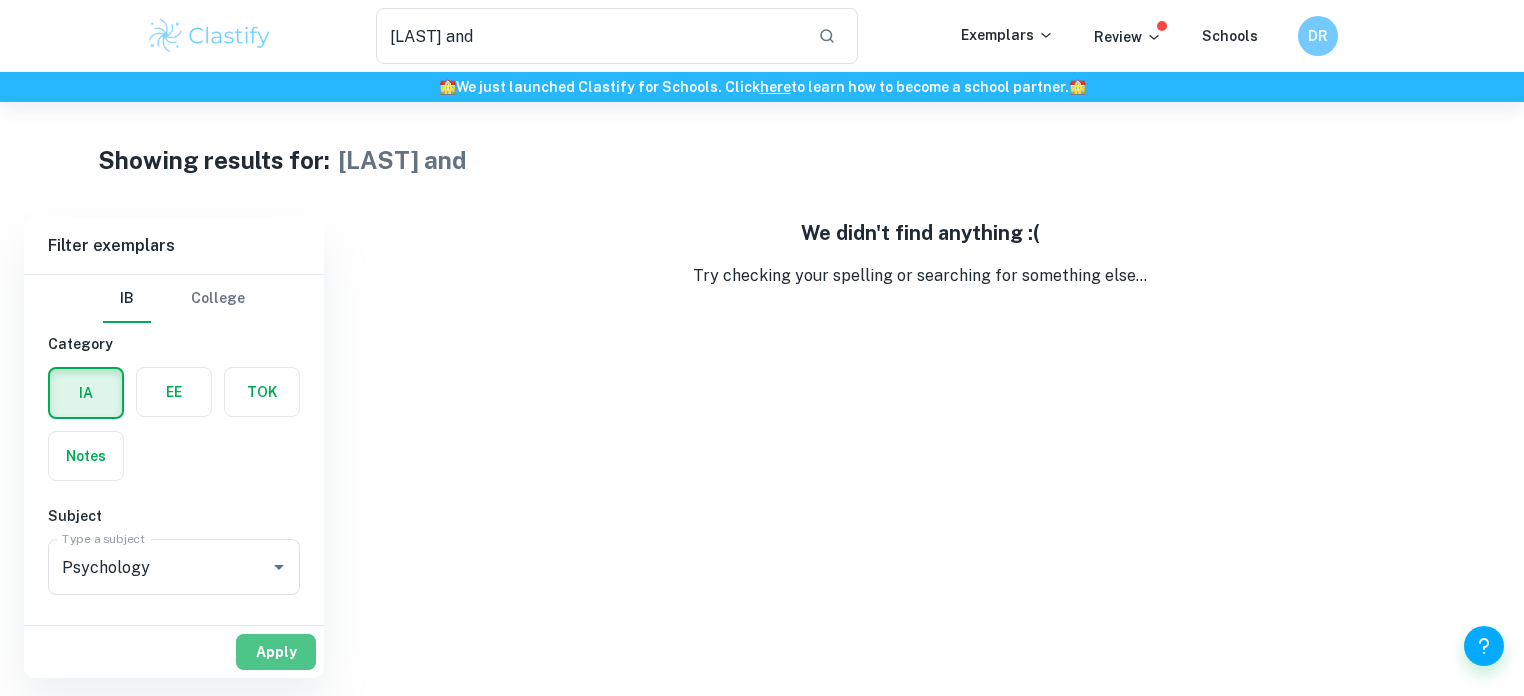 click on "Apply" at bounding box center [276, 652] 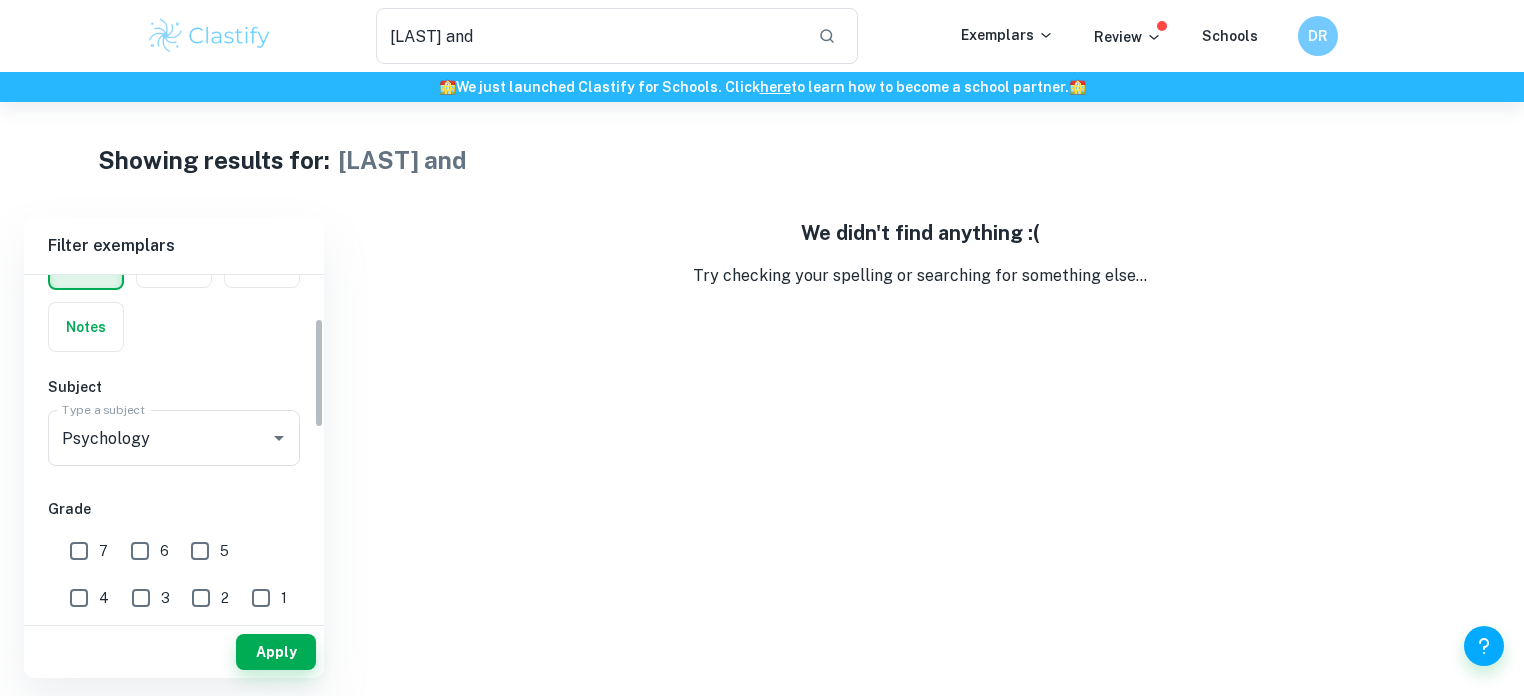 scroll, scrollTop: 137, scrollLeft: 0, axis: vertical 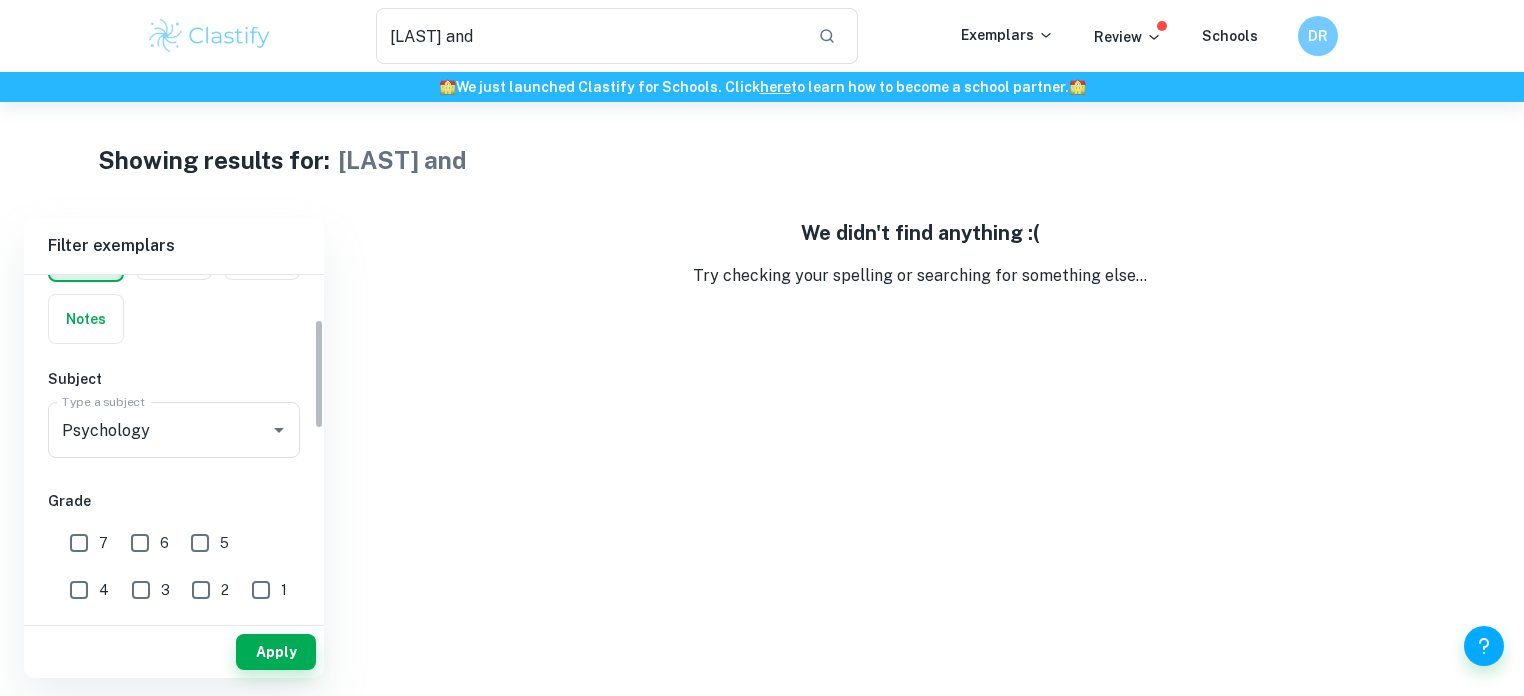 drag, startPoint x: 86, startPoint y: 535, endPoint x: 97, endPoint y: 541, distance: 12.529964 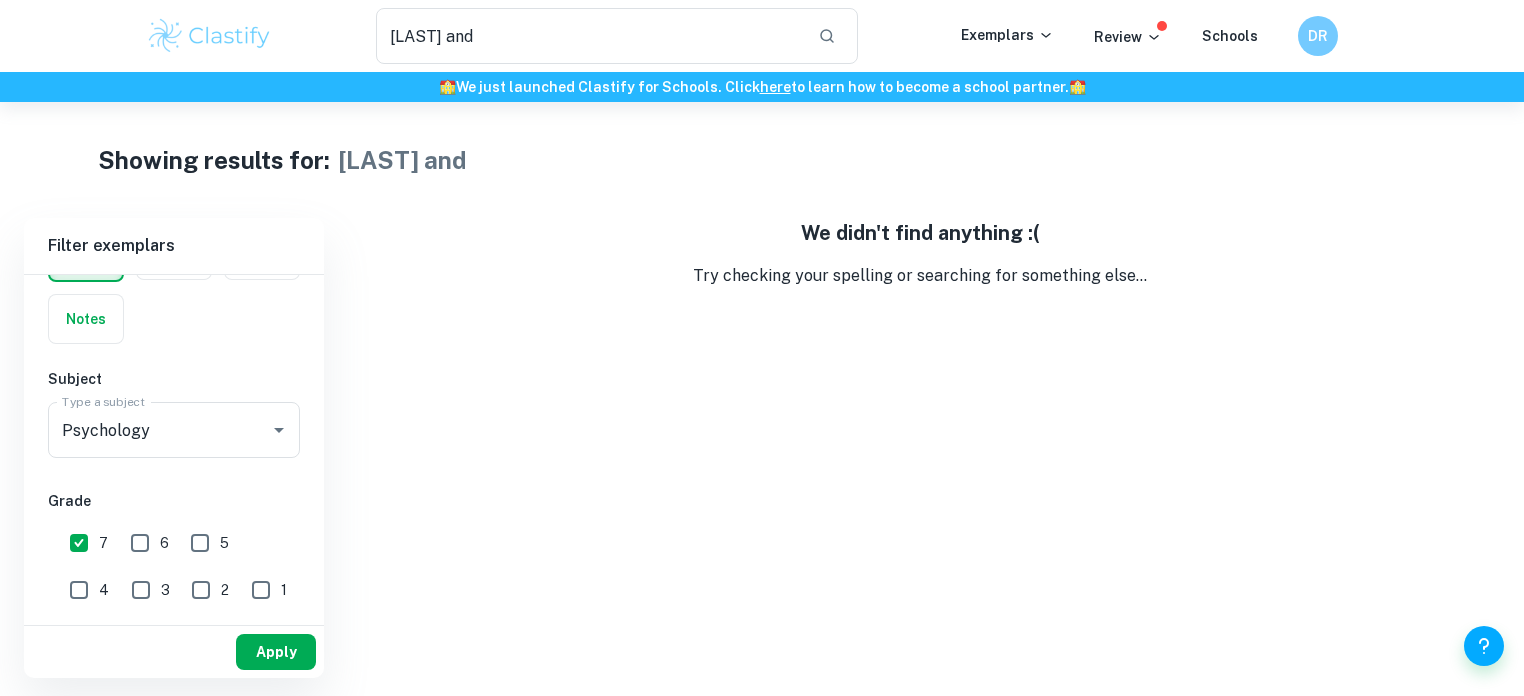 click on "Apply" at bounding box center [276, 652] 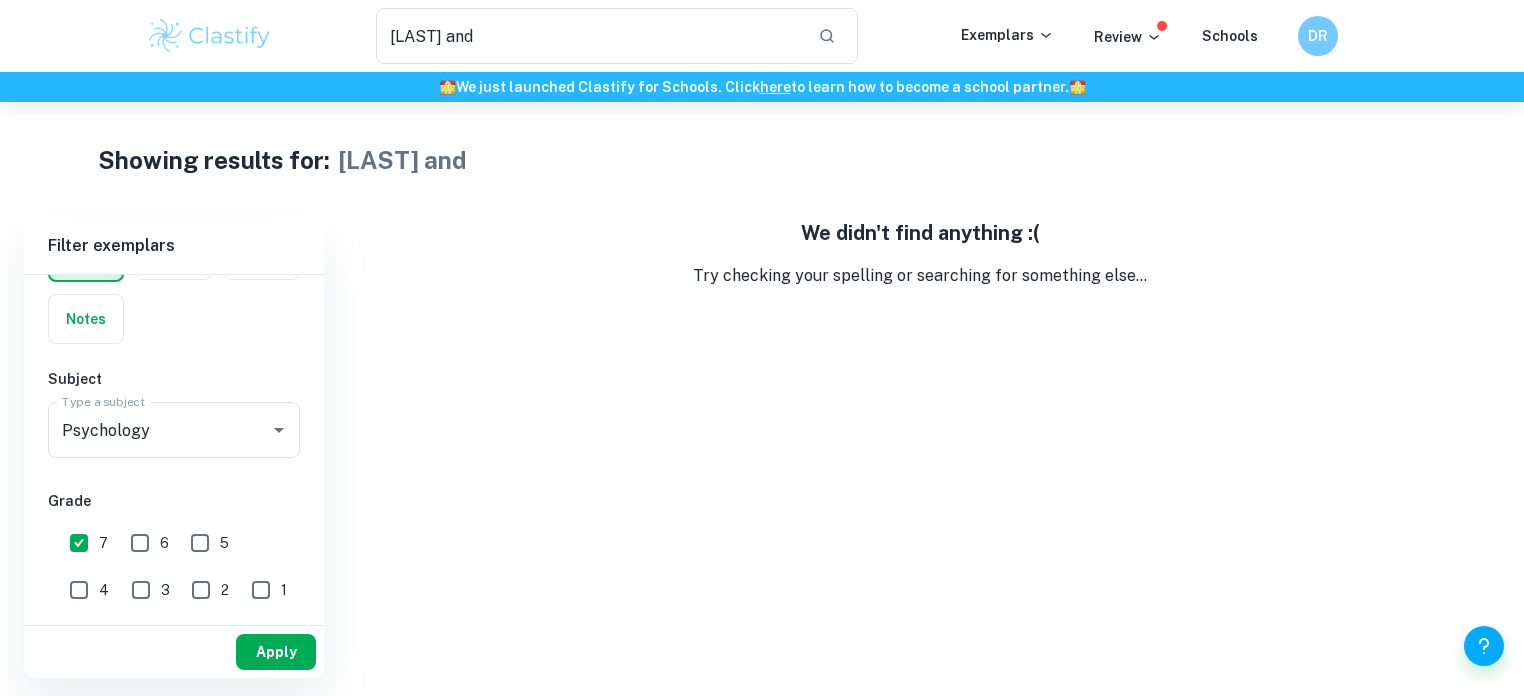 click on "Apply" at bounding box center [276, 652] 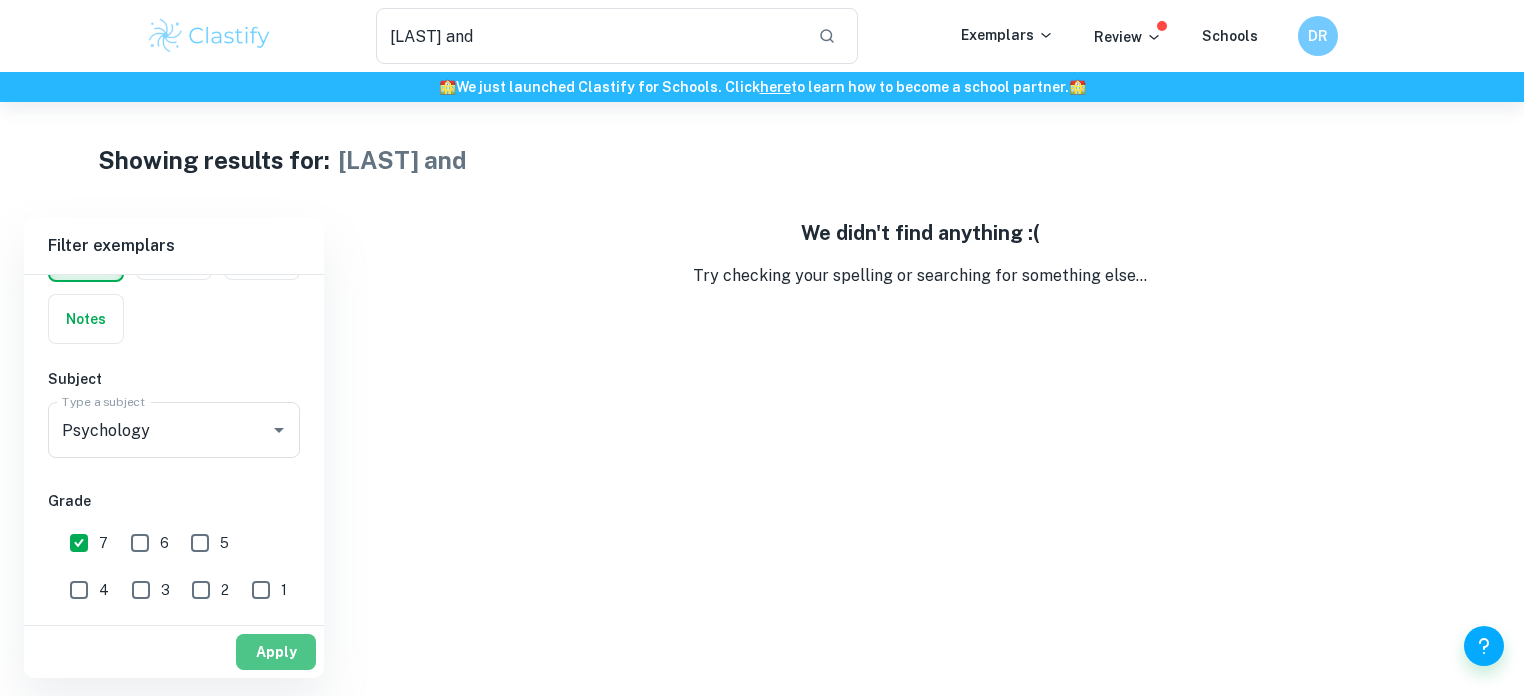 click on "Apply" at bounding box center (276, 652) 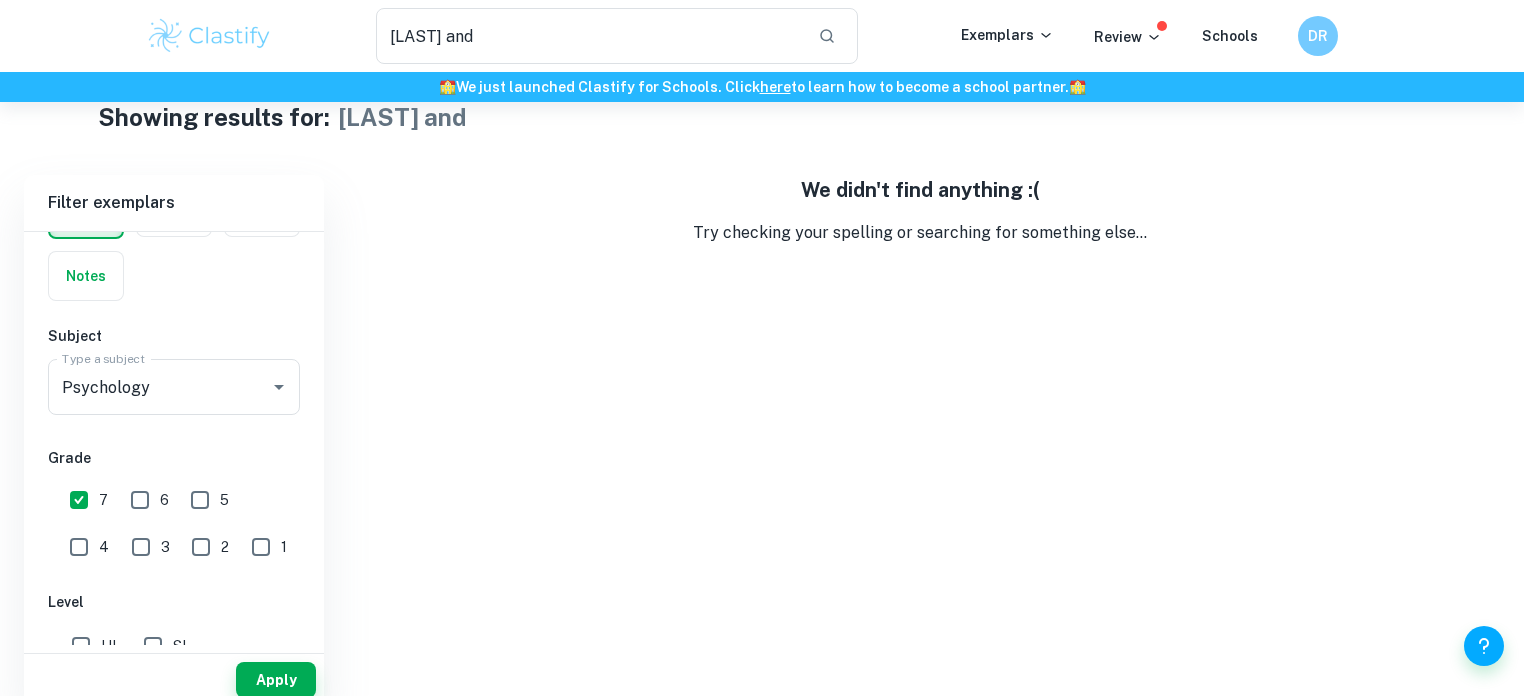 scroll, scrollTop: 102, scrollLeft: 0, axis: vertical 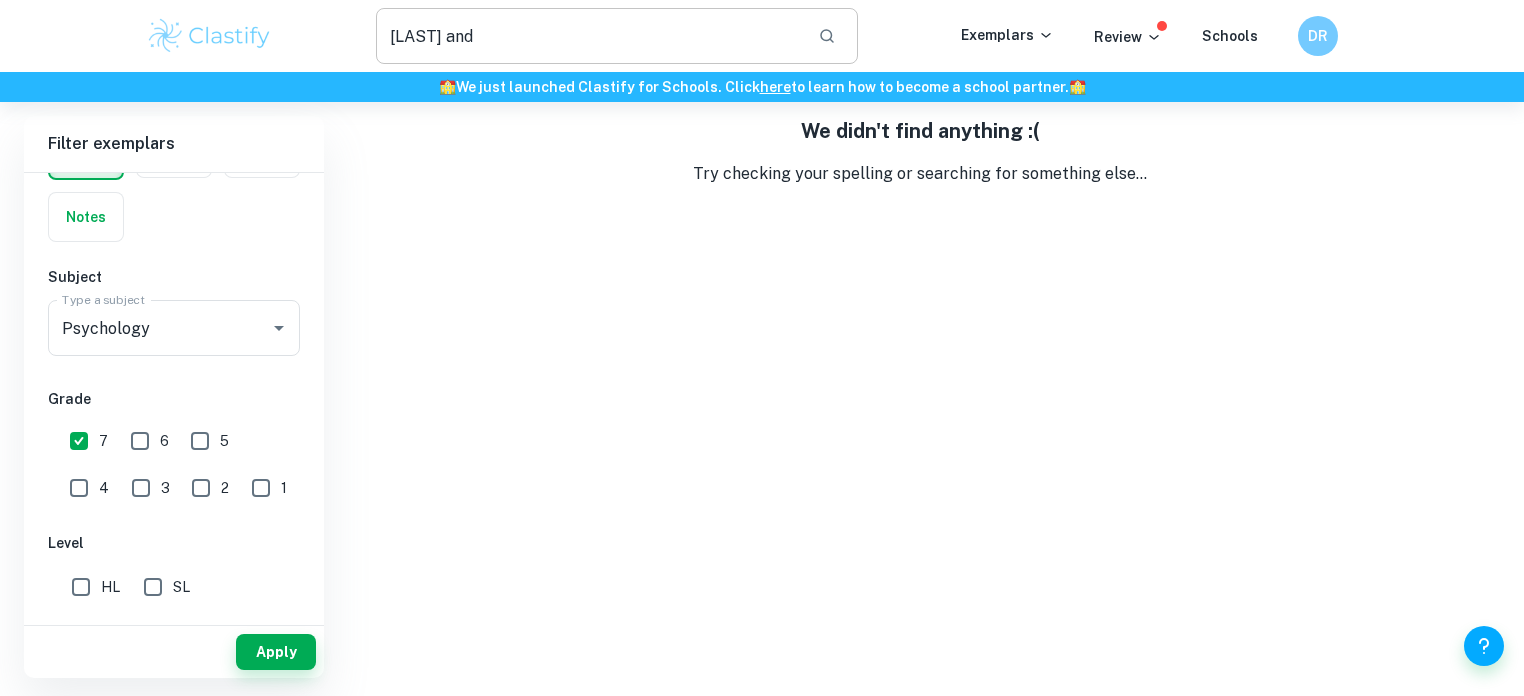 click on "brewer and" at bounding box center [589, 36] 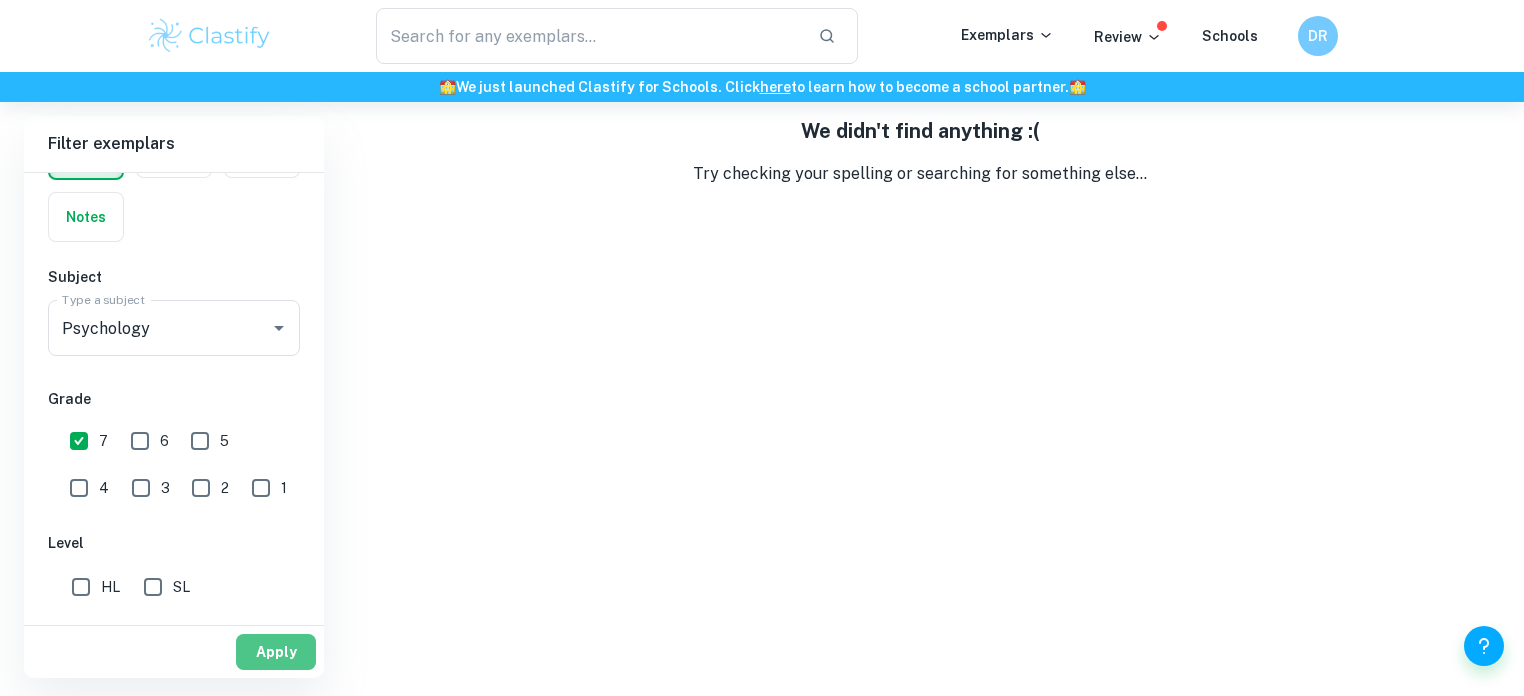 click on "Apply" at bounding box center [276, 652] 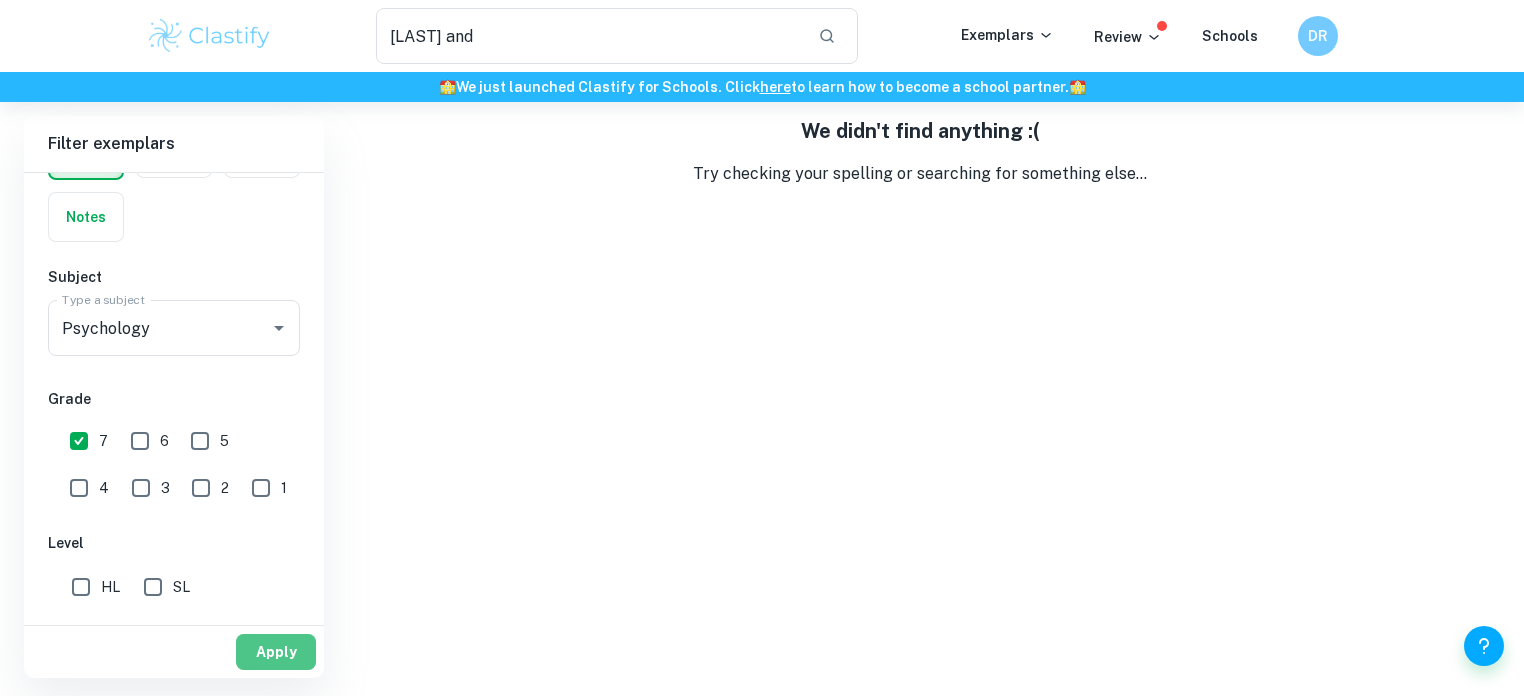 scroll, scrollTop: 0, scrollLeft: 0, axis: both 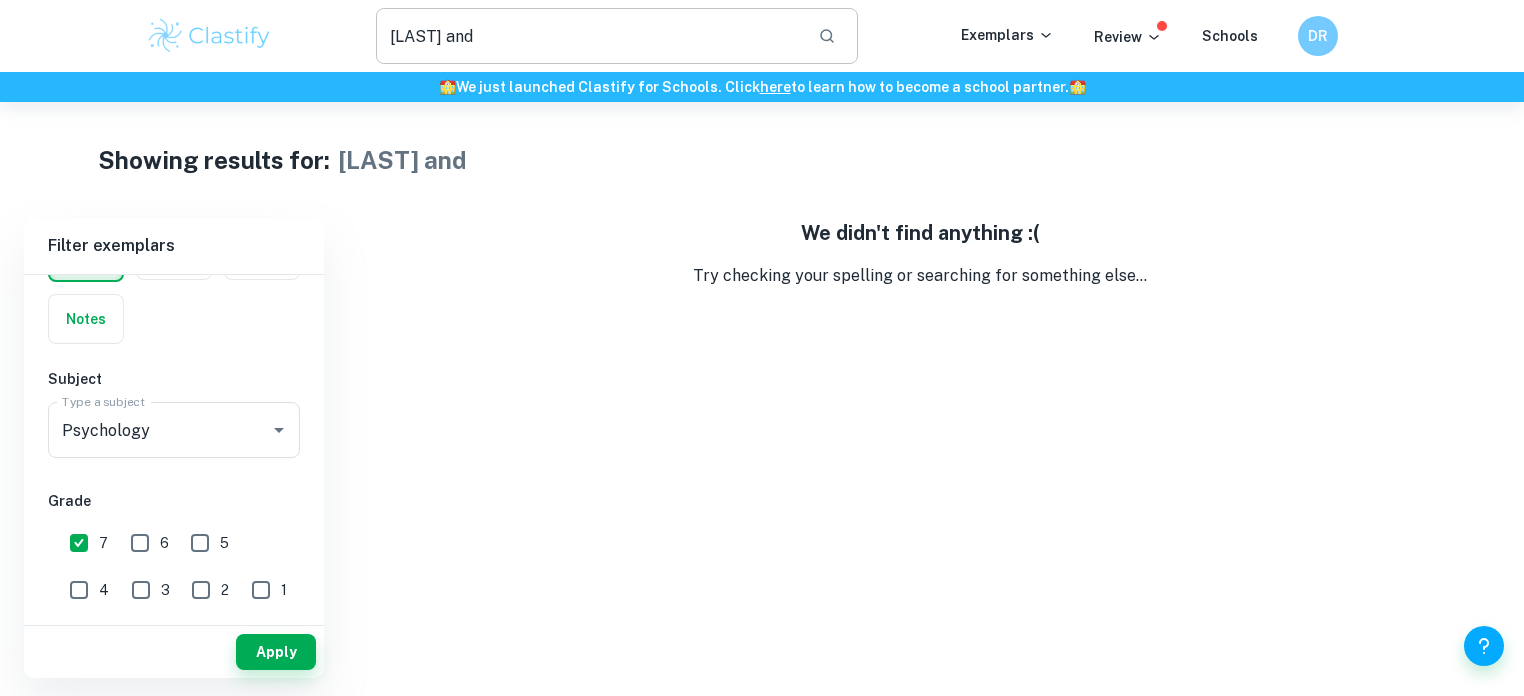 click on "brewer and" at bounding box center (589, 36) 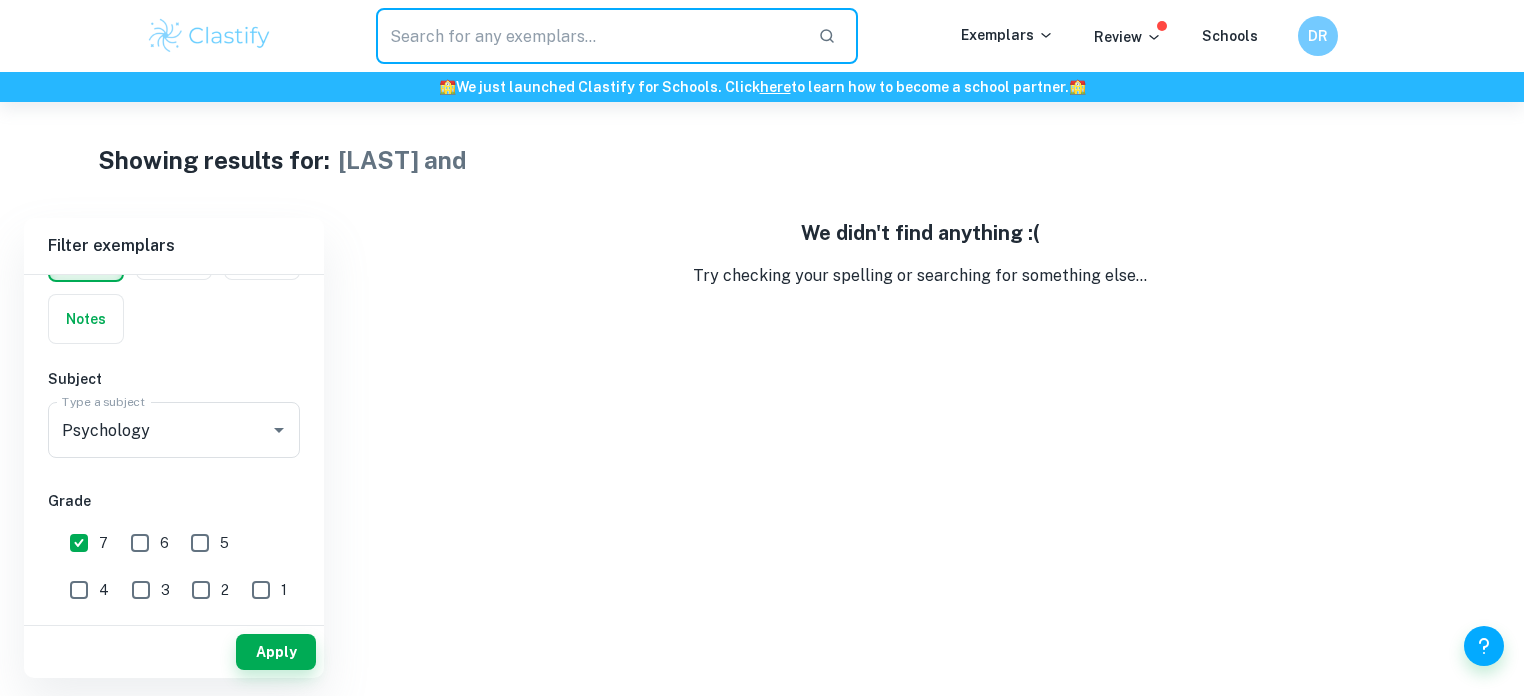 click at bounding box center (589, 36) 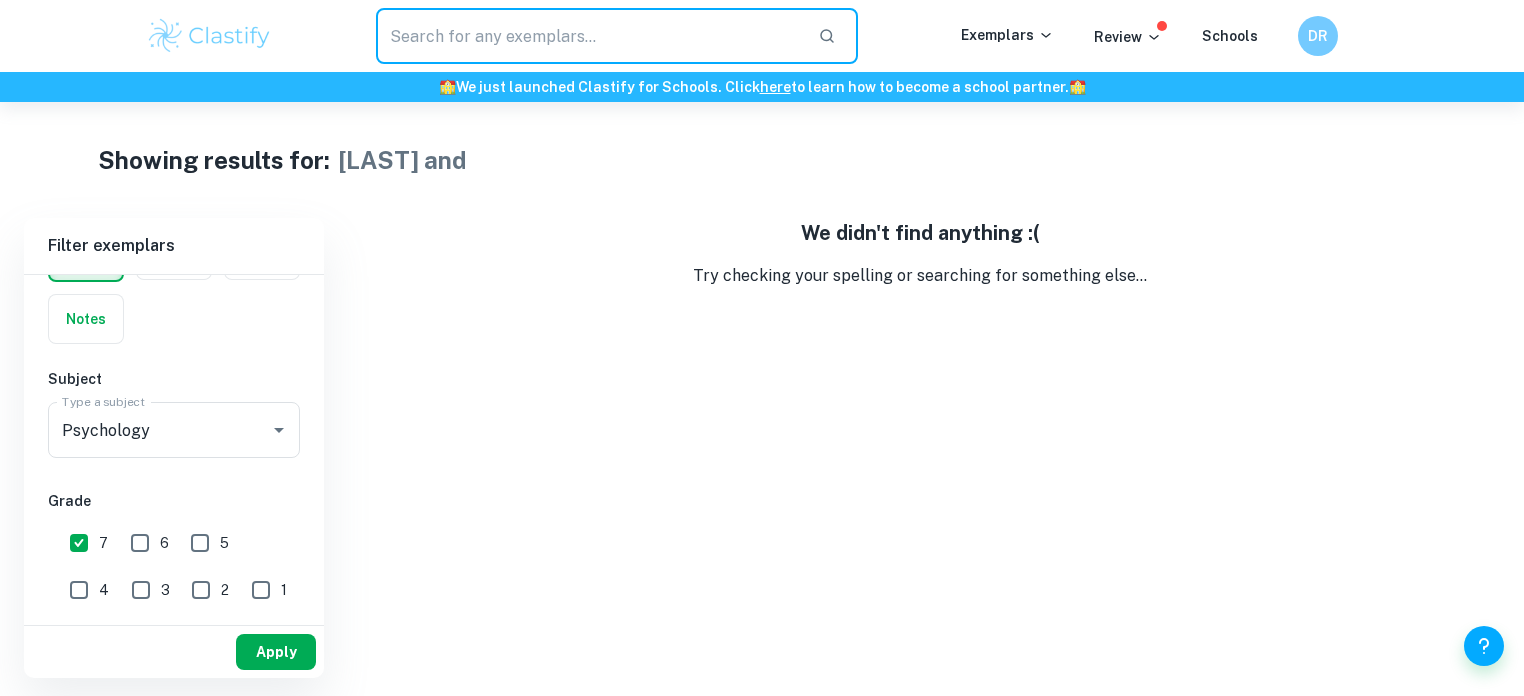click on "Apply" at bounding box center [276, 652] 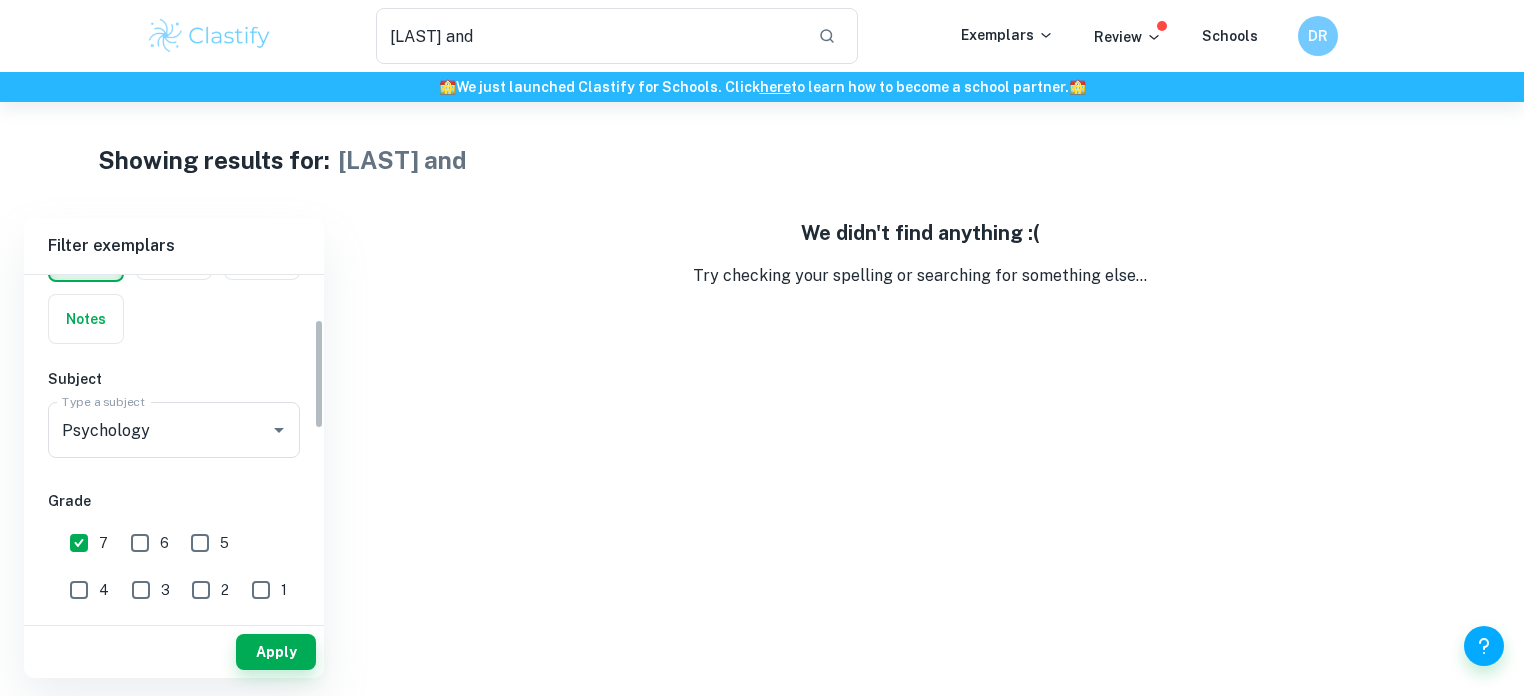 click on "Apply" at bounding box center (174, 652) 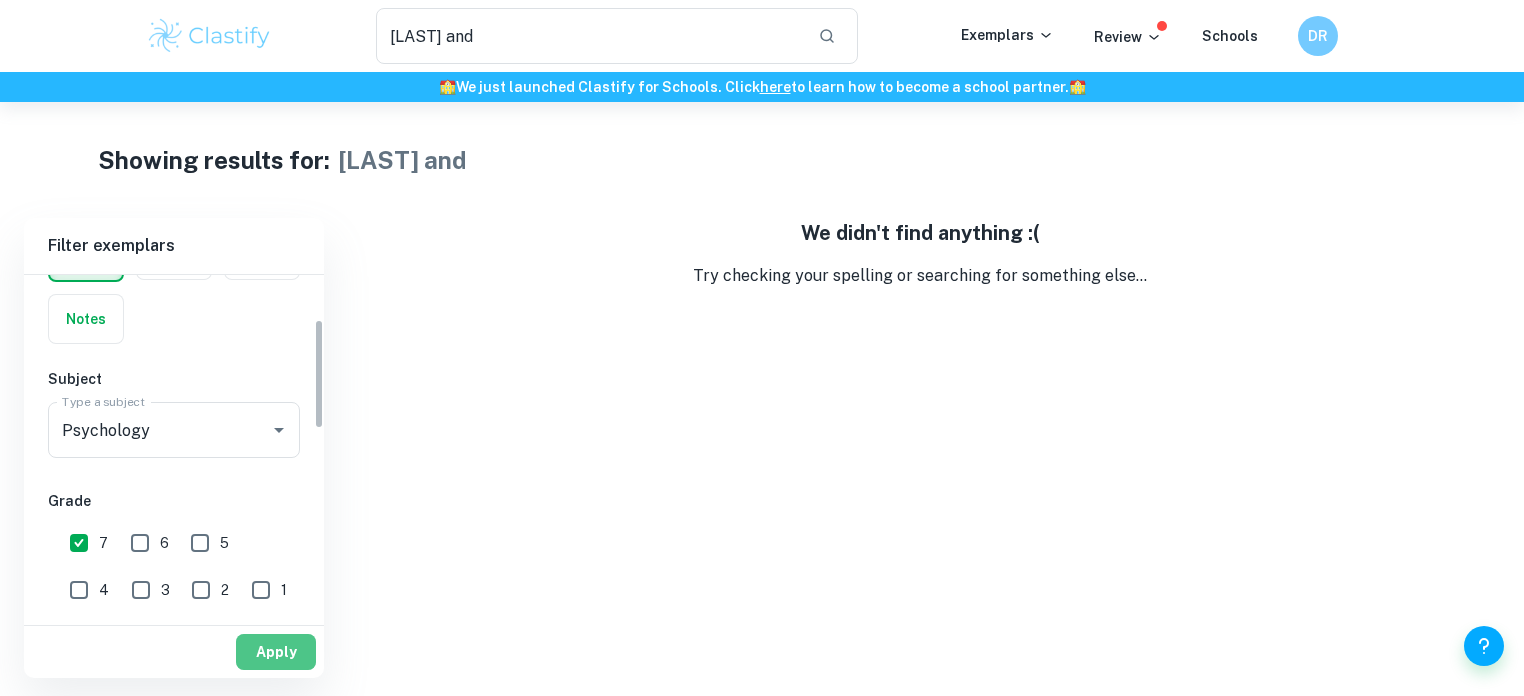 click on "Apply" at bounding box center [276, 652] 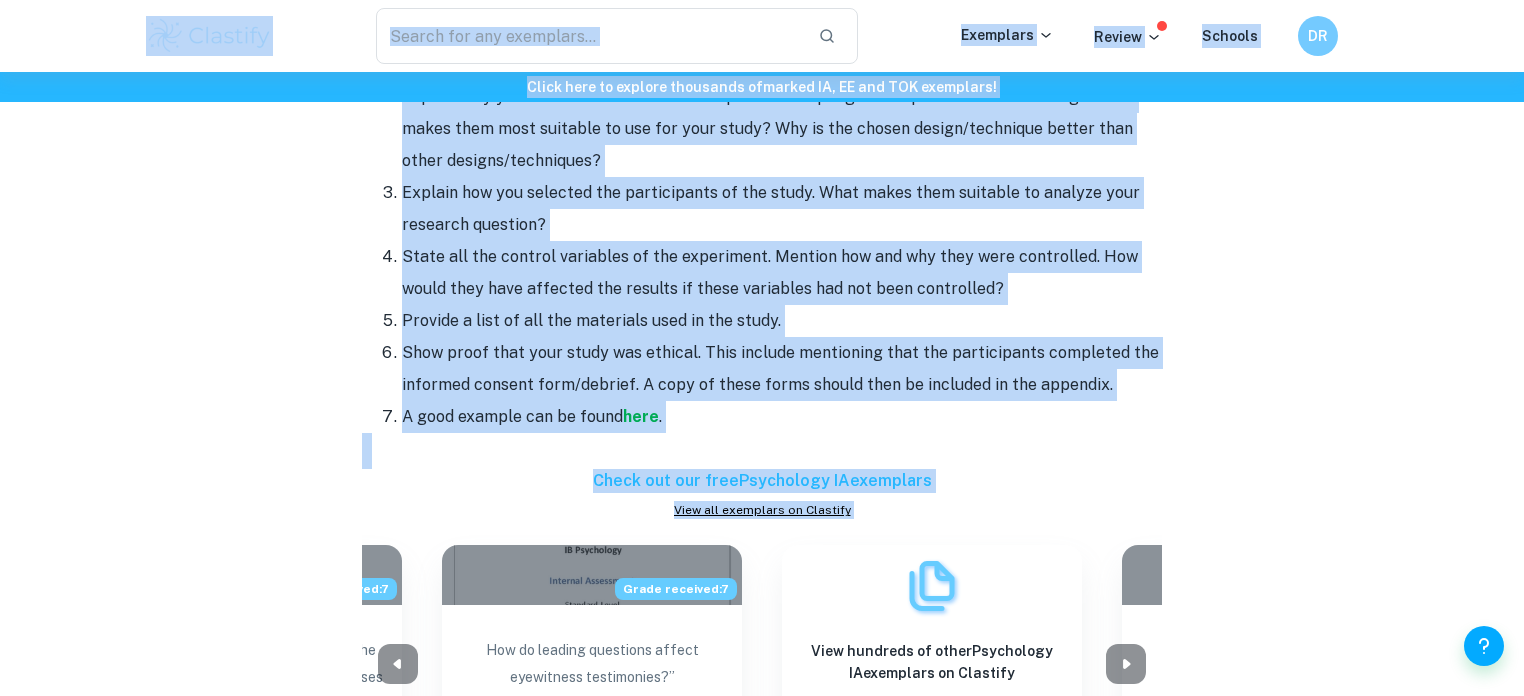 scroll, scrollTop: 1779, scrollLeft: 0, axis: vertical 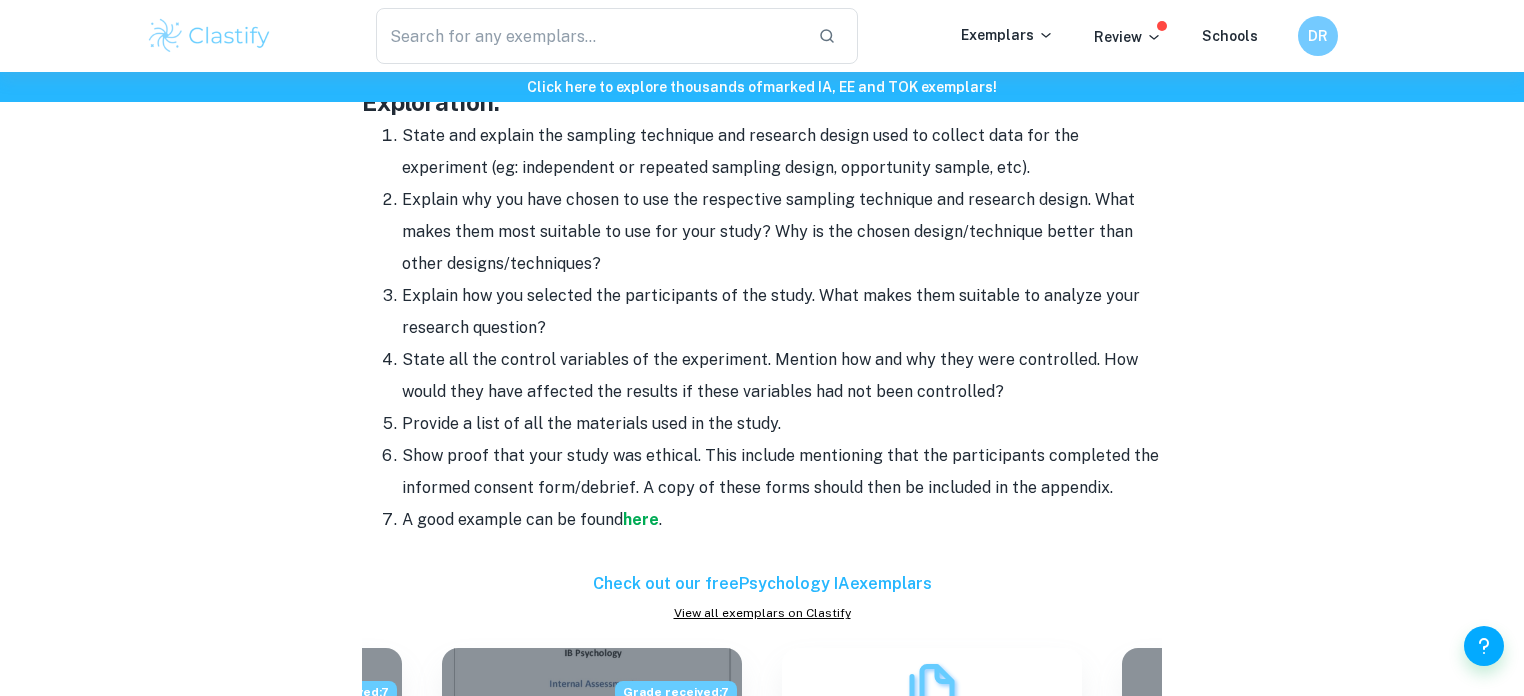 click on "Explain why you have chosen to use the respective sampling technique and research design. What makes them most suitable to use for your study? Why is the chosen design/technique better than other designs/techniques?" at bounding box center [782, 232] 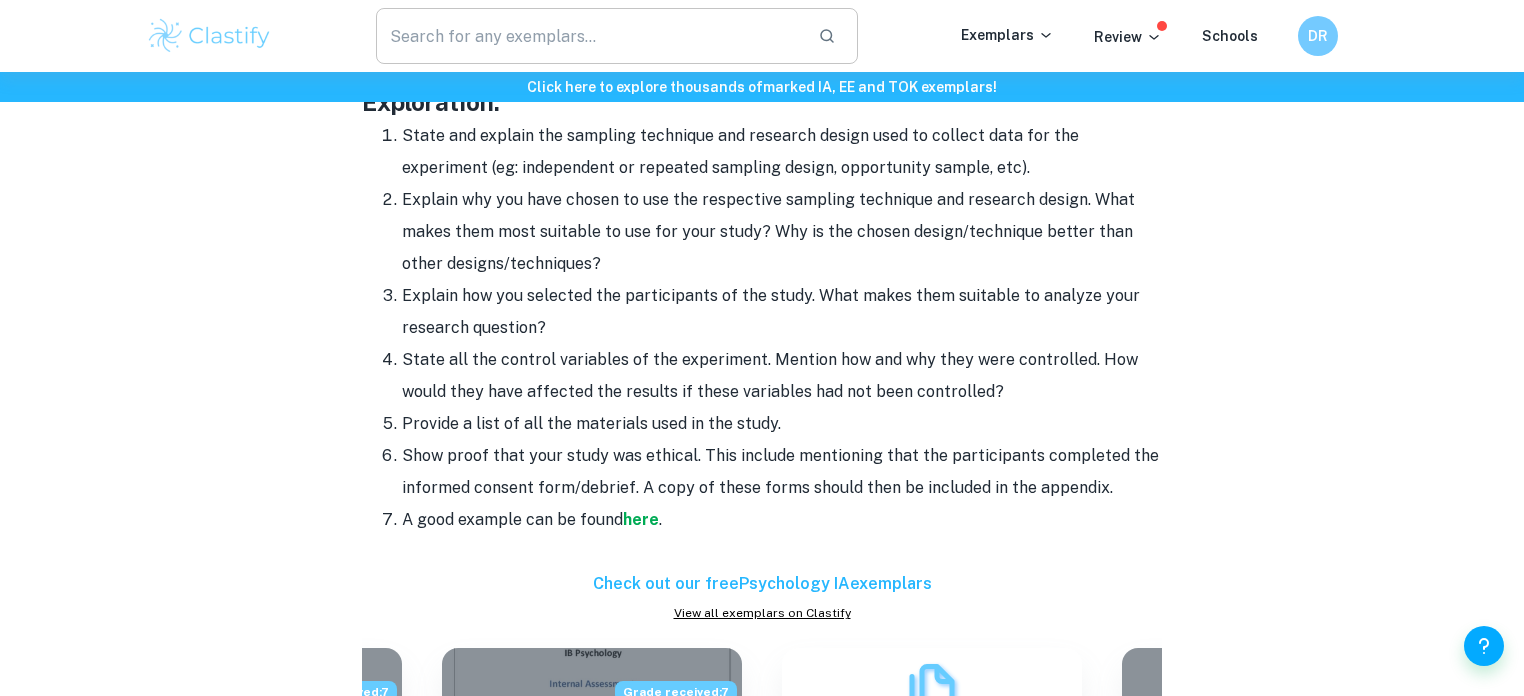 click at bounding box center [589, 36] 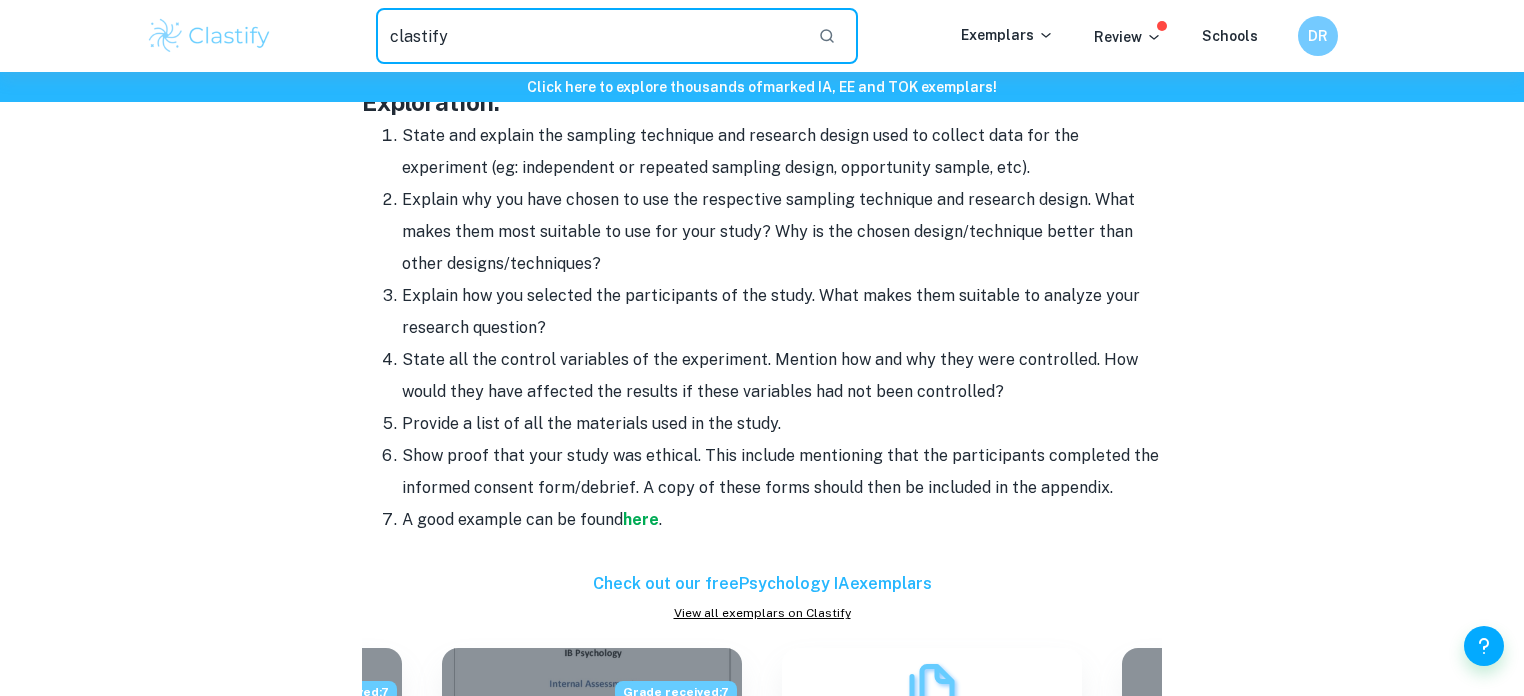 type on "clastify" 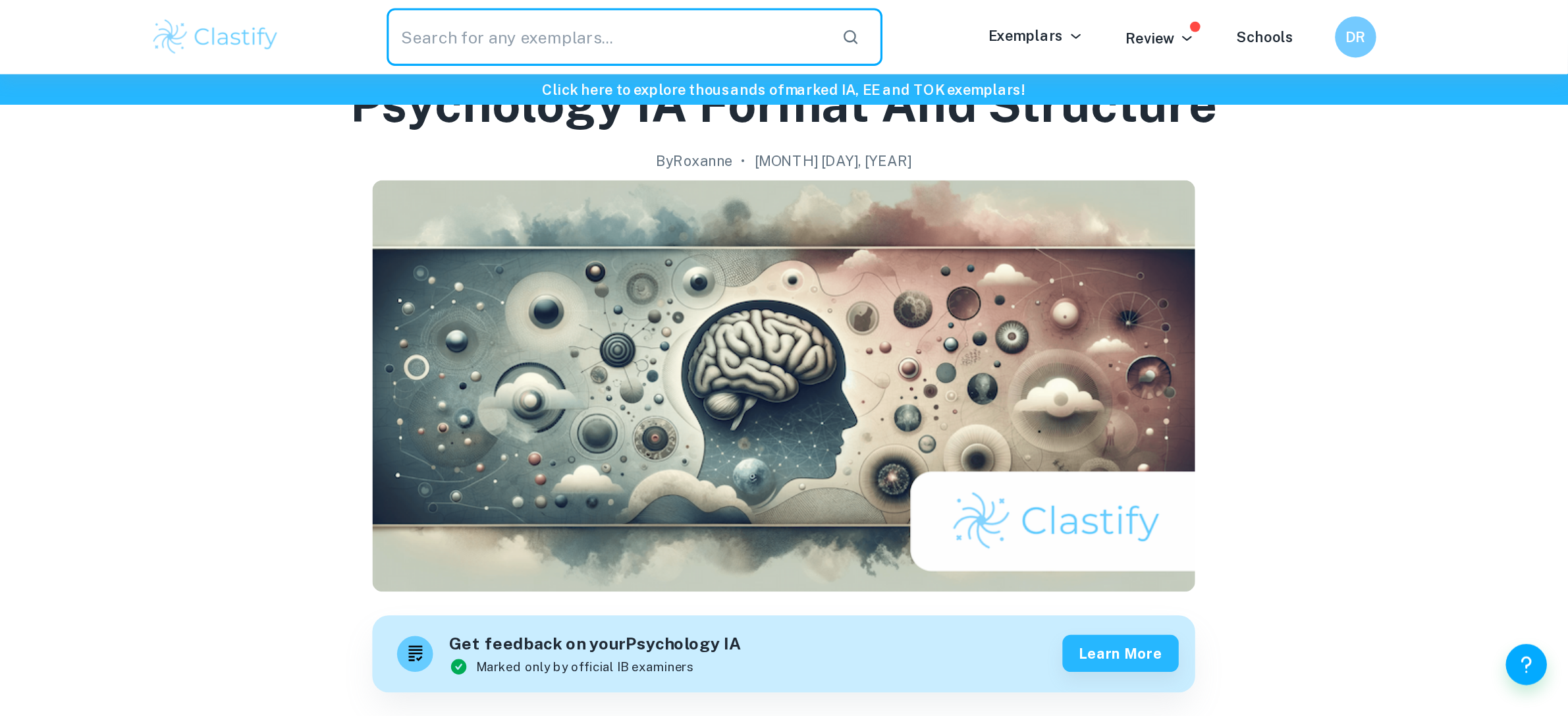 scroll, scrollTop: 0, scrollLeft: 0, axis: both 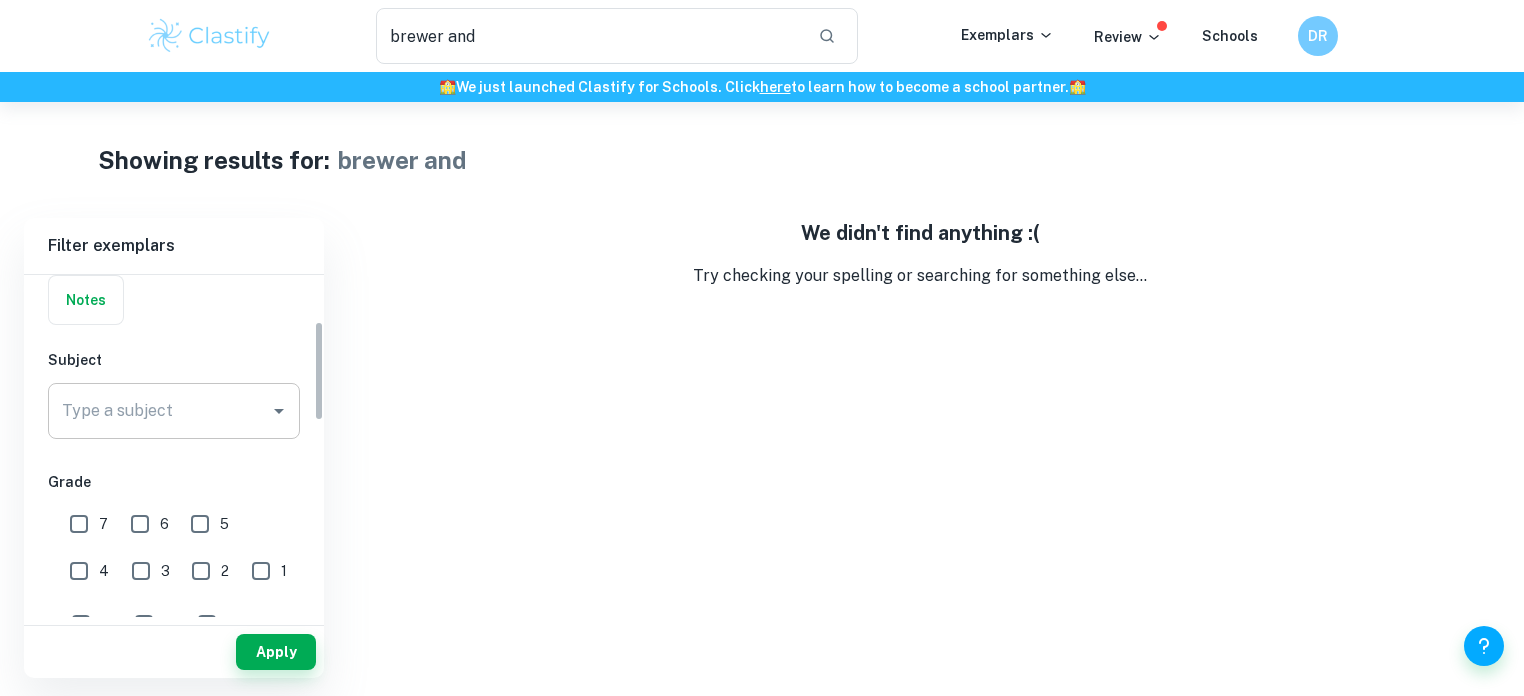 click on "Type a subject" at bounding box center (159, 411) 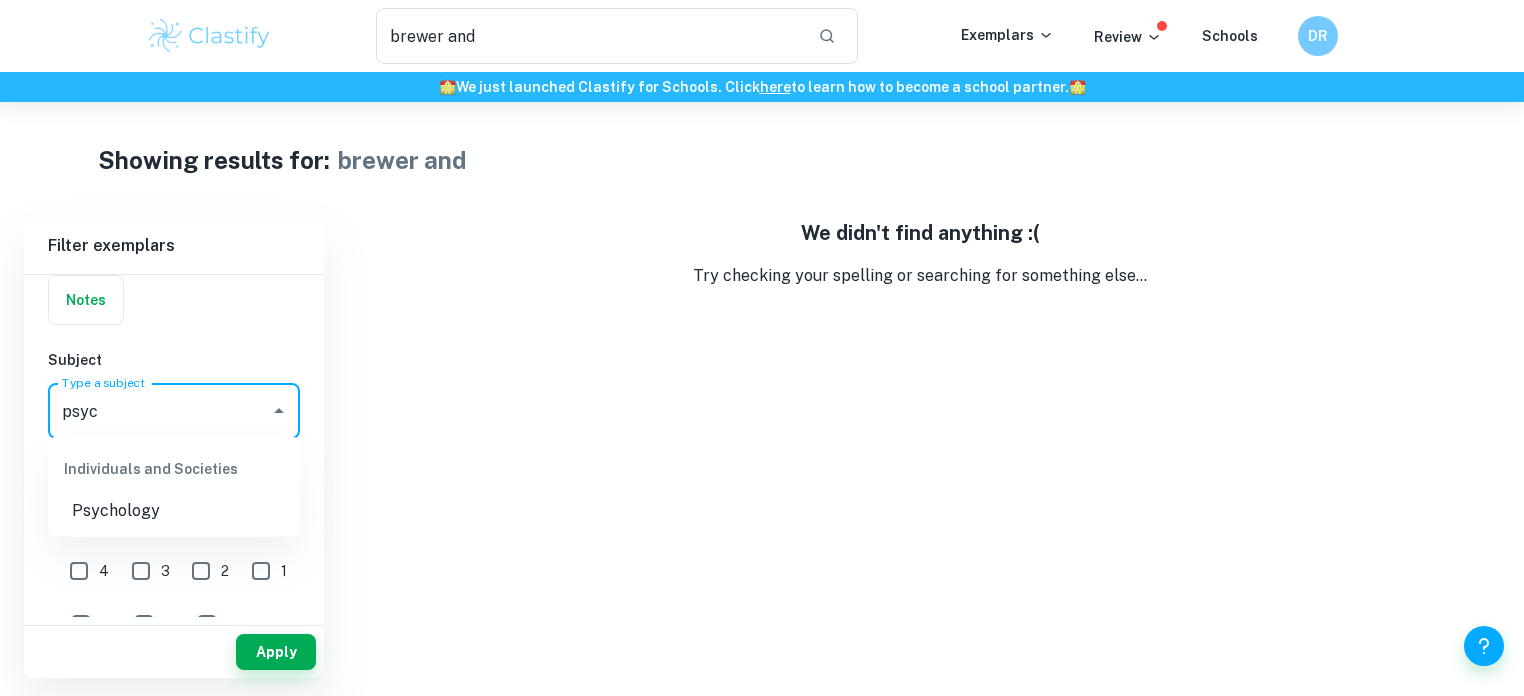 click on "Individuals and Societies" at bounding box center [174, 469] 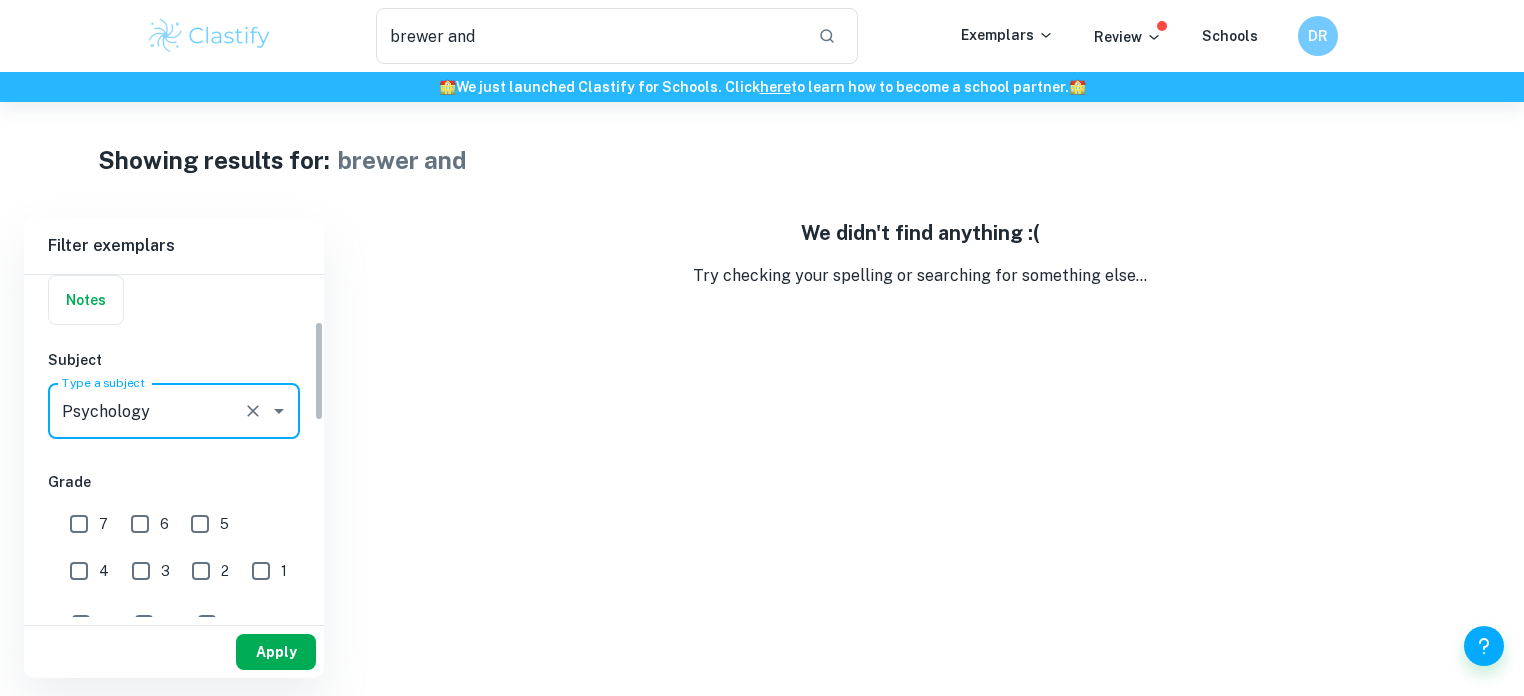 type on "Psychology" 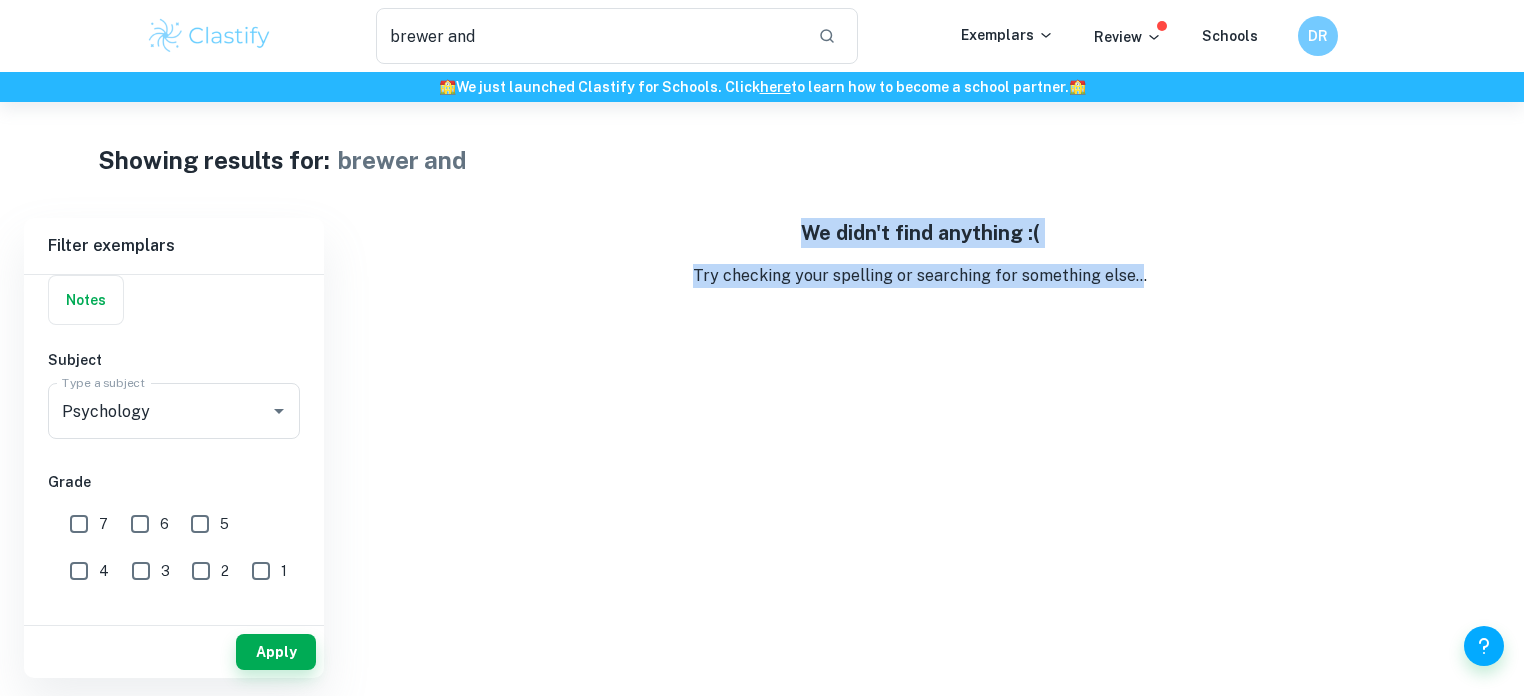 drag, startPoint x: 817, startPoint y: 233, endPoint x: 1140, endPoint y: 275, distance: 325.7192 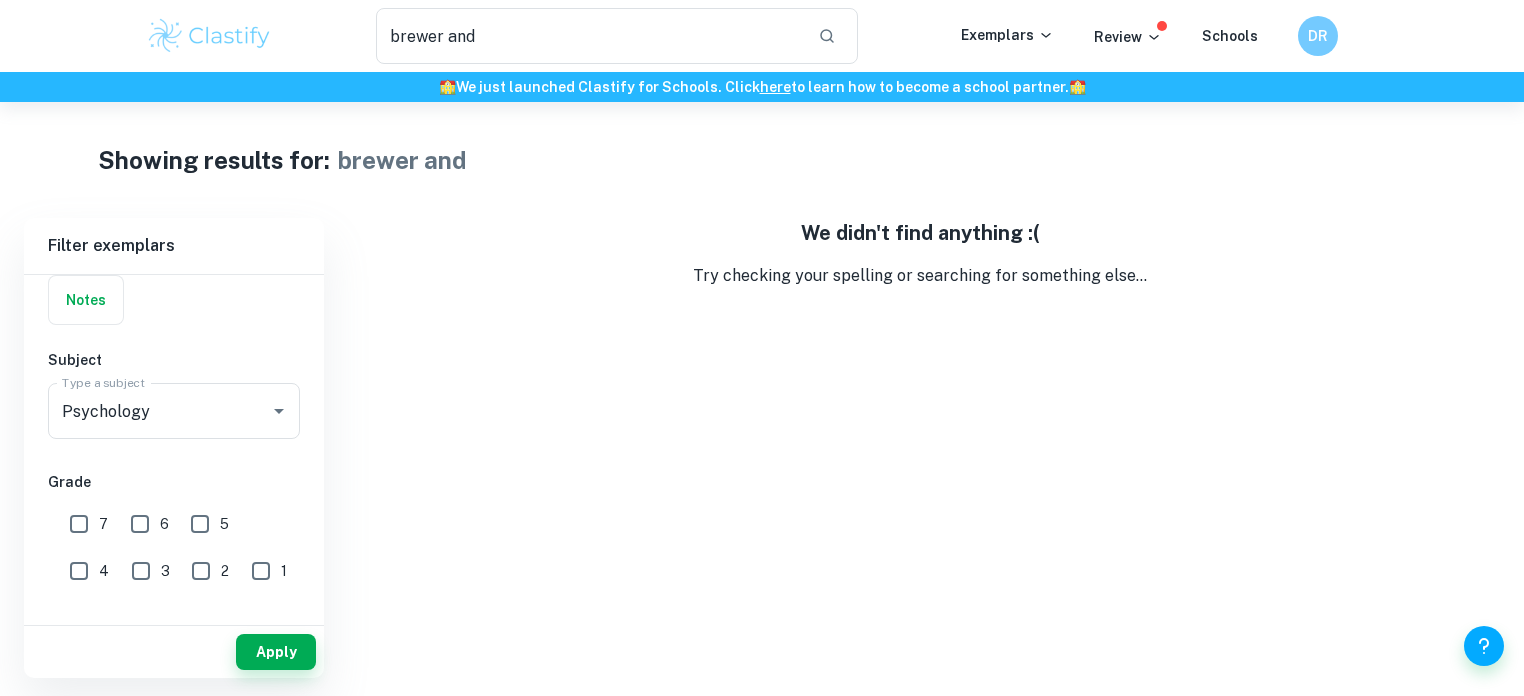 click on "Try checking your spelling or searching for something else..." at bounding box center (920, 276) 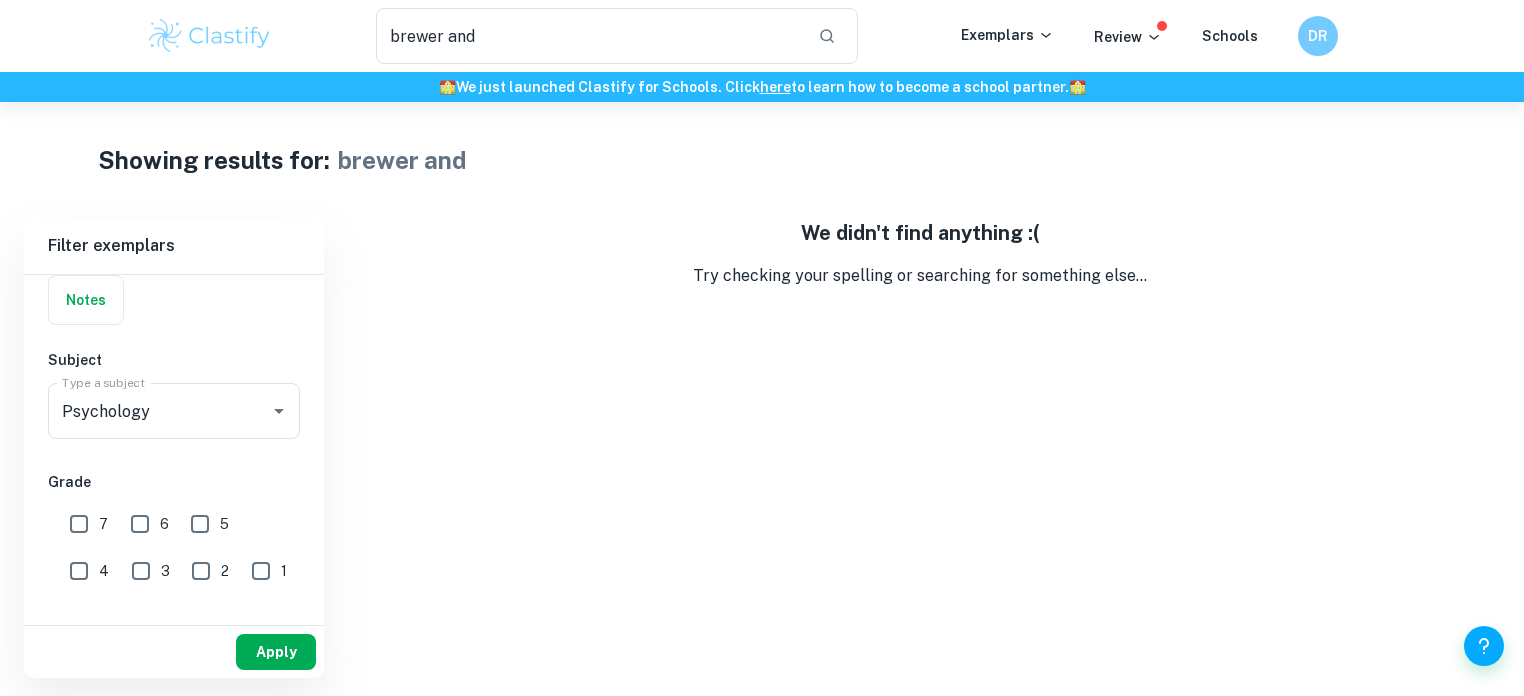 click on "Apply" at bounding box center (276, 652) 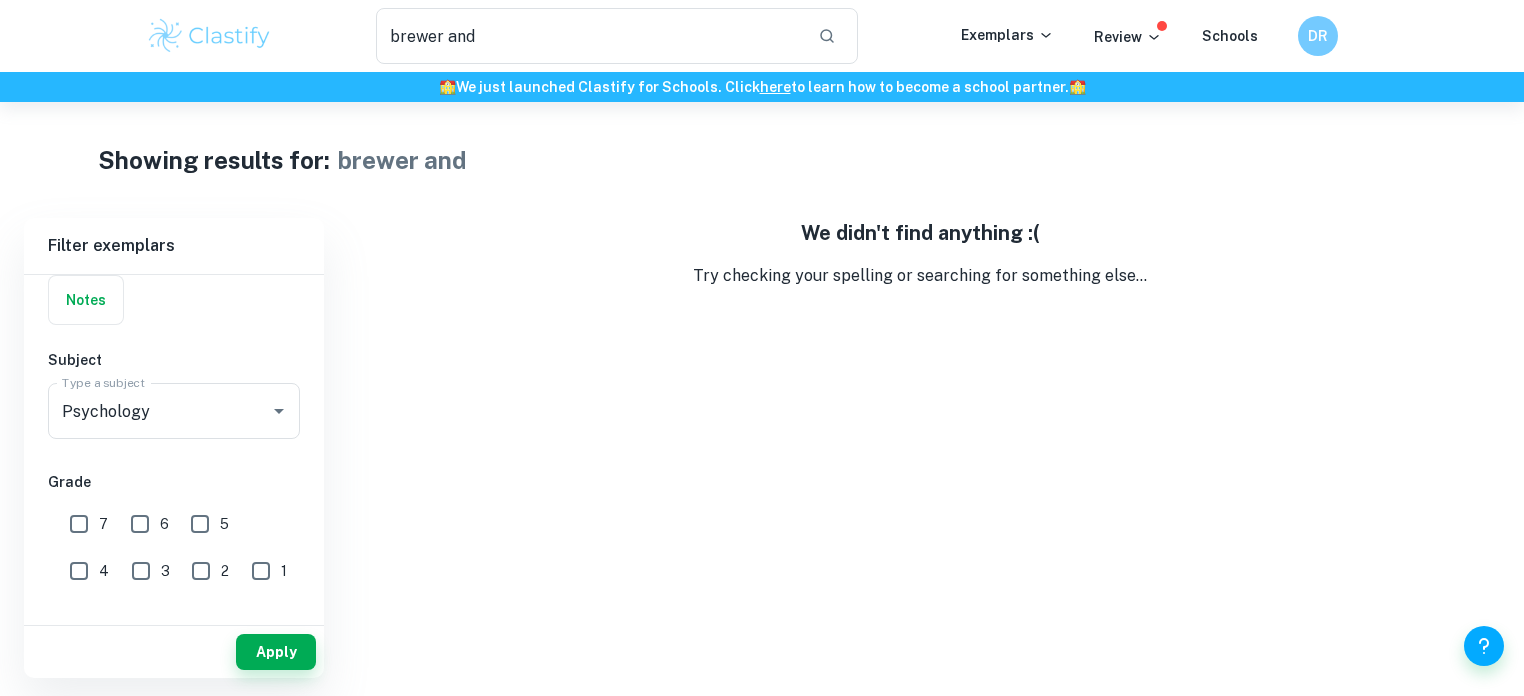 click on "🏫  We just launched Clastify for Schools. Click  here  to learn how to become a school partner.  🏫" at bounding box center [762, 87] 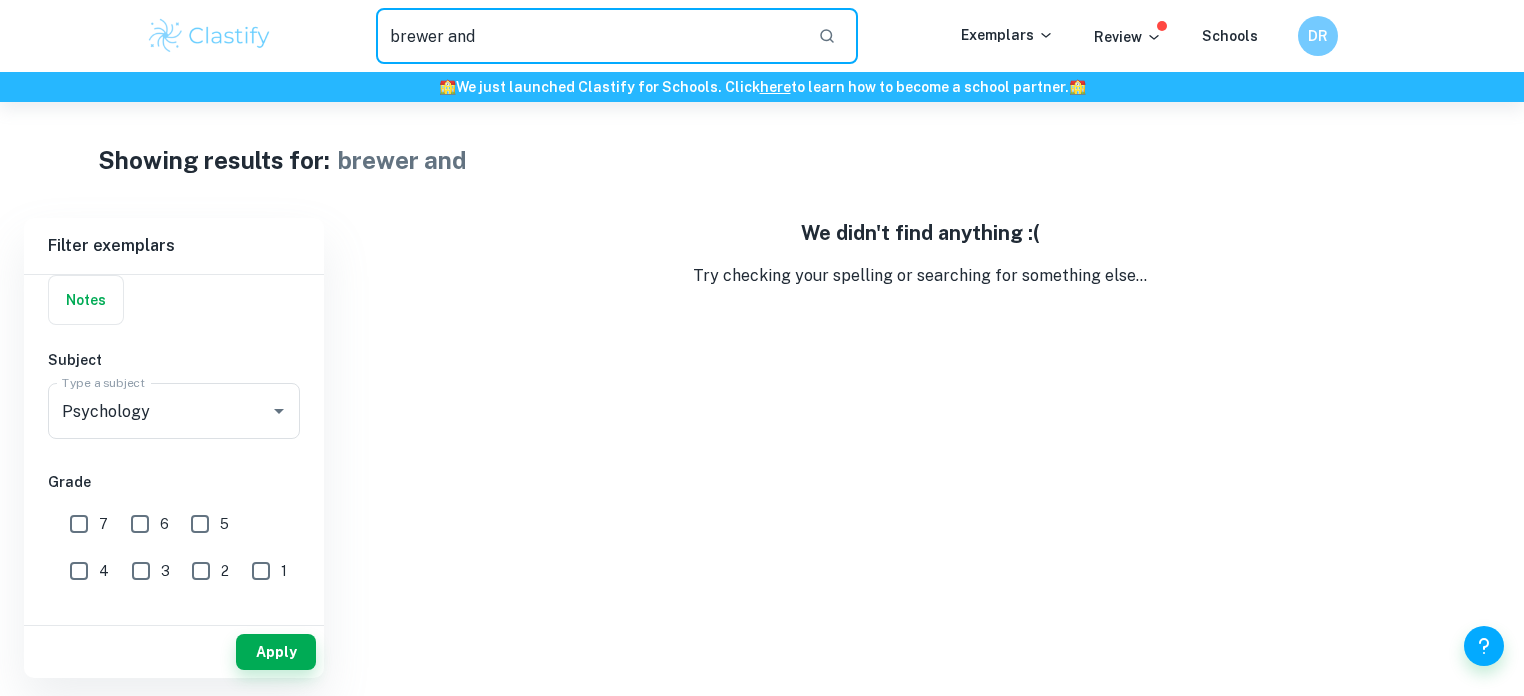 drag, startPoint x: 505, startPoint y: 58, endPoint x: 501, endPoint y: 70, distance: 12.649111 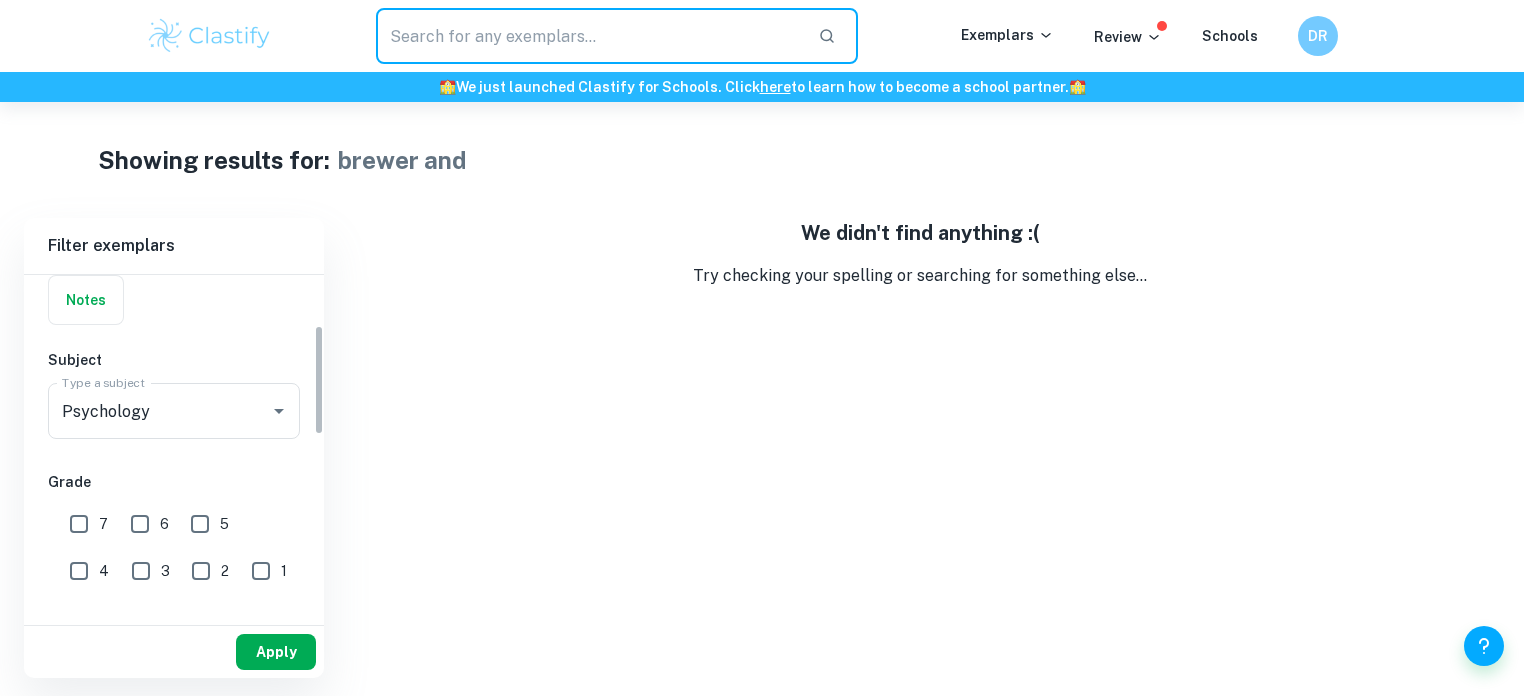 click on "Apply" at bounding box center (276, 652) 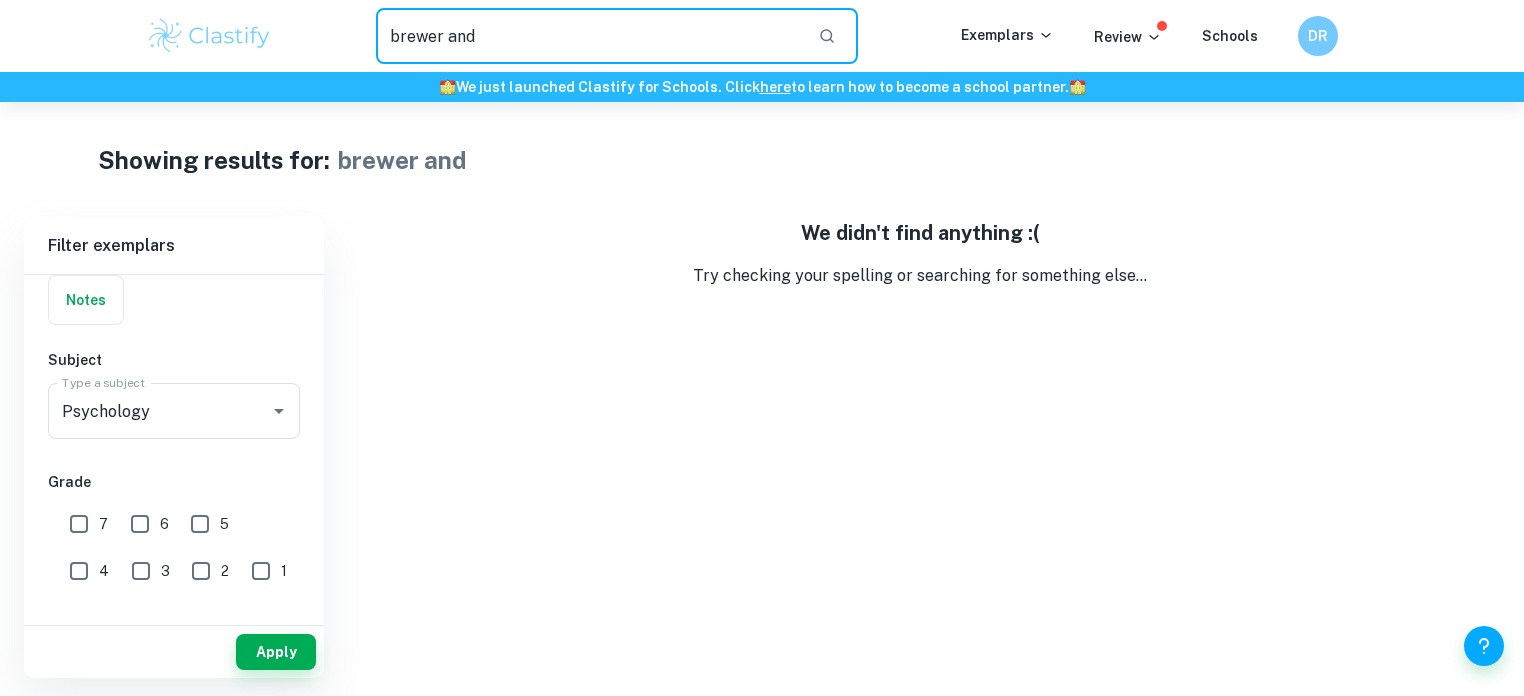 drag, startPoint x: 464, startPoint y: 31, endPoint x: 324, endPoint y: -3, distance: 144.06943 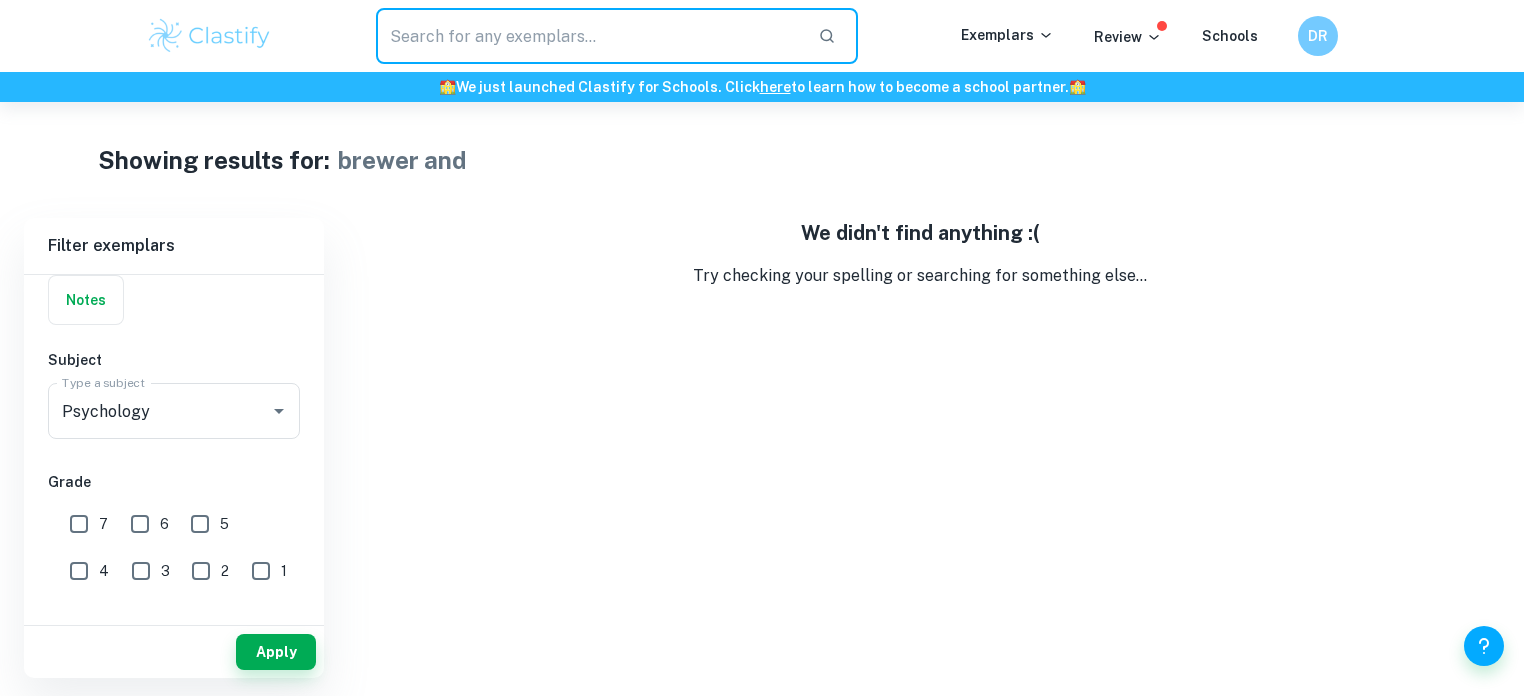 type 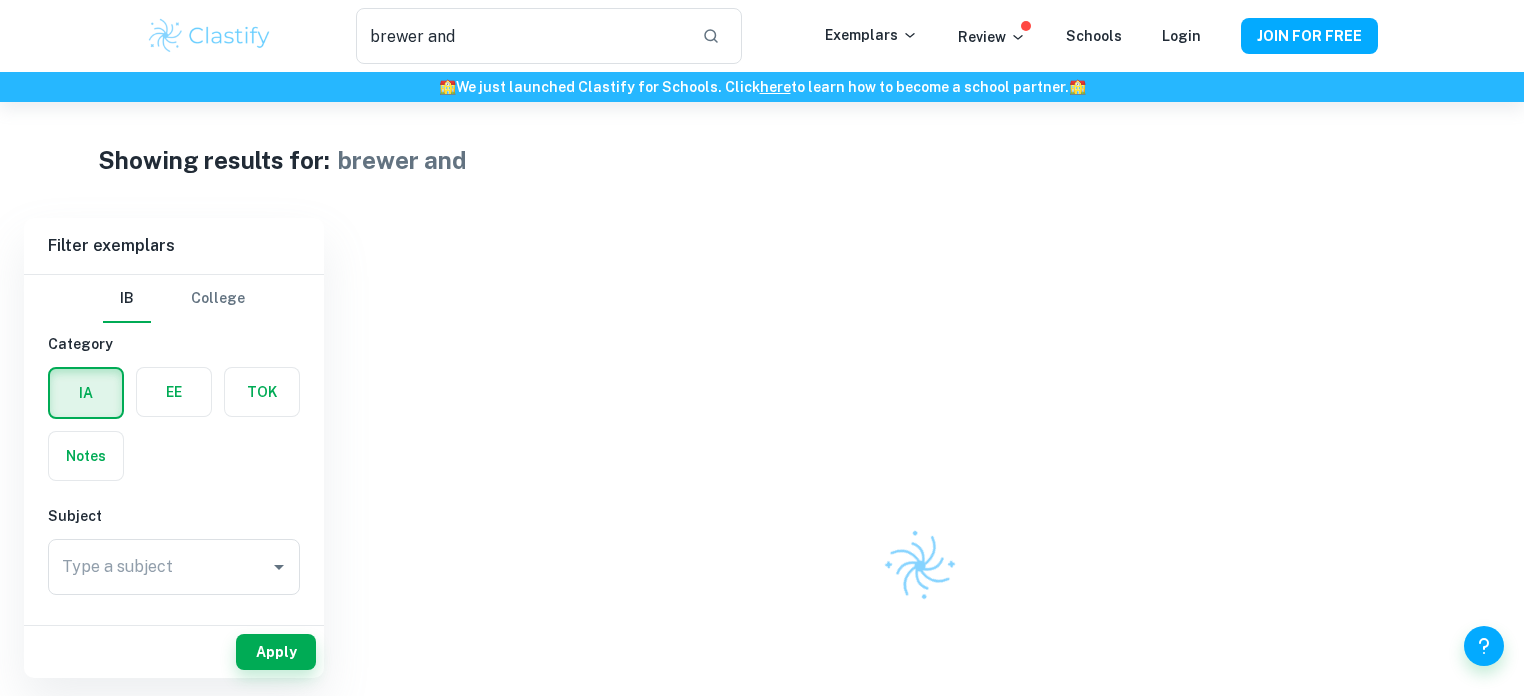 scroll, scrollTop: 0, scrollLeft: 0, axis: both 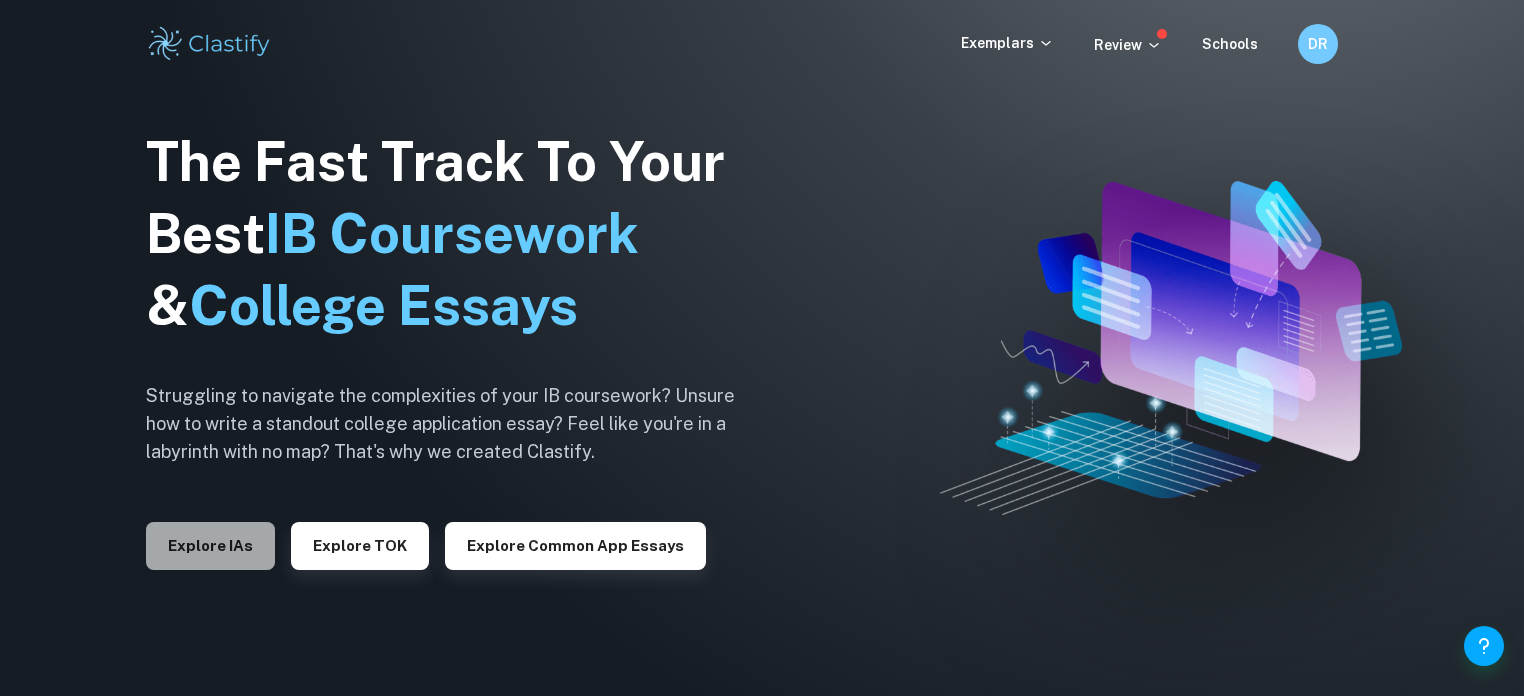click on "Explore IAs" at bounding box center [210, 546] 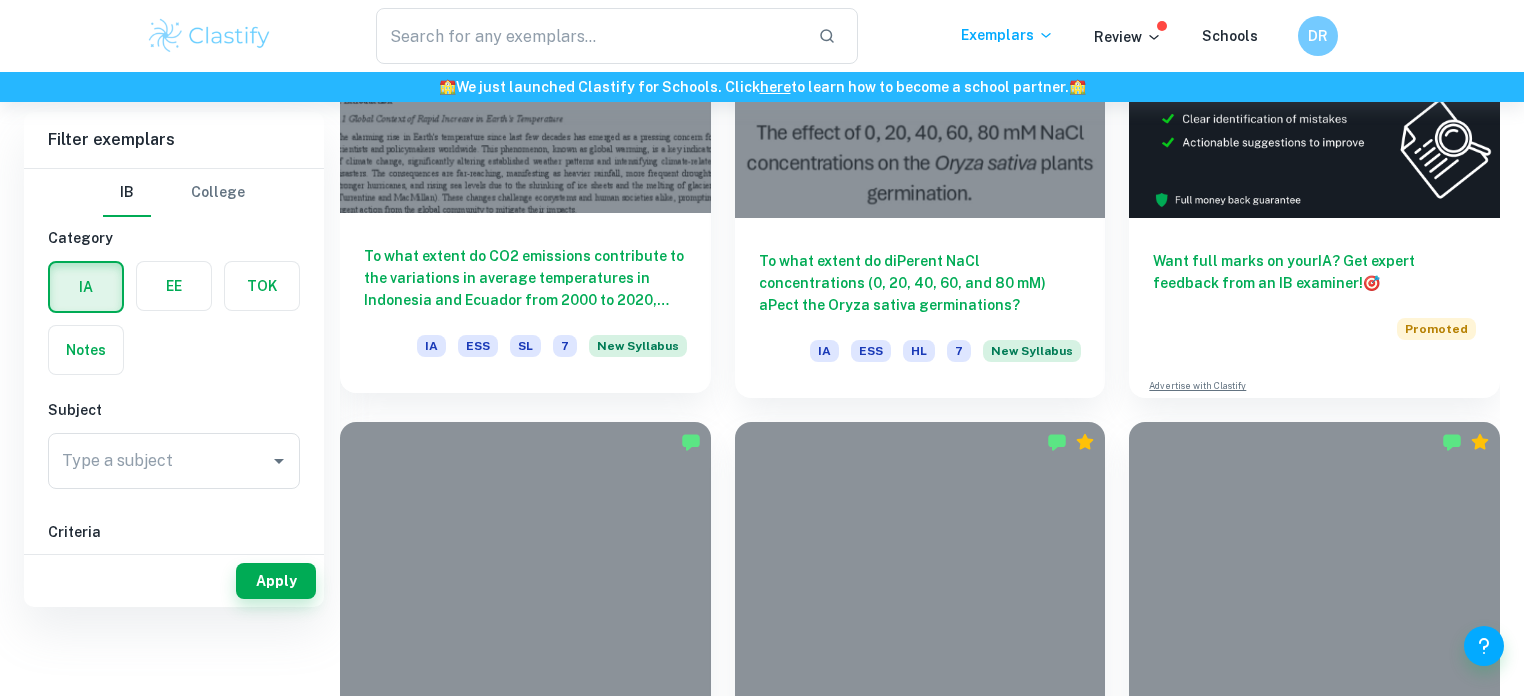 scroll, scrollTop: 816, scrollLeft: 0, axis: vertical 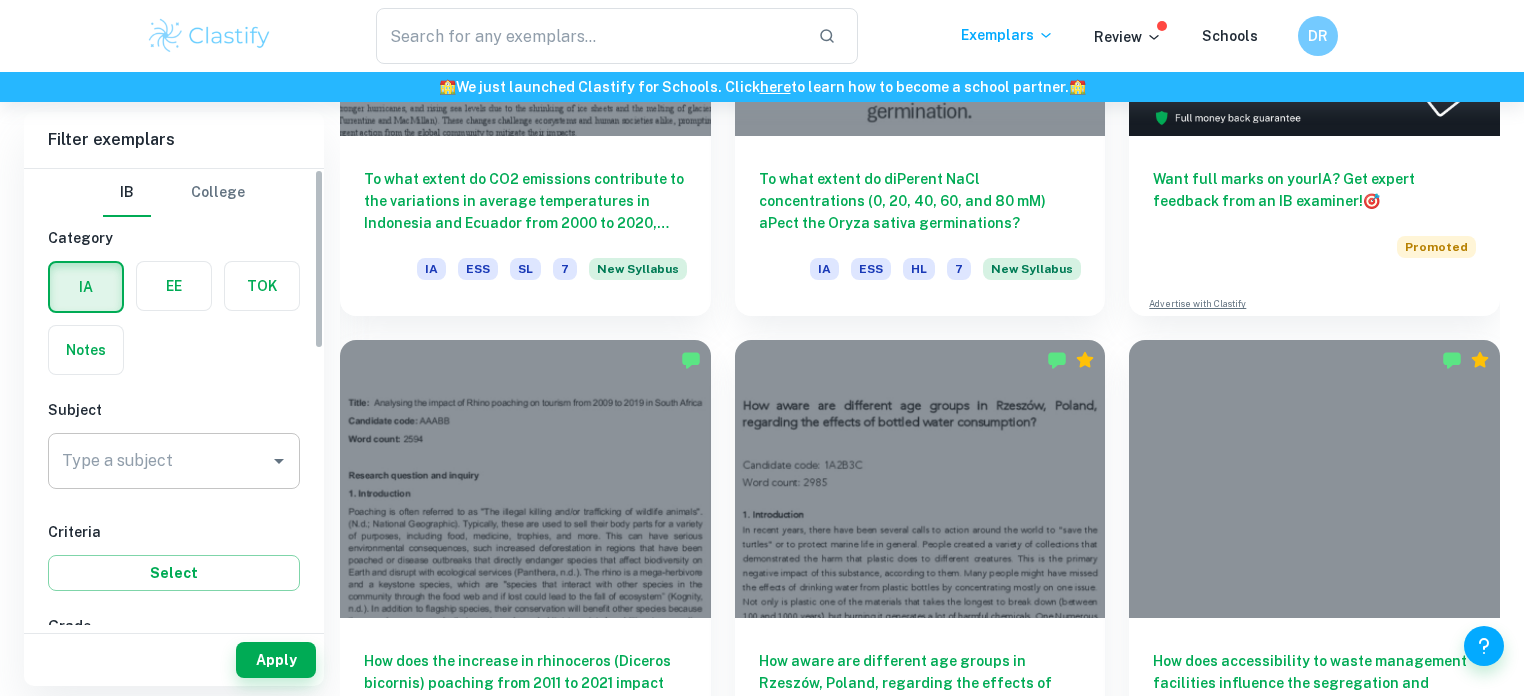 click on "Type a subject" at bounding box center [174, 461] 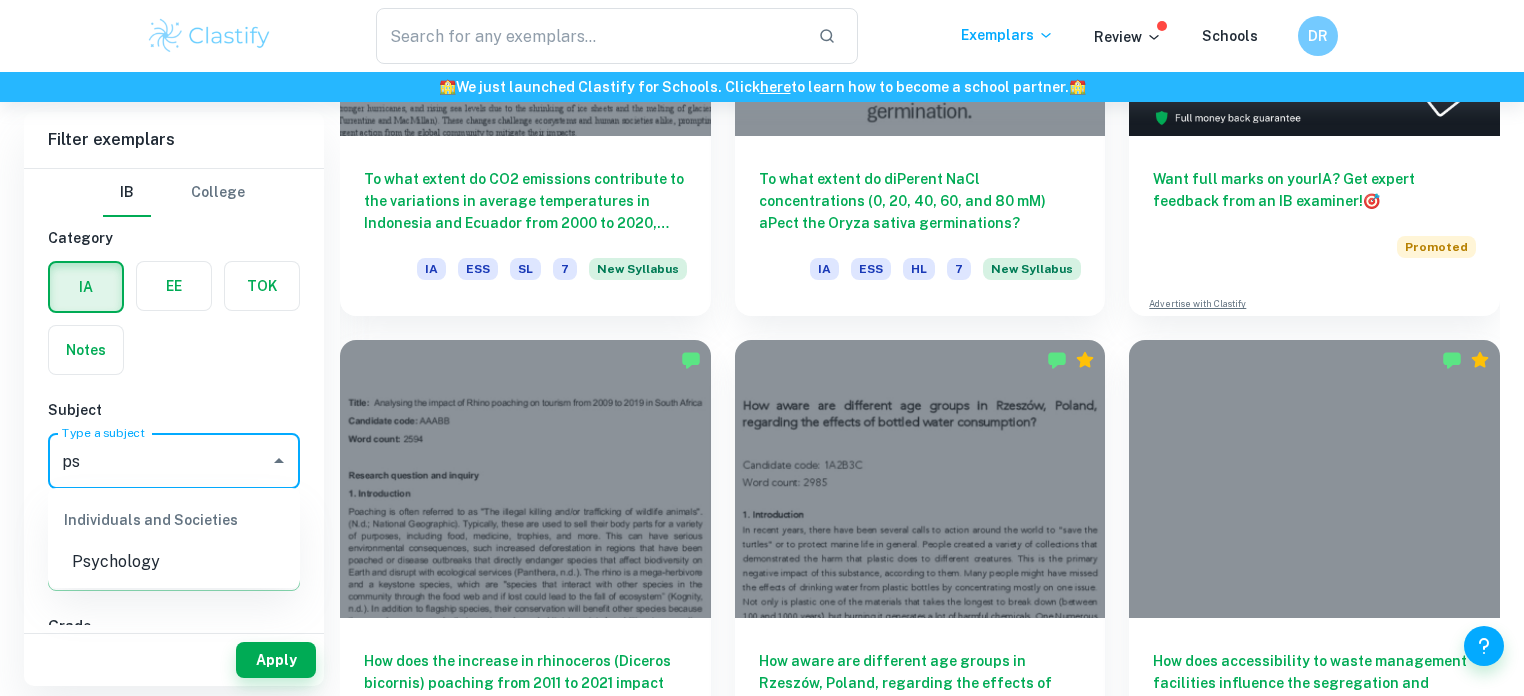 click on "Psychology" at bounding box center [174, 562] 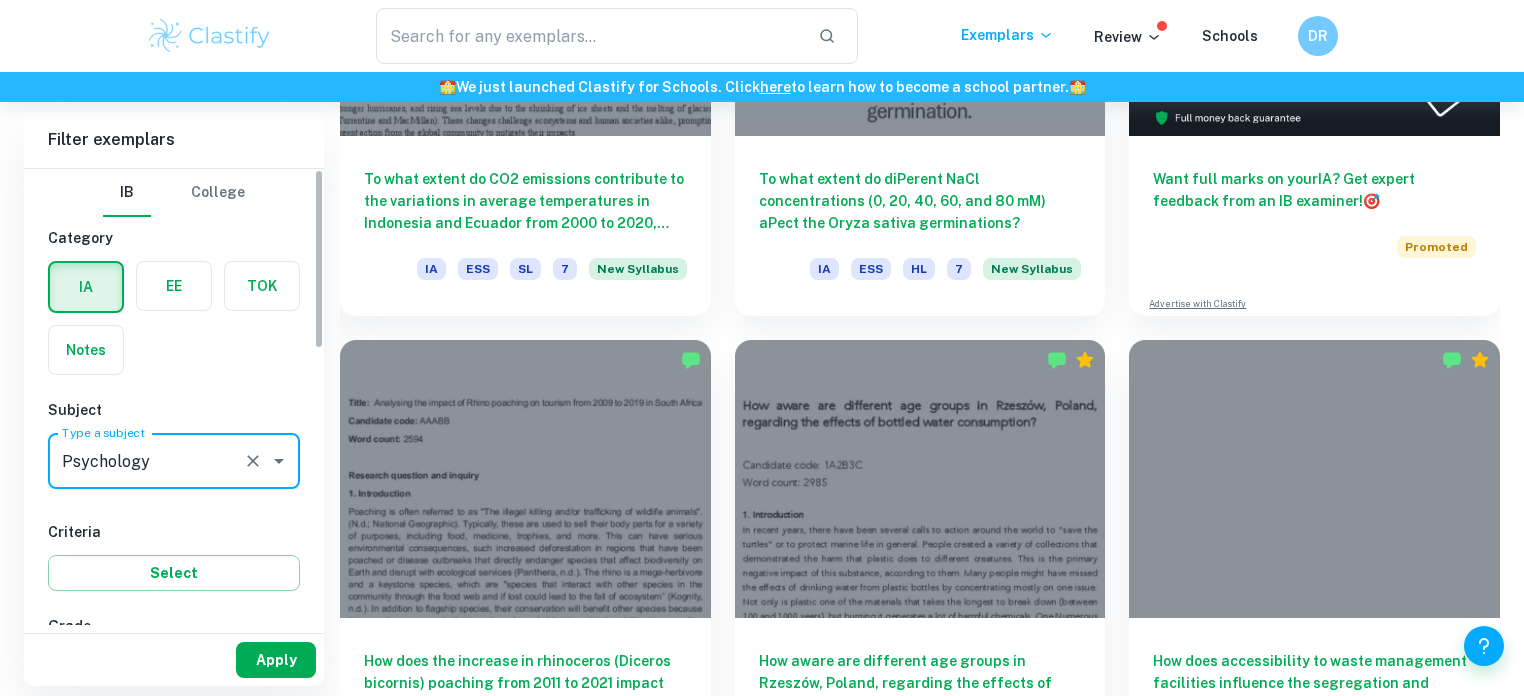 type on "Psychology" 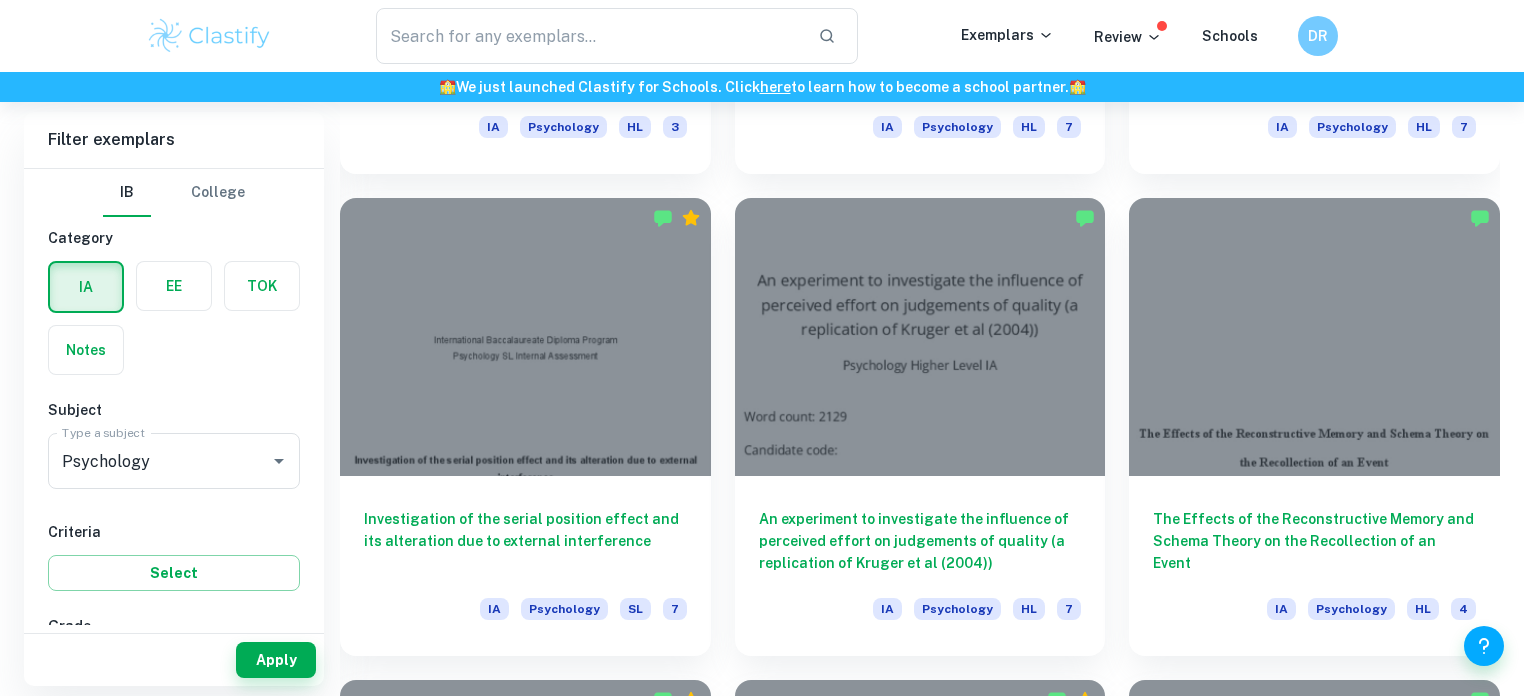 scroll, scrollTop: 1888, scrollLeft: 0, axis: vertical 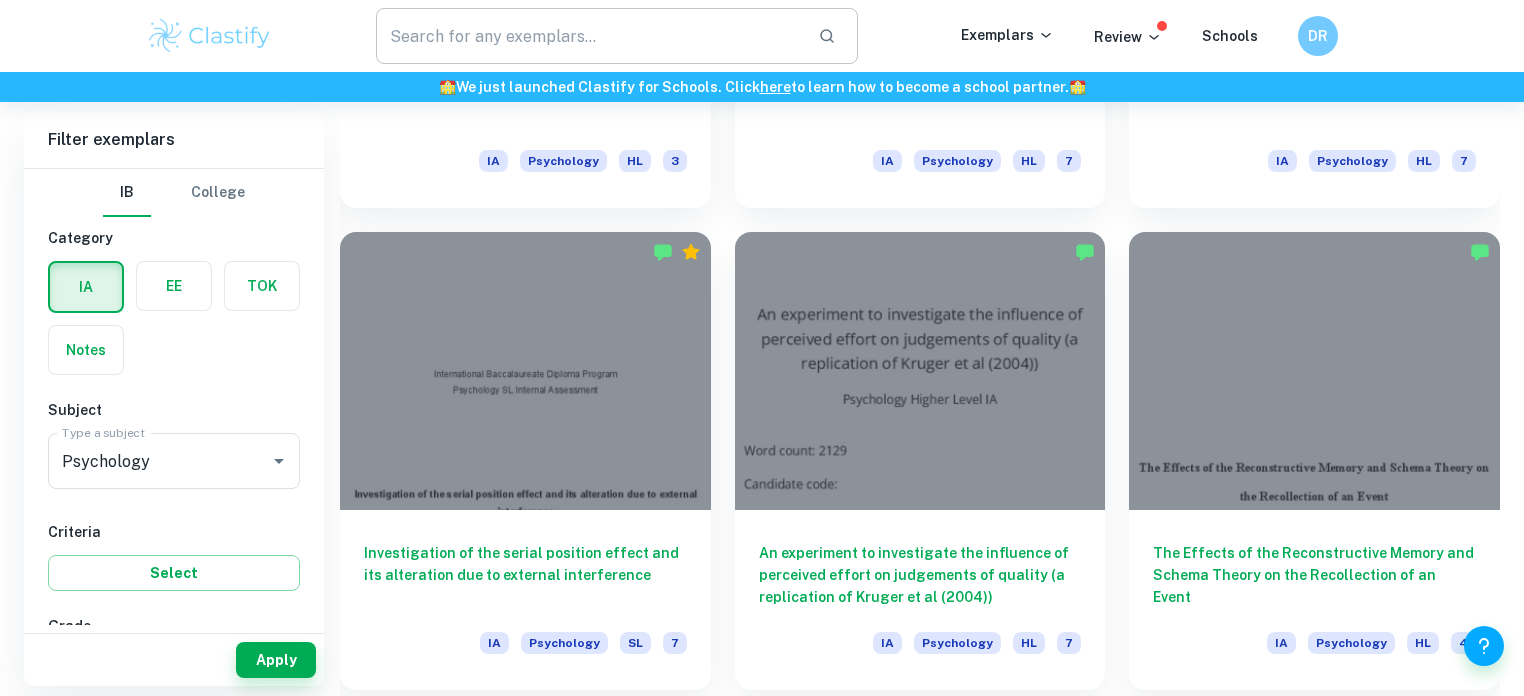 click at bounding box center (589, 36) 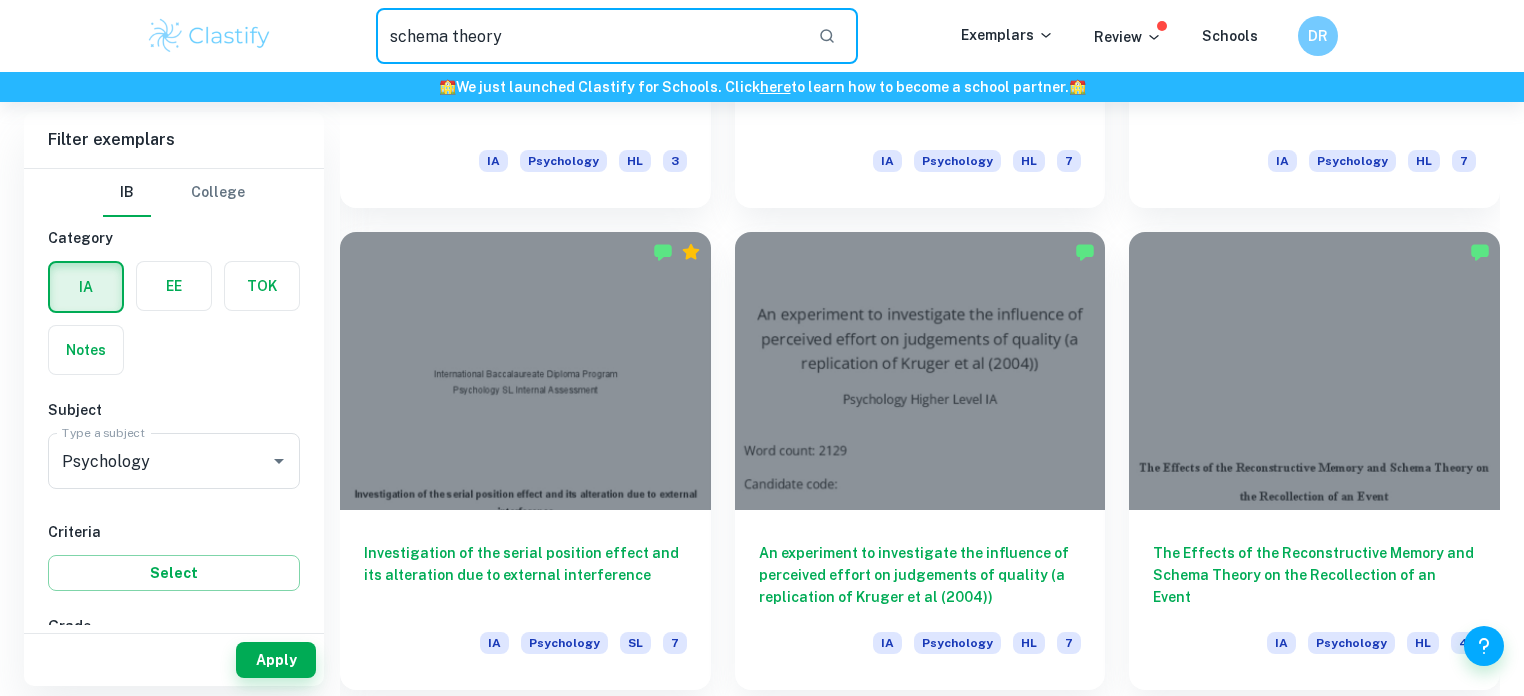 type on "schema theory" 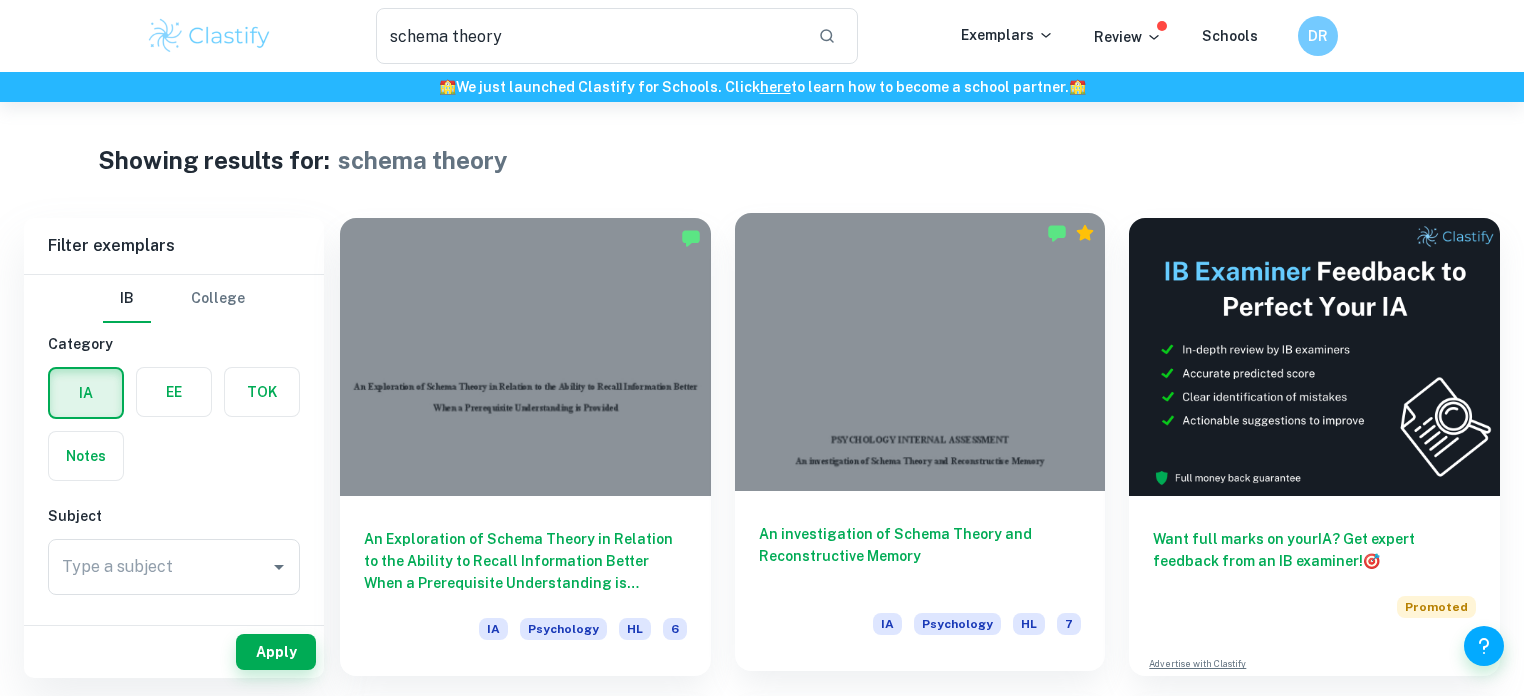 click at bounding box center [920, 352] 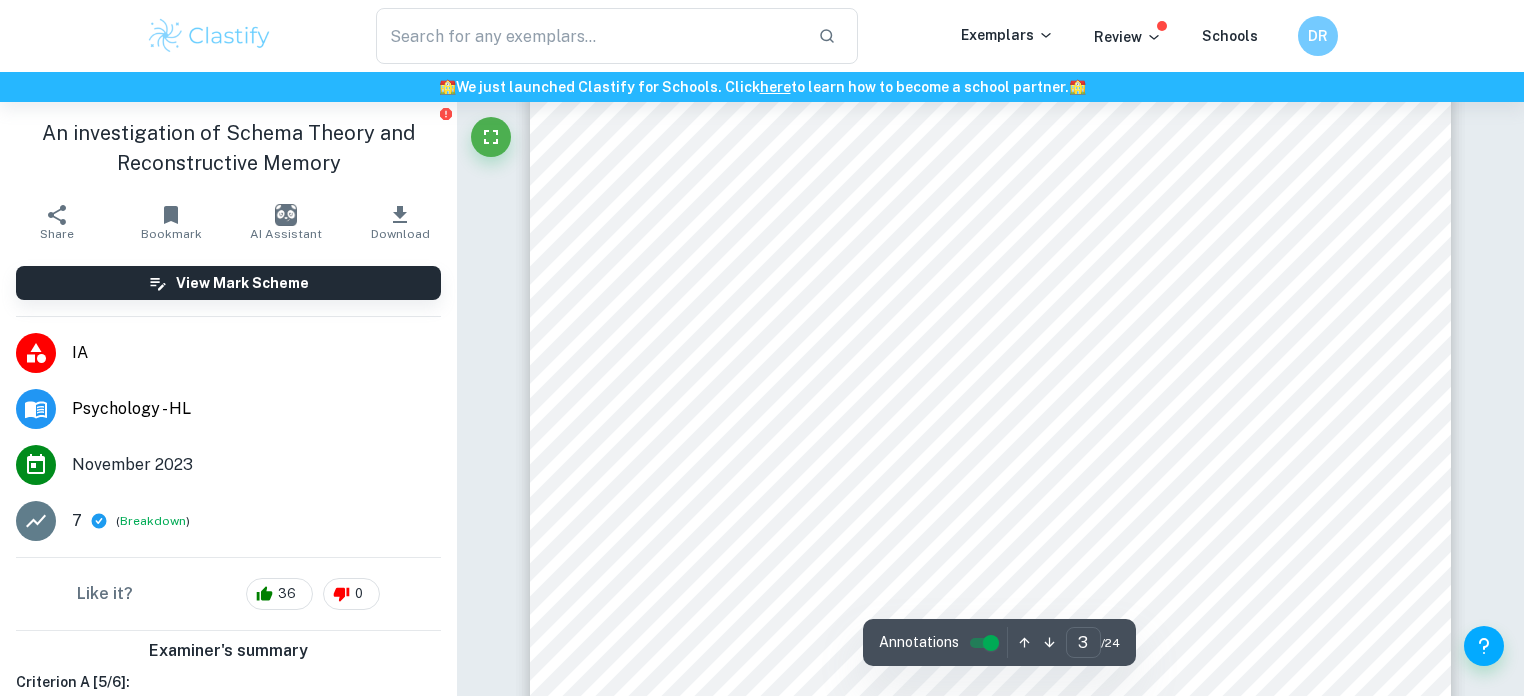 scroll, scrollTop: 2824, scrollLeft: 0, axis: vertical 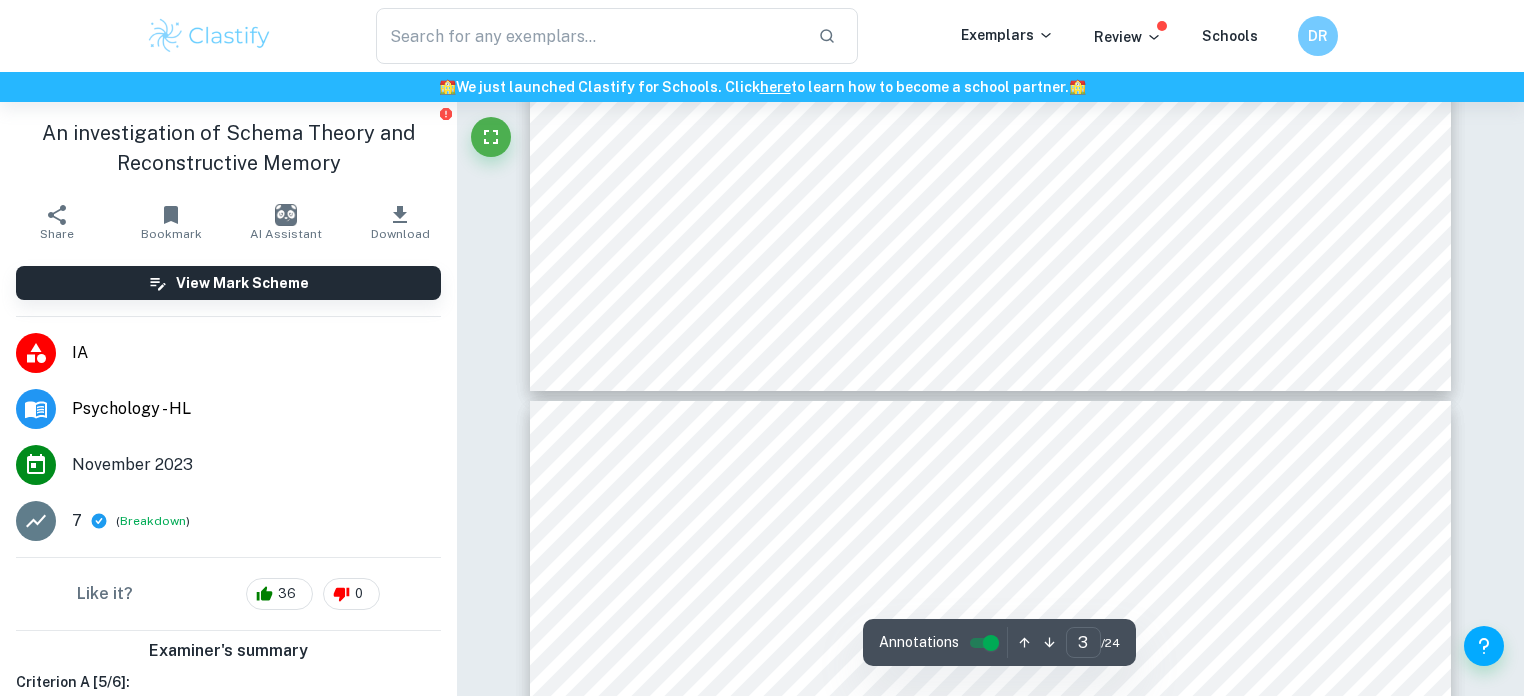 type on "4" 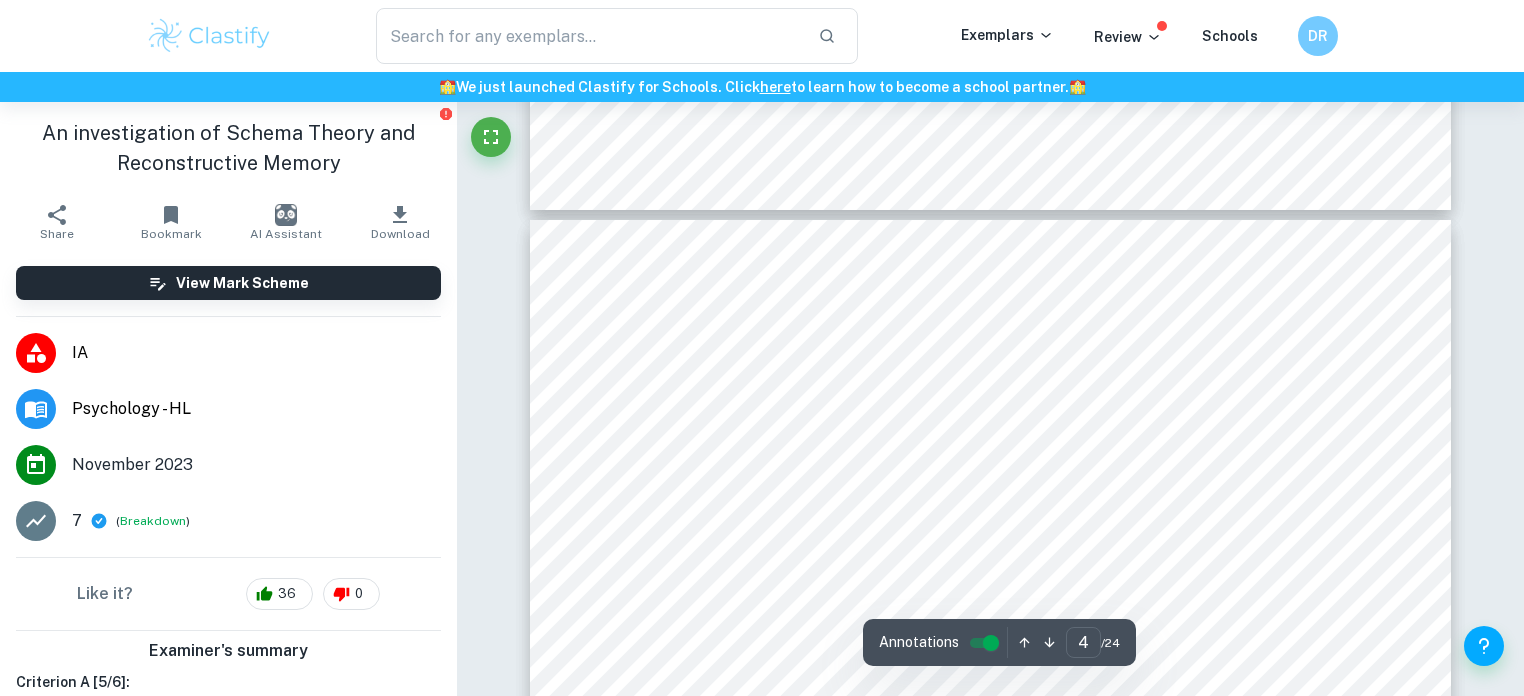 scroll, scrollTop: 3660, scrollLeft: 0, axis: vertical 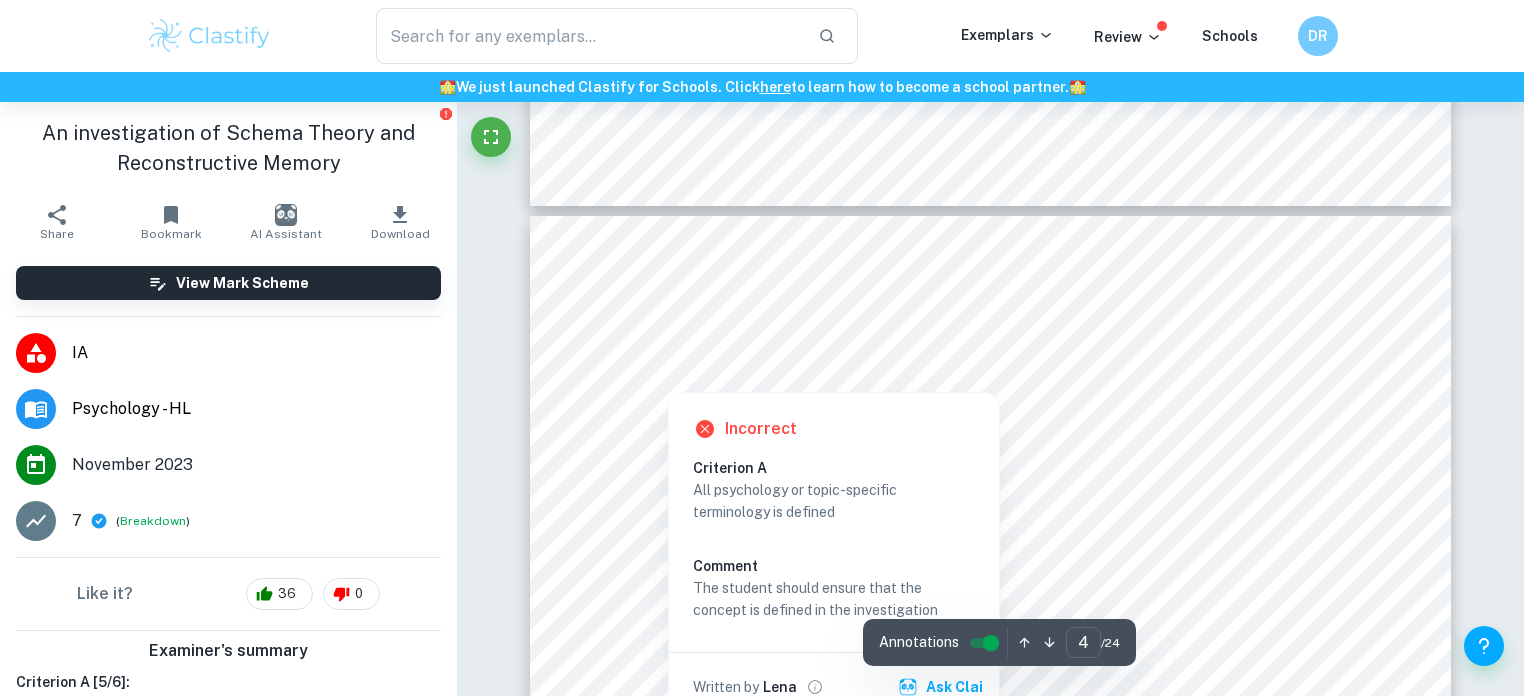 click at bounding box center (1289, 346) 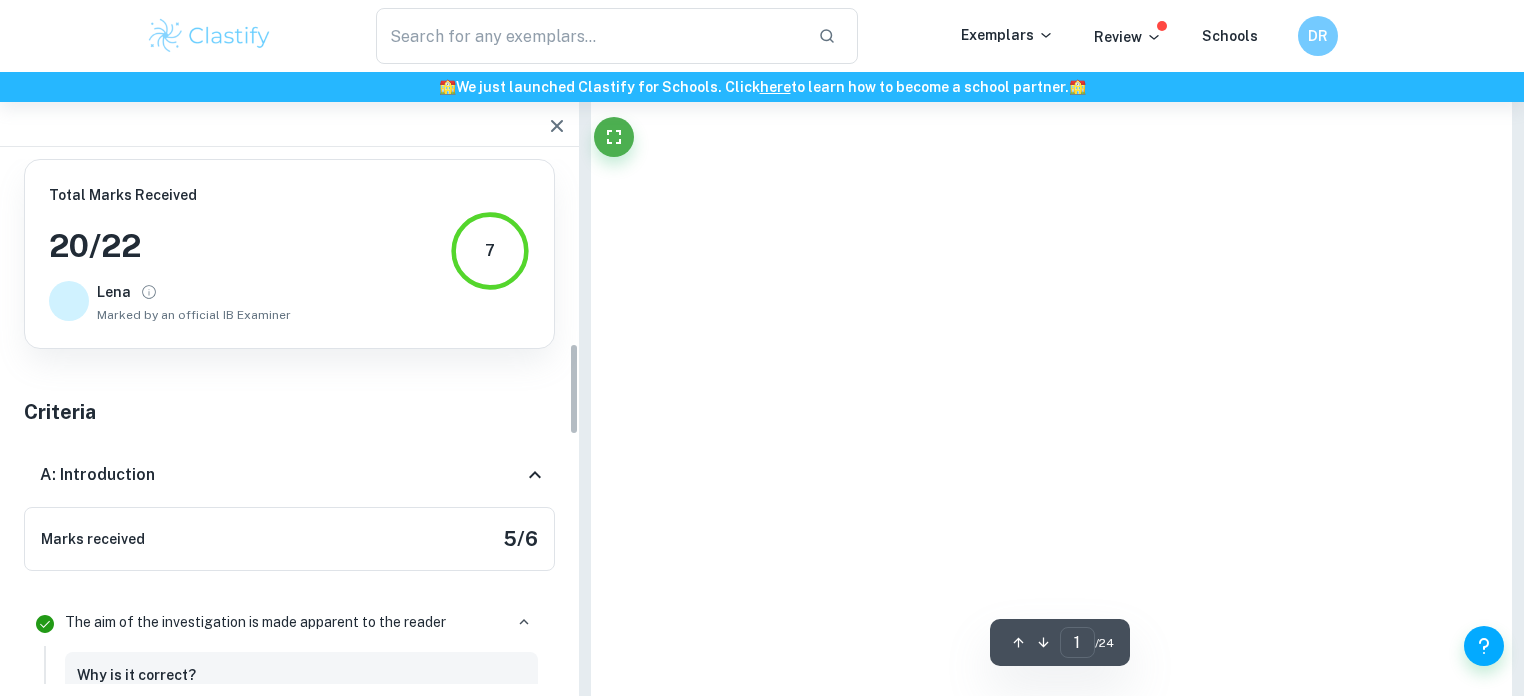 scroll, scrollTop: 1040, scrollLeft: 0, axis: vertical 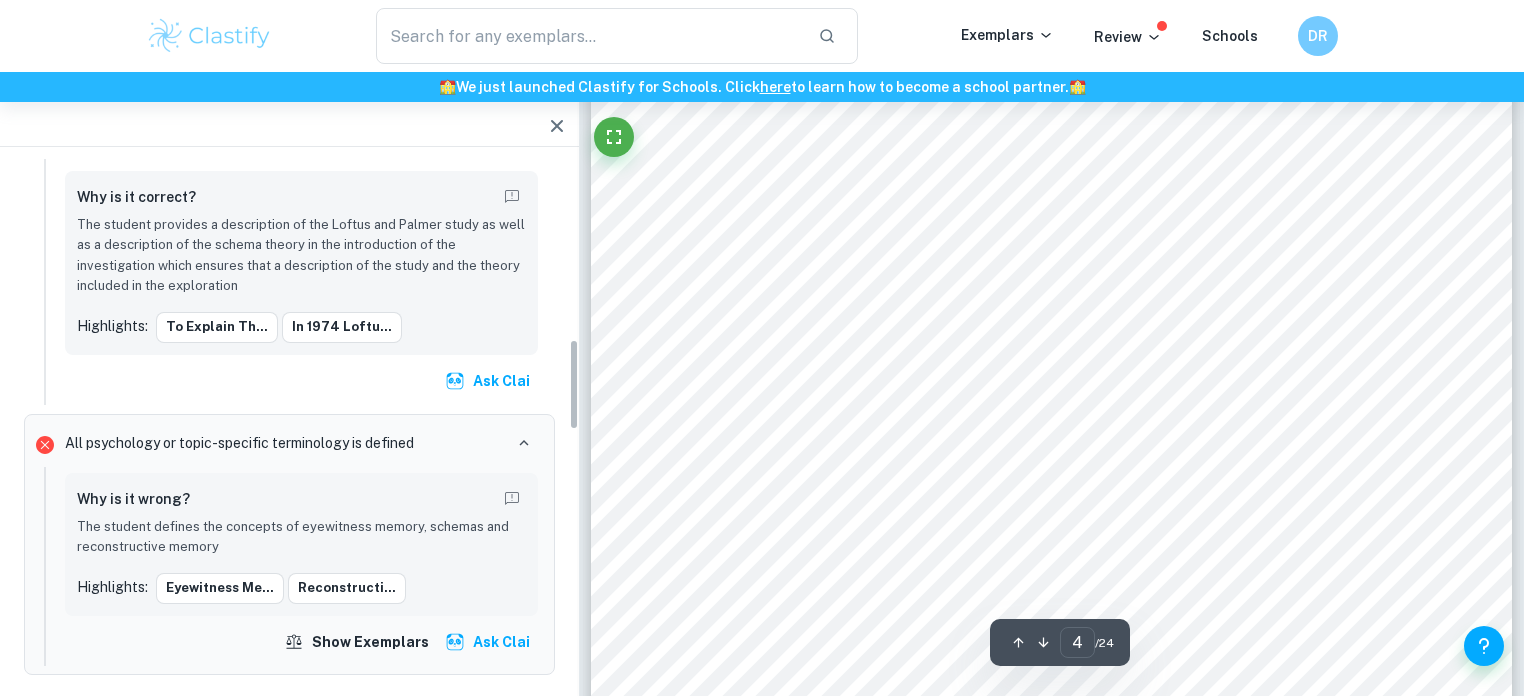 click on "The student defines the concepts of eyewitness memory, schemas and reconstructive memory" at bounding box center [301, 537] 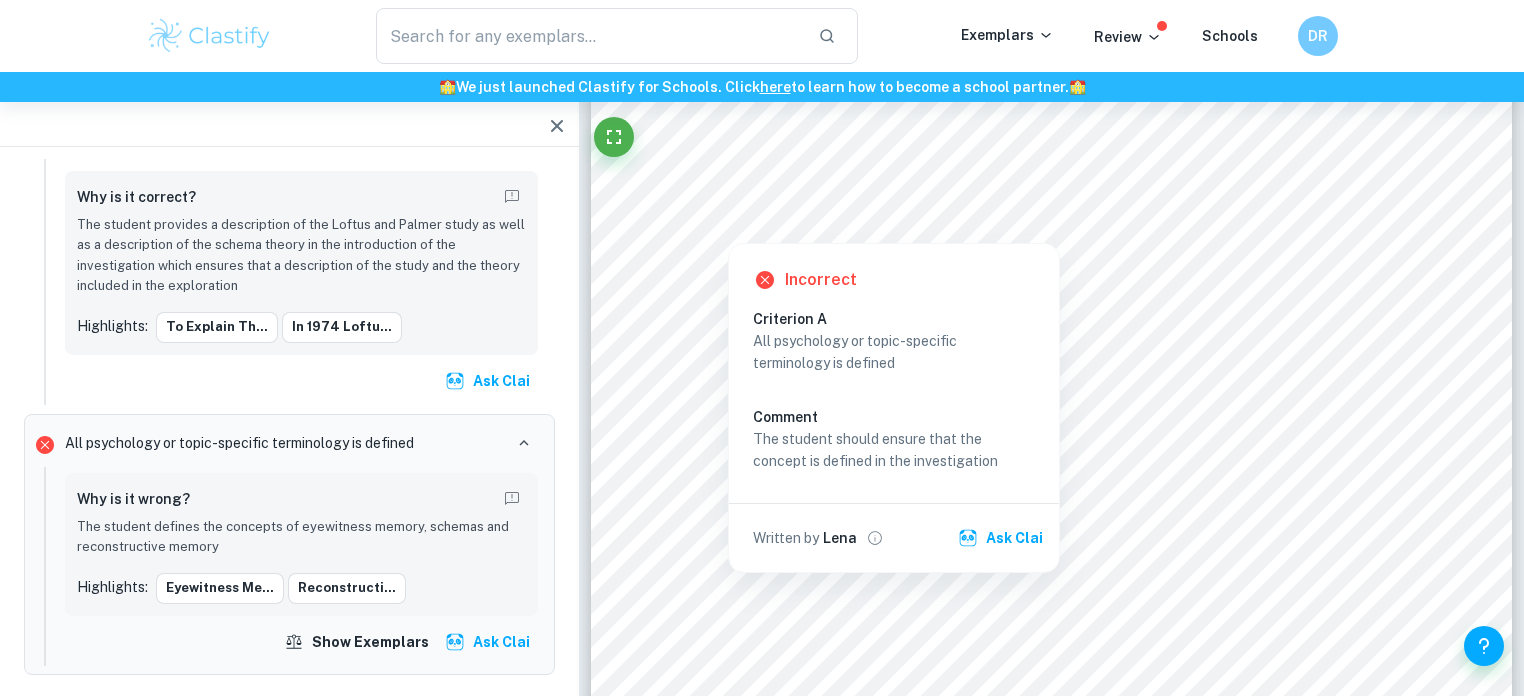 click at bounding box center [728, 218] 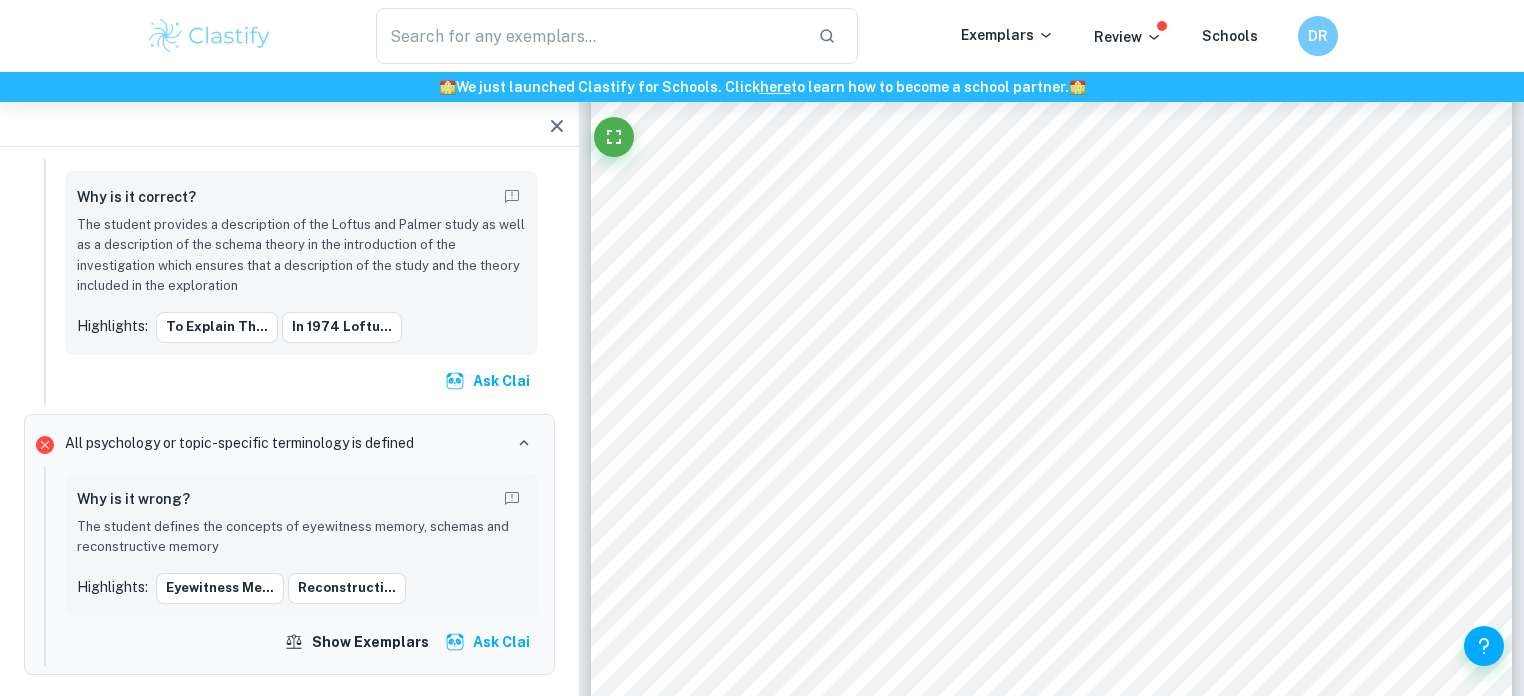scroll, scrollTop: 1057, scrollLeft: 0, axis: vertical 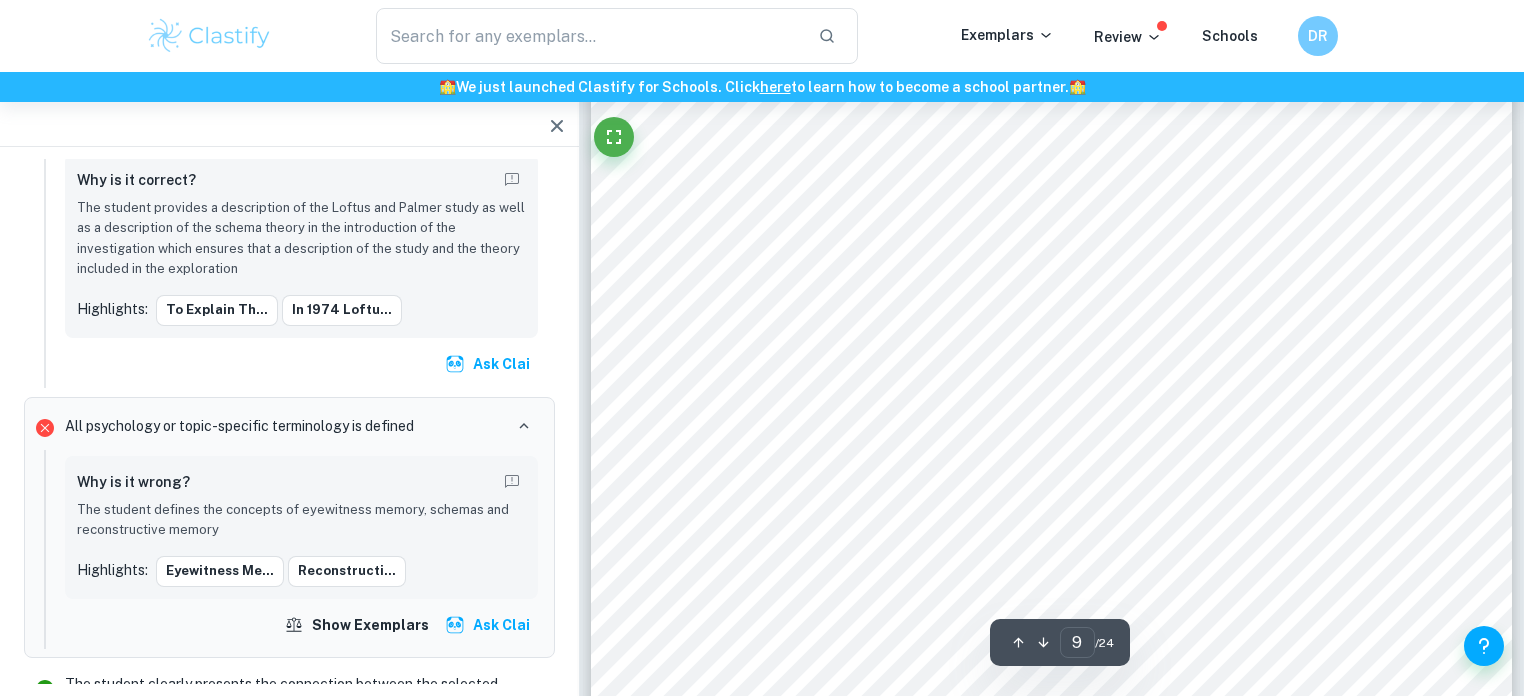 drag, startPoint x: 953, startPoint y: 324, endPoint x: 981, endPoint y: 326, distance: 28.071337 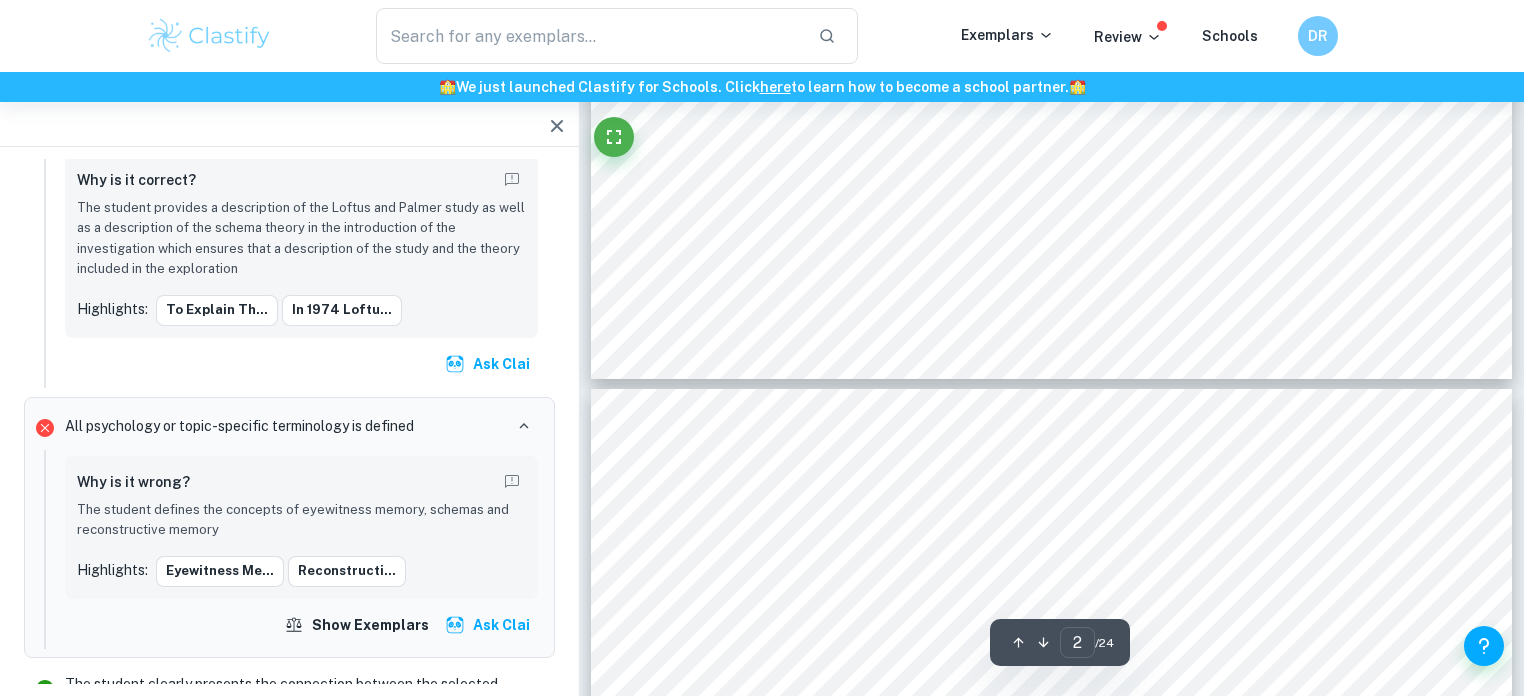type on "1" 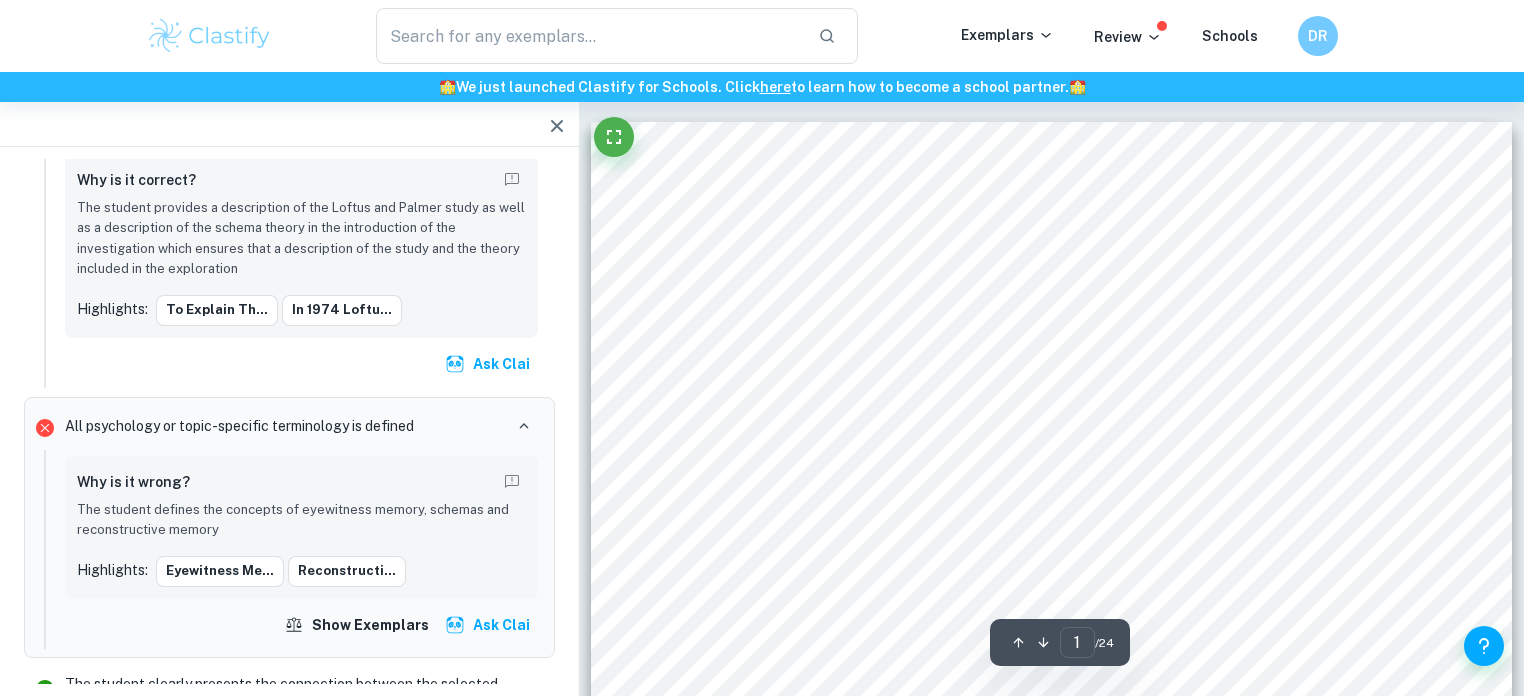 scroll, scrollTop: 565, scrollLeft: 0, axis: vertical 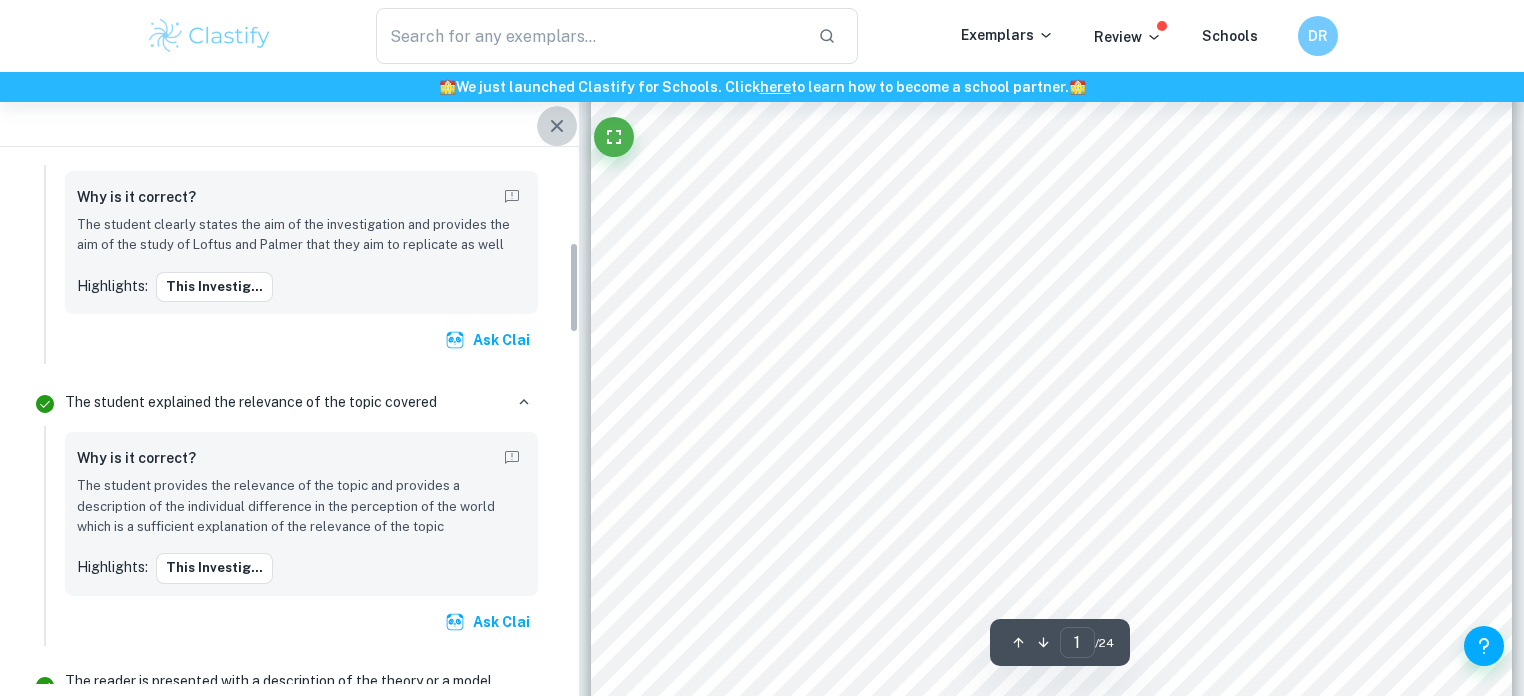 click 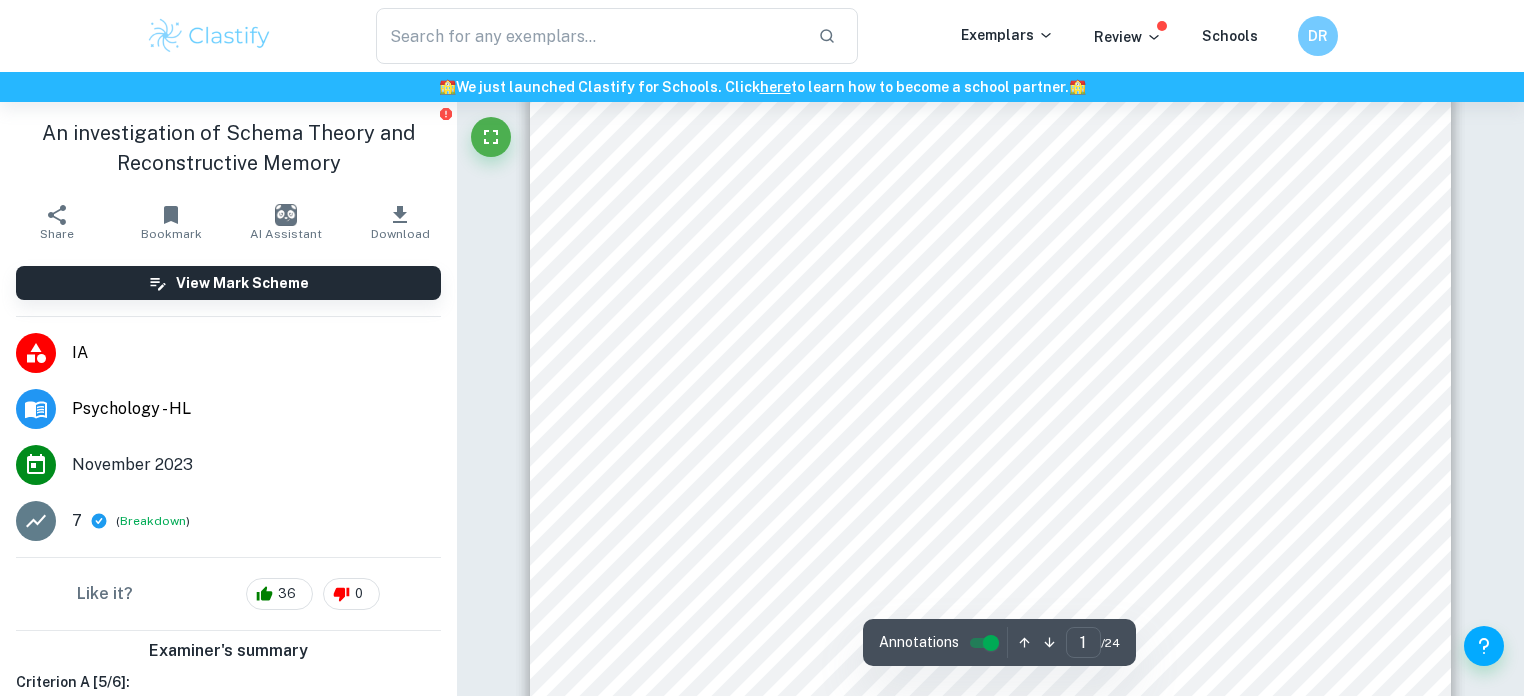click 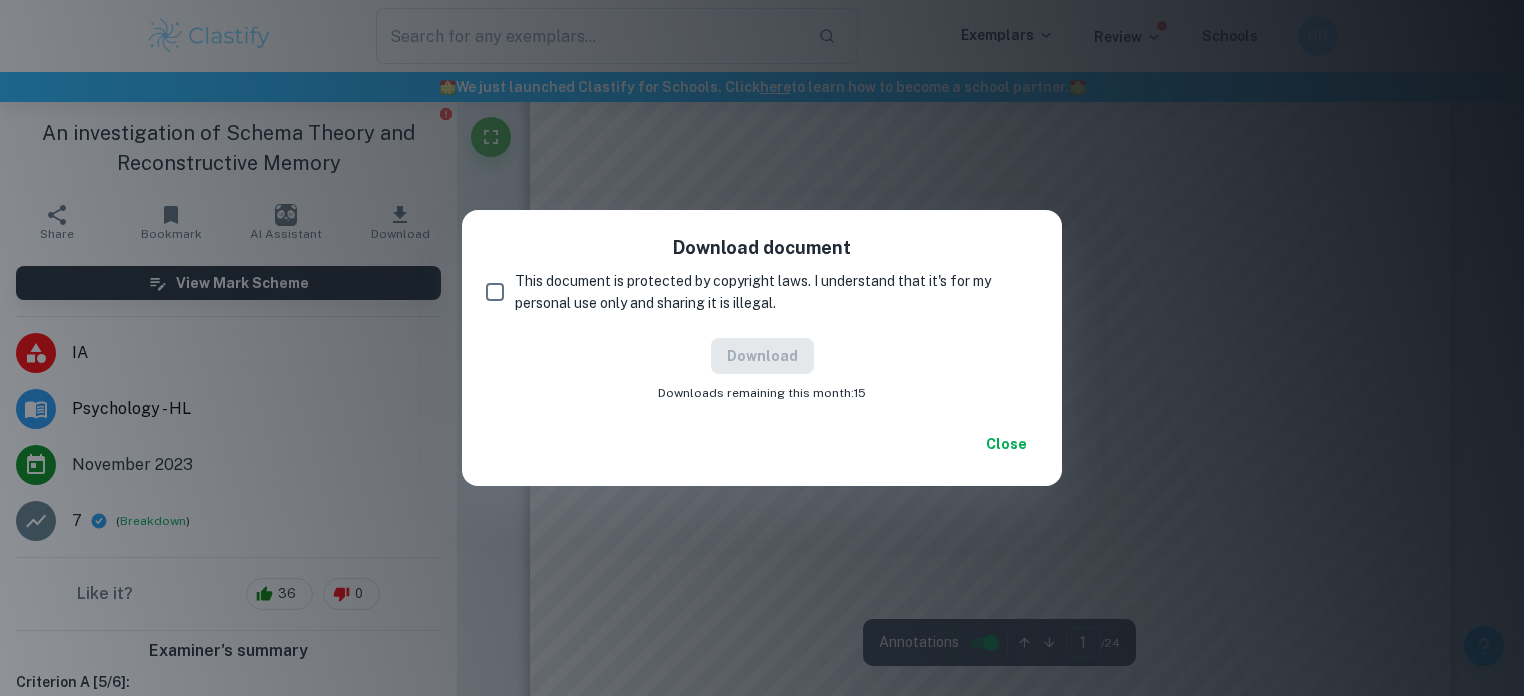 click on "This document is protected by copyright laws. I understand that it's for my personal use only and sharing it is illegal." at bounding box center [768, 292] 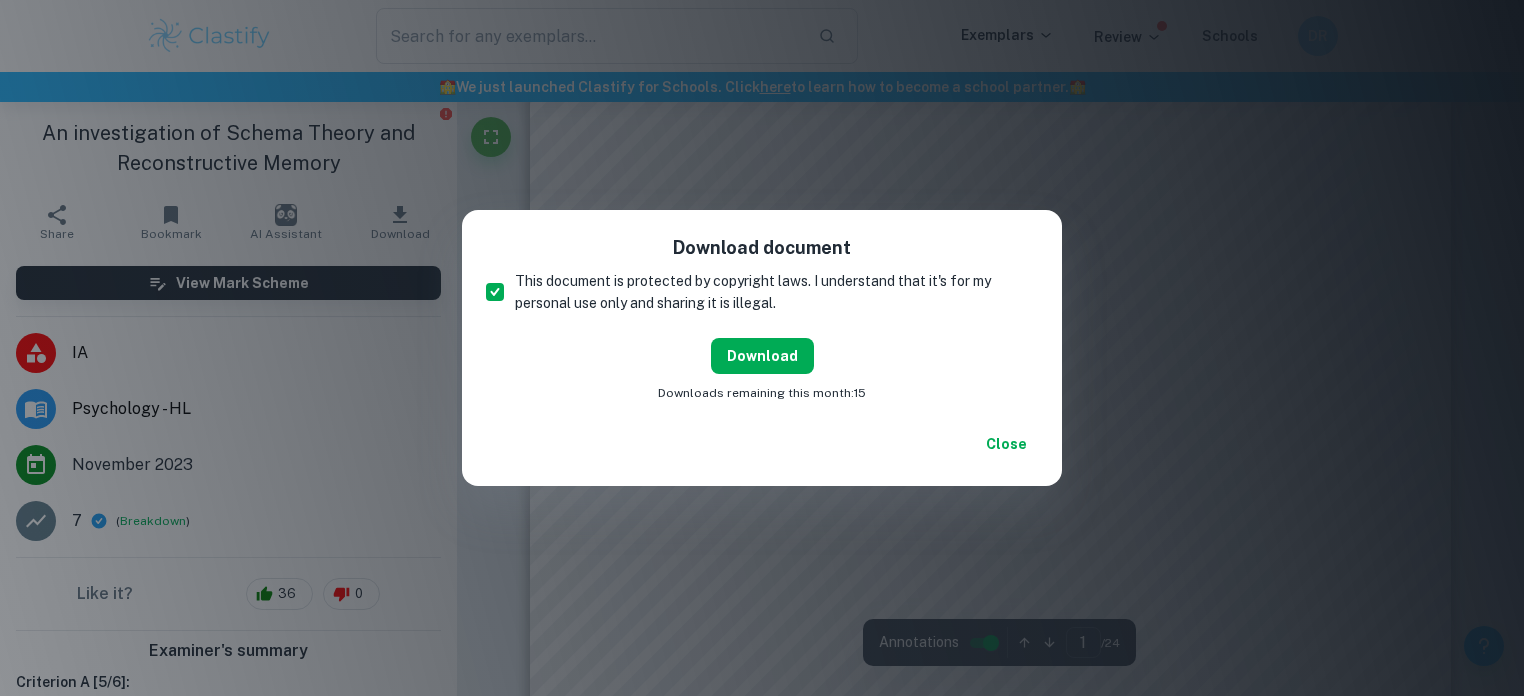 click on "Download" at bounding box center (762, 356) 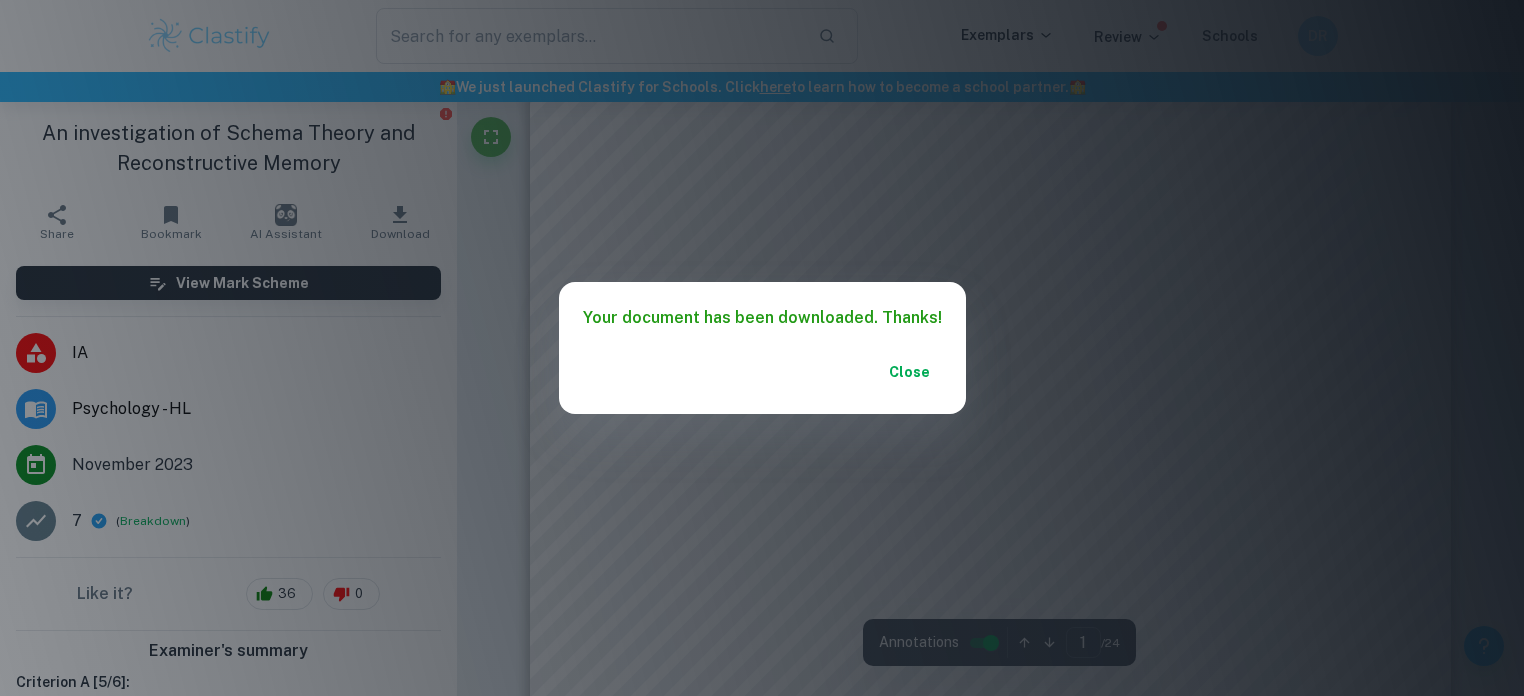 click on "Your document has been downloaded. Thanks! Close" at bounding box center [762, 348] 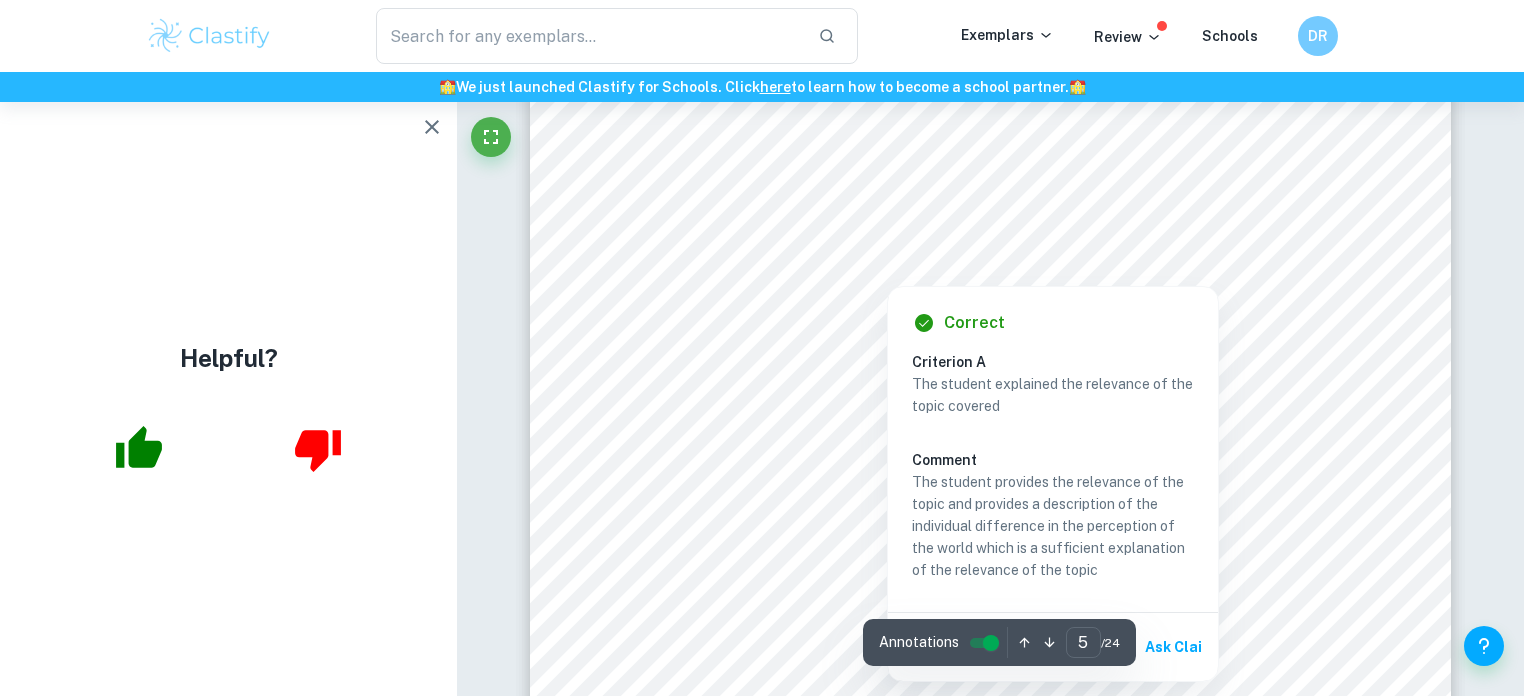 scroll, scrollTop: 5300, scrollLeft: 0, axis: vertical 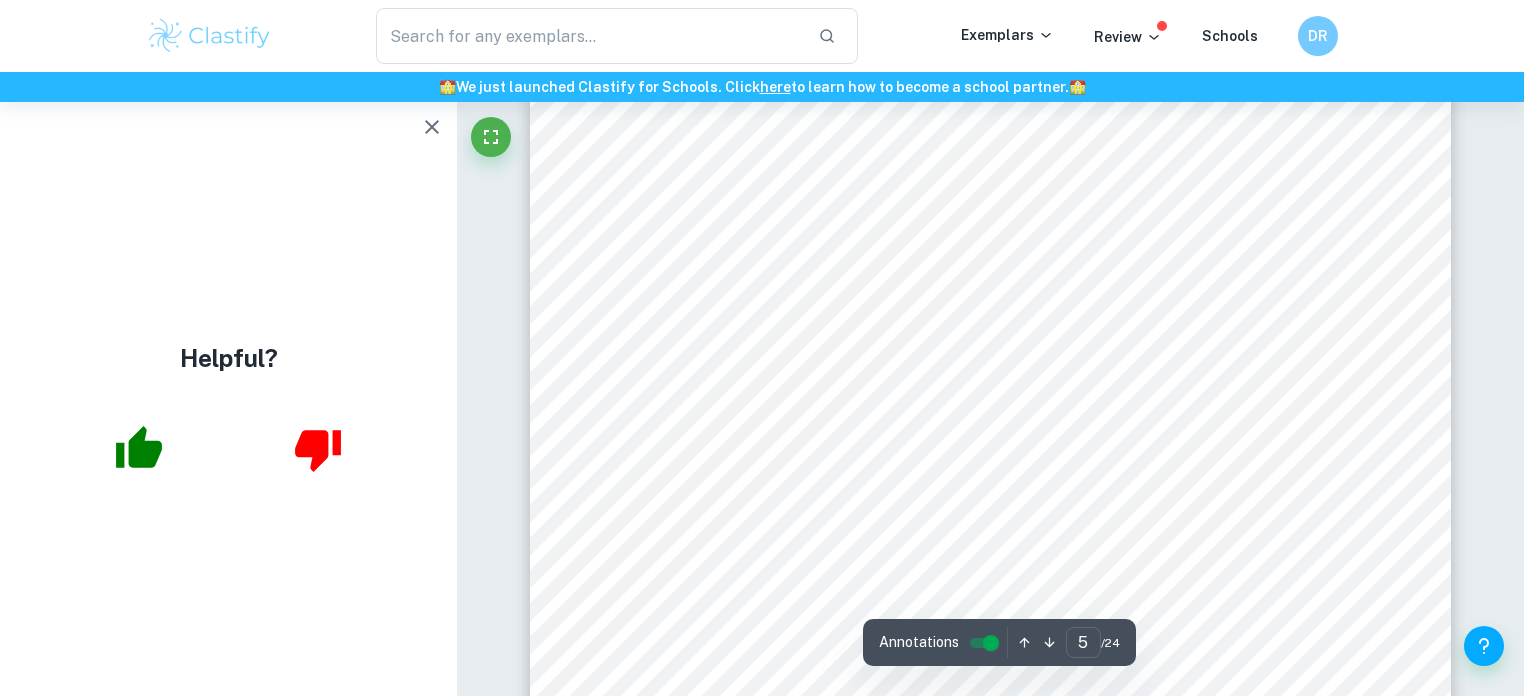 click on "This investigation will partially replicate Loftus and Palmer's experiment to investigate Schema Theory and reconstructive memory. This study aims to explore how leading verbs activate different   schemas, influencing event memory reconstruction. However, instead of using 5 conditions, this research employs two: <smashed= and <contacted=. We hypothesize that, while all participants will see the same video, those exposed to the higher intensity verb <smashed= will yield higher speed estimates than those encountering the lower intensity verb <contacted=. This investigation is worth studying as it sheds light on how the reality of the external world does not matter as much as how an individual perceives the world. Every person experiences reality through a personalized lens, a schema influencing their selective attention, interpretation of situations, and more4even when they experience the same things. In this experiment, the independent variable is the leading question asked to the eyewitnesses,     4" at bounding box center [991, 374] 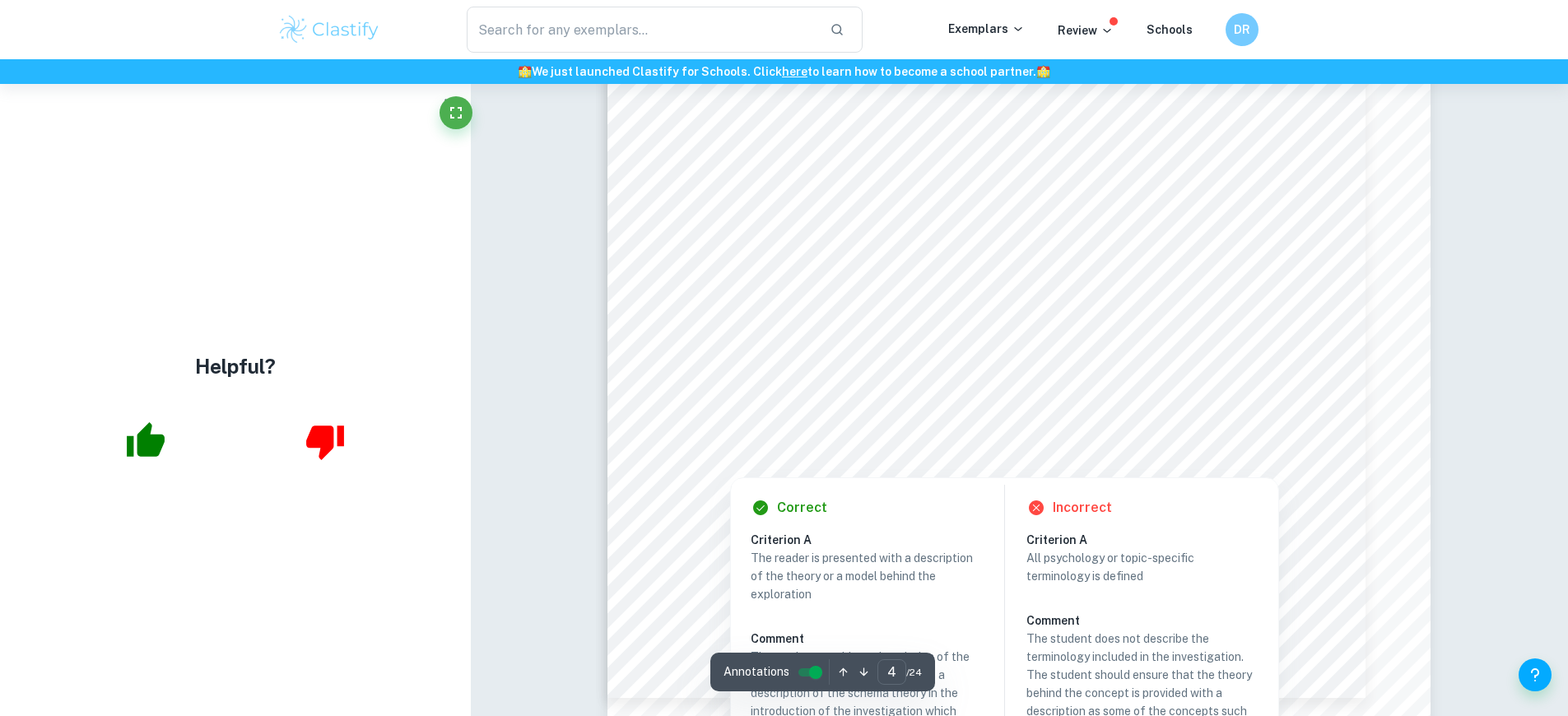 scroll, scrollTop: 3942, scrollLeft: 0, axis: vertical 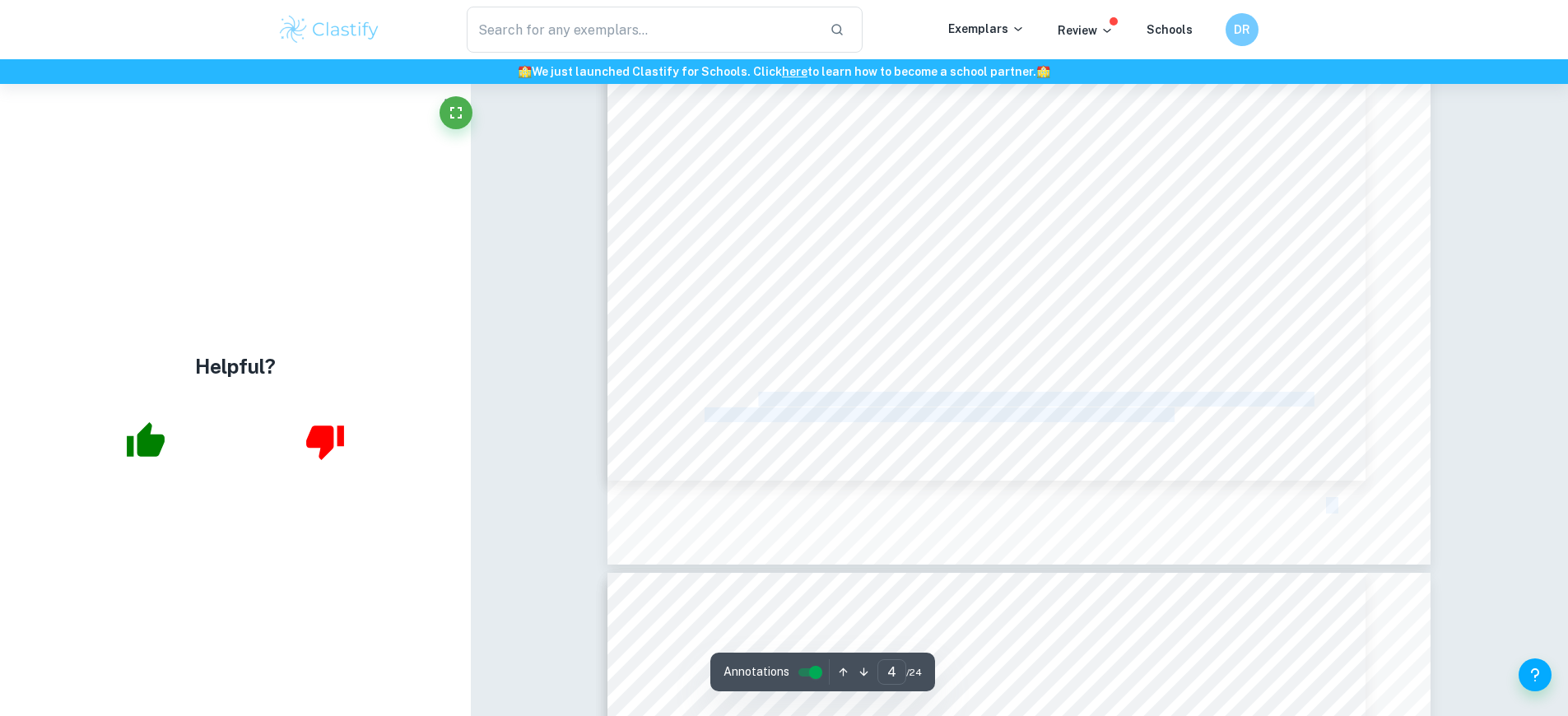 drag, startPoint x: 701, startPoint y: 398, endPoint x: 742, endPoint y: 397, distance: 41.012193 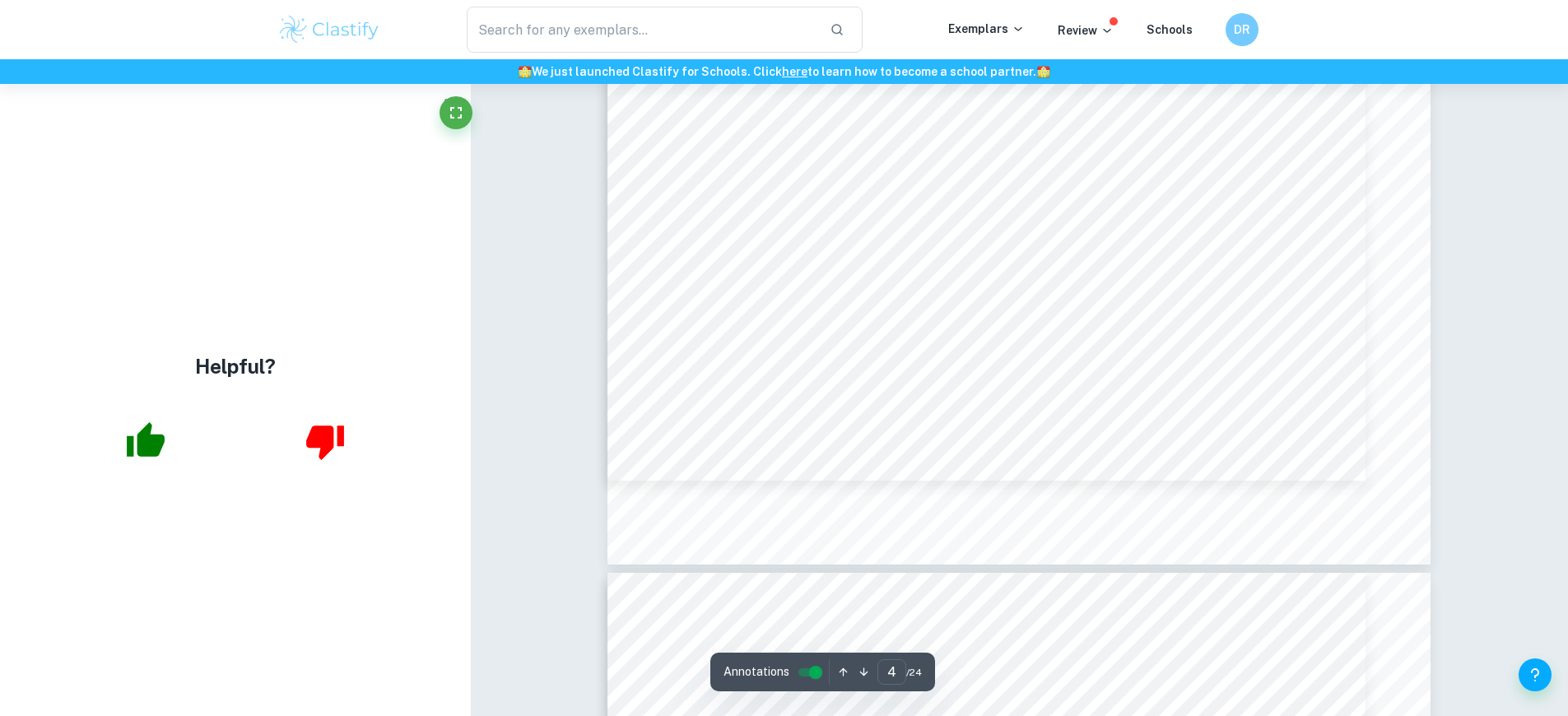 click on "In this line, Bartlett9s remembering studies marked the beginning for research into reconstructive memory. This concept proposes that memory is not a precise replication of past events; rather, it involves a process of reconstruction in which schemas fill certain lapses in our memory with information   consistent   with   existing   cognitive   frameworks. 6   This   phenomenon   introduces challenges to memory reliability, as the integration of schema-related information can distort recollection of events. In 1974 Loftus and Palmer conducted an experiment to investigate the interaction between language and memory. 7   Their research focused on how leading questions could activate different schemas, and as a result, alter an individual's eyewitness memory. The experiment involved undergraduates viewing a video of seven vehicle crashes. Participants then described each accident and answered questions, including one with a leading verb, asking for speed estimates. lowest average estimate at 31.8 mph.   to   the" at bounding box center (1019, 32) 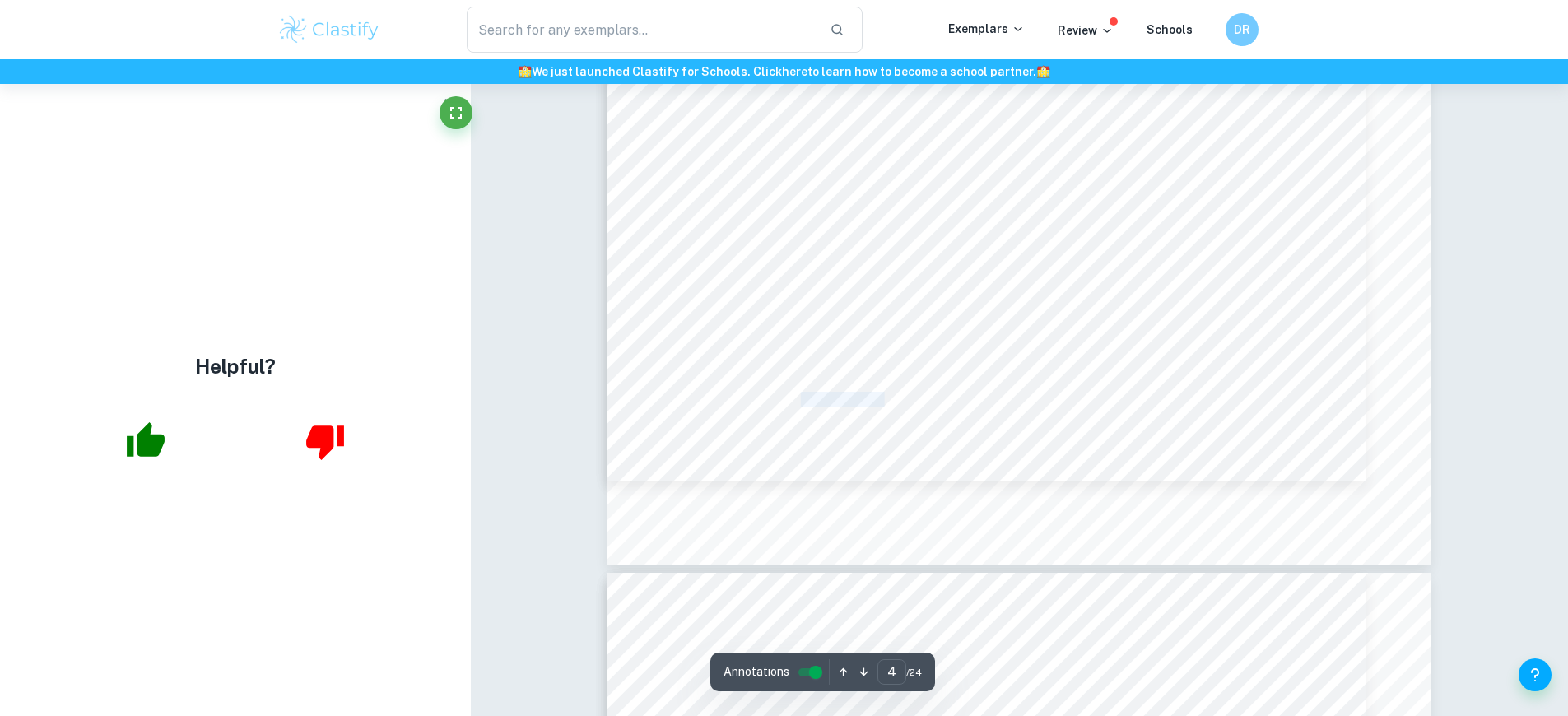 click on "Bartlett, F.C . <Remembering: A Study in Experimental and Social Psychology.= Cambridge University" at bounding box center [1012, 399] 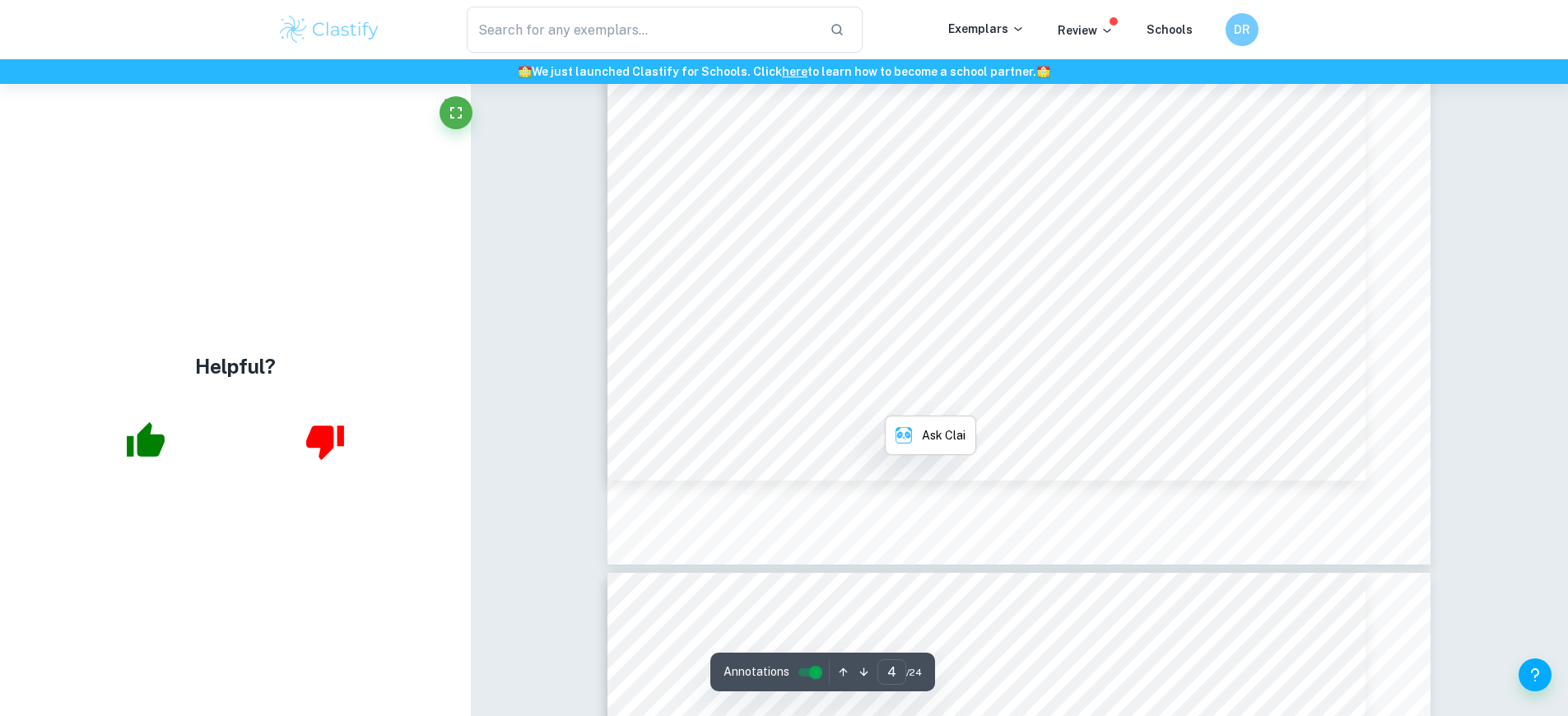click on "Bartlett, F.C . <Remembering: A Study in Experimental and Social Psychology.= Cambridge University" at bounding box center [1012, 399] 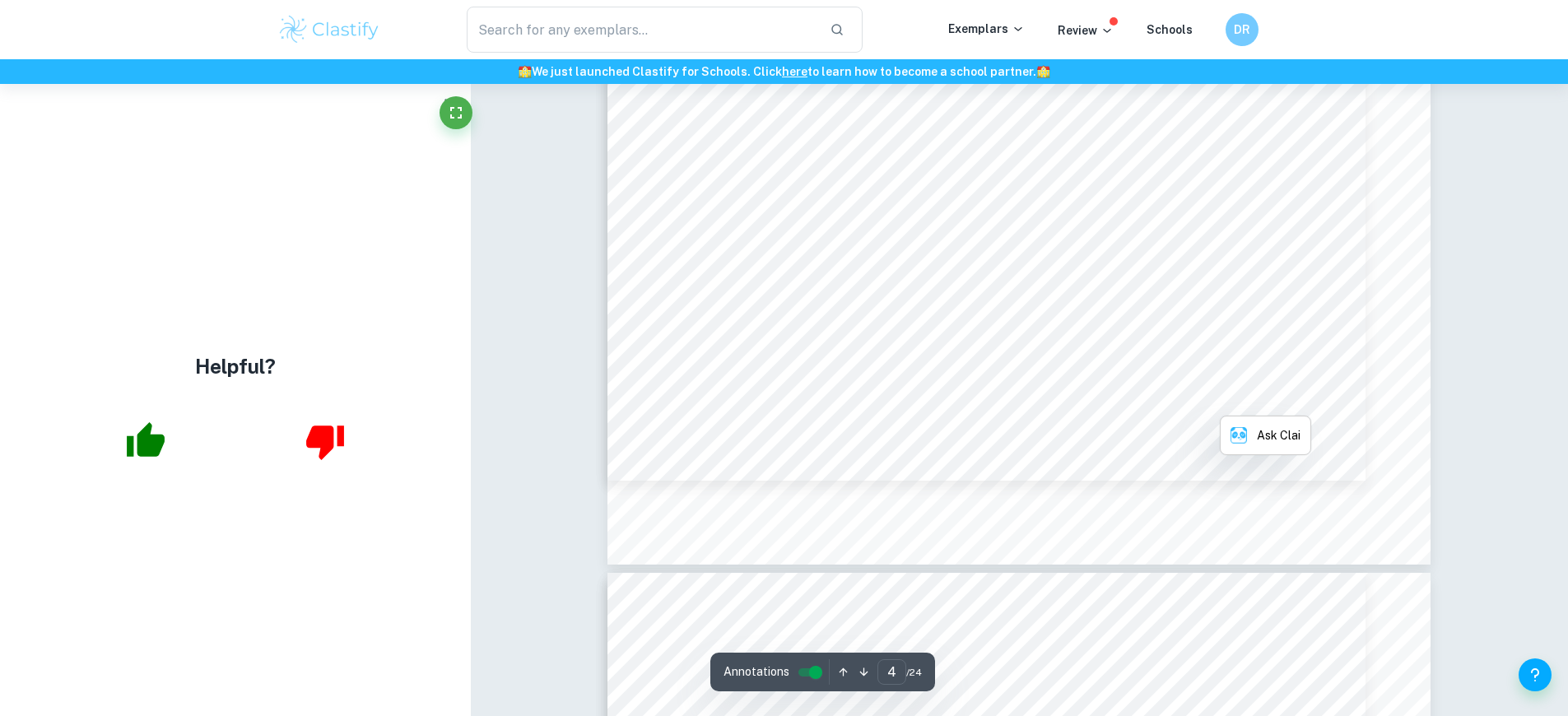 click on "Press., 1932. https://www.bartlett.psychol.cam.ac.uk/TheoryOfRemembering.h" at bounding box center [938, 415] 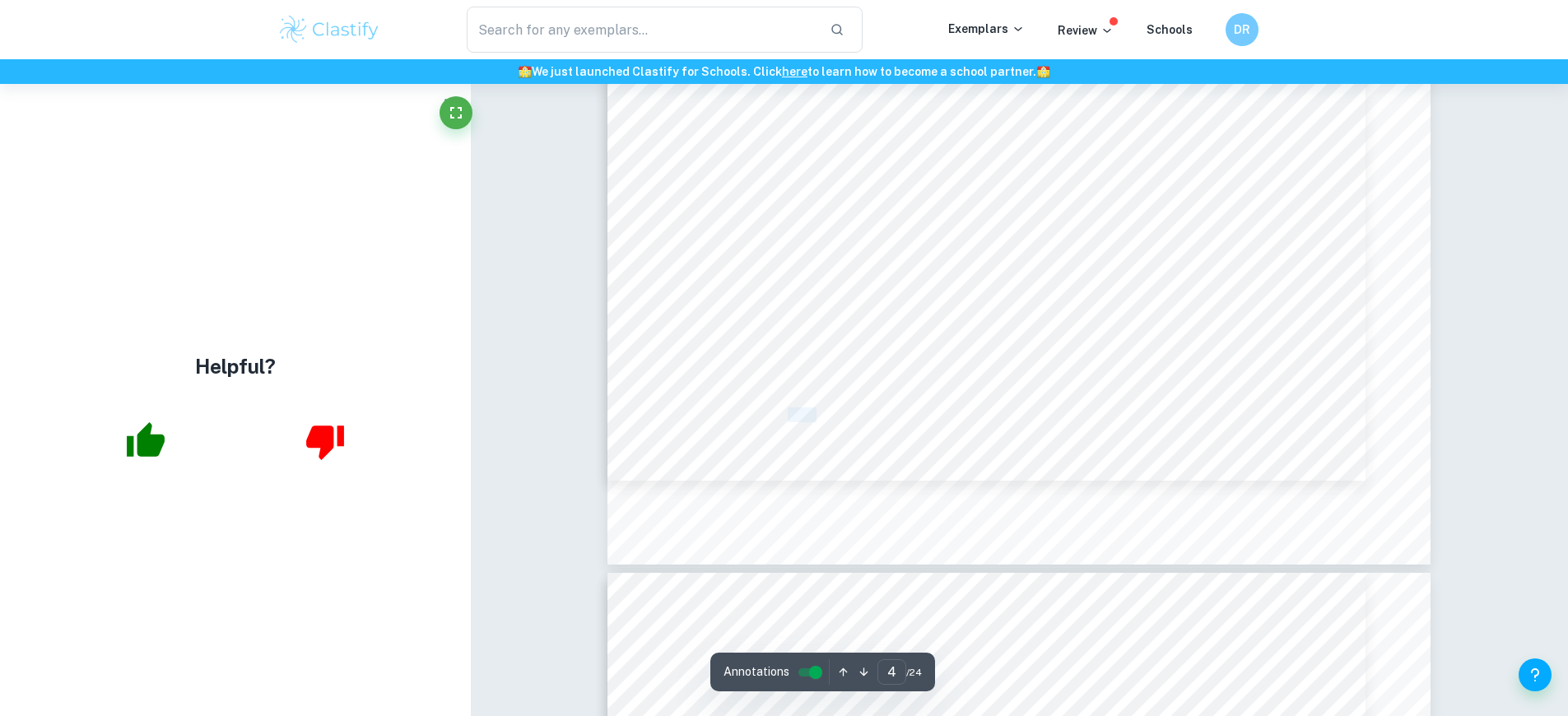 click on "Press., 1932. https://www.bartlett.psychol.cam.ac.uk/TheoryOfRemembering.h" at bounding box center [938, 415] 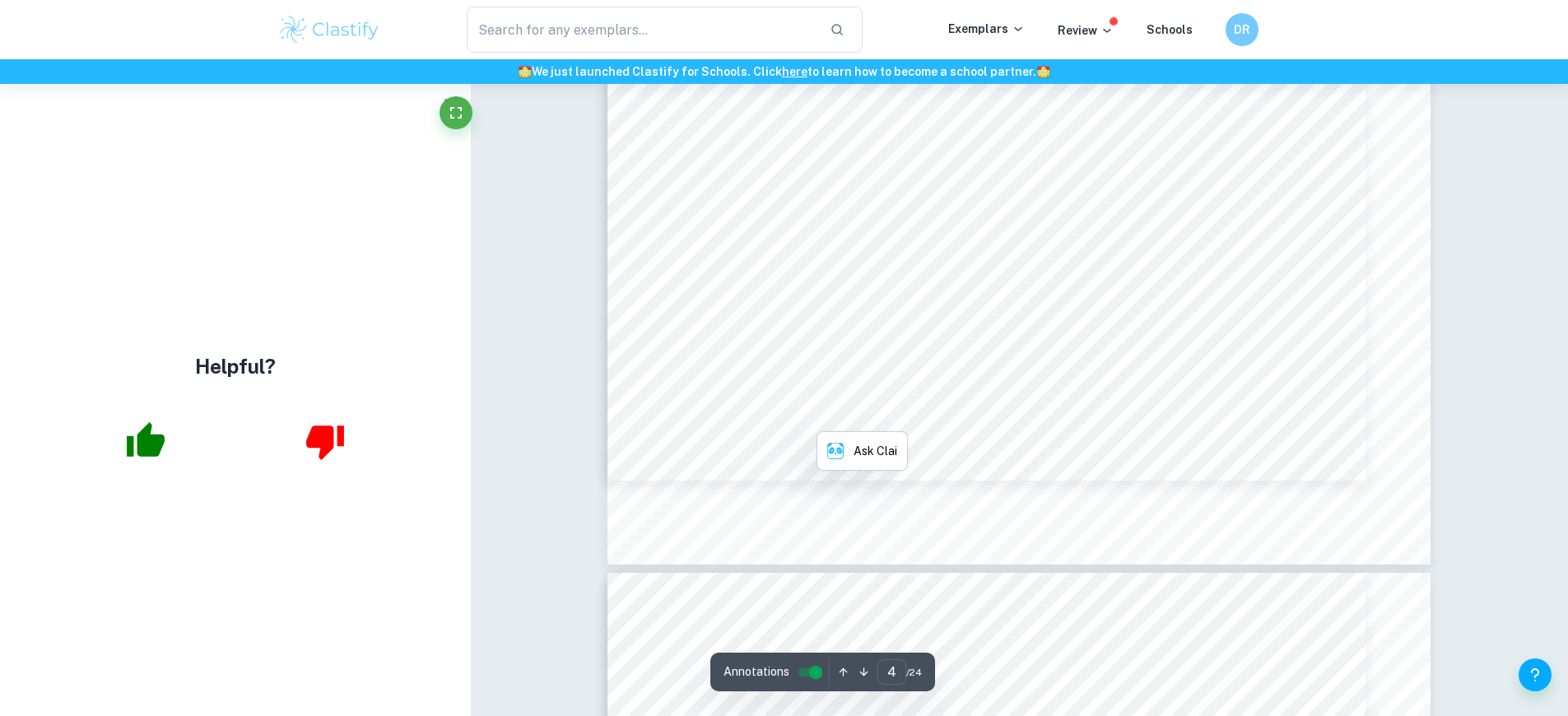 click on "Press., 1932. https://www.bartlett.psychol.cam.ac.uk/TheoryOfRemembering.h" at bounding box center [938, 415] 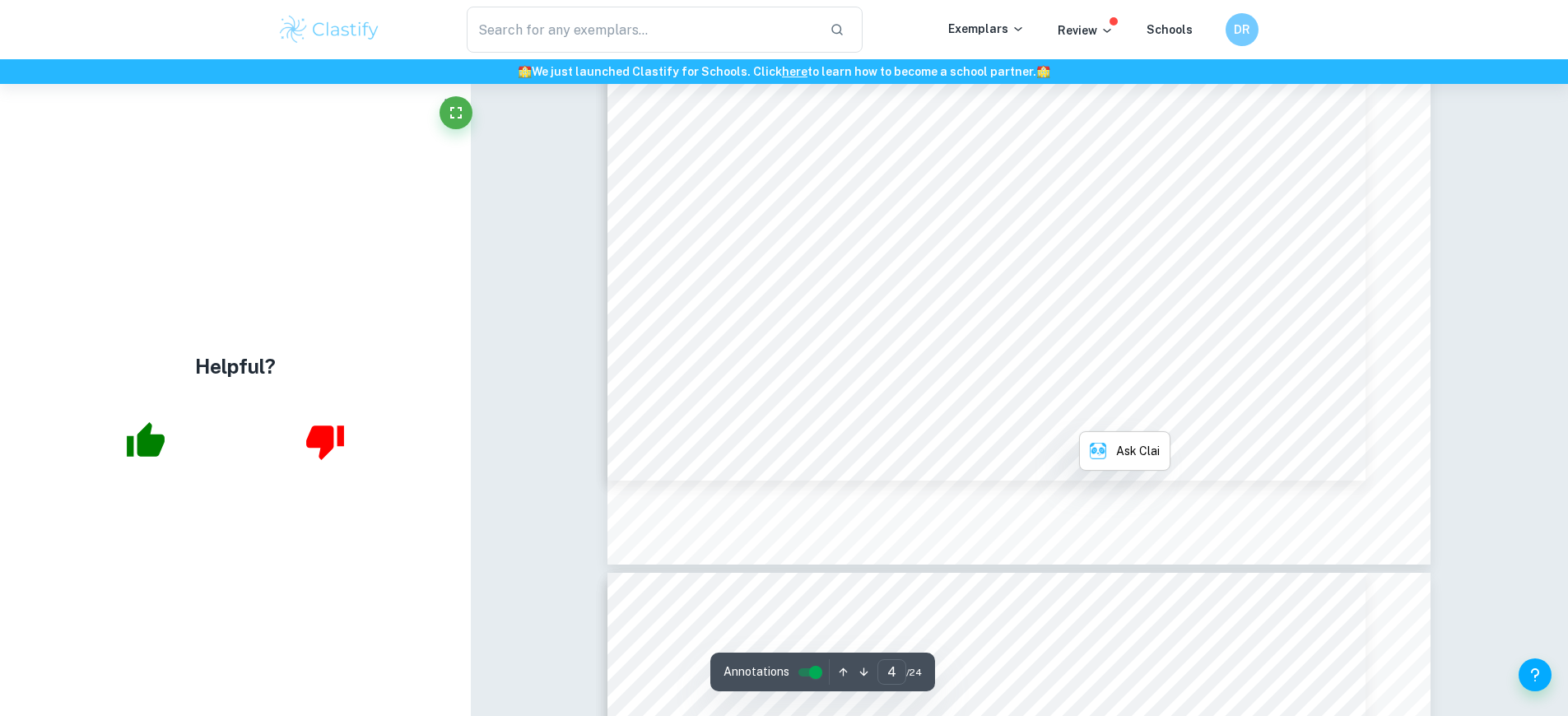 click on "Press., 1932. https://www.bartlett.psychol.cam.ac.uk/TheoryOfRemembering.h" at bounding box center [938, 415] 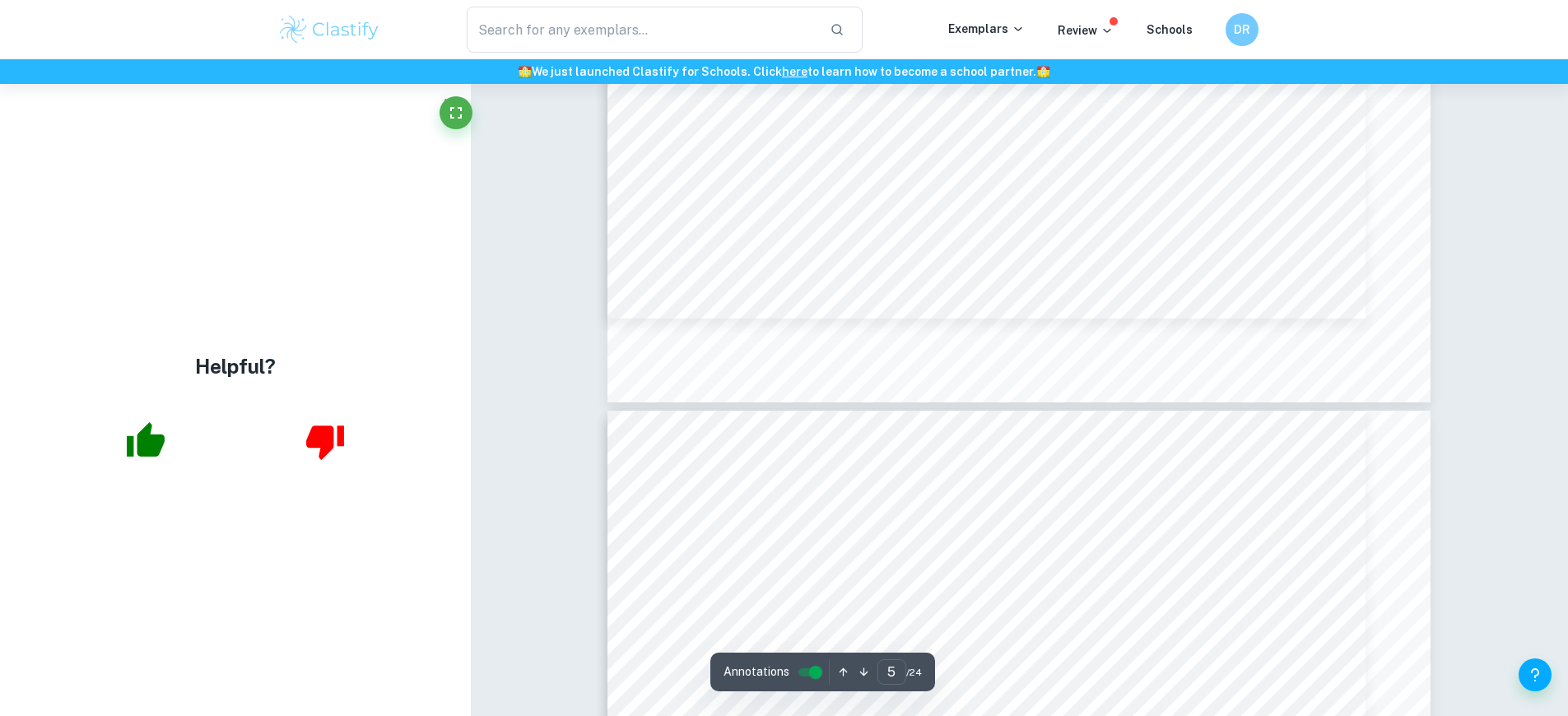scroll, scrollTop: 4740, scrollLeft: 0, axis: vertical 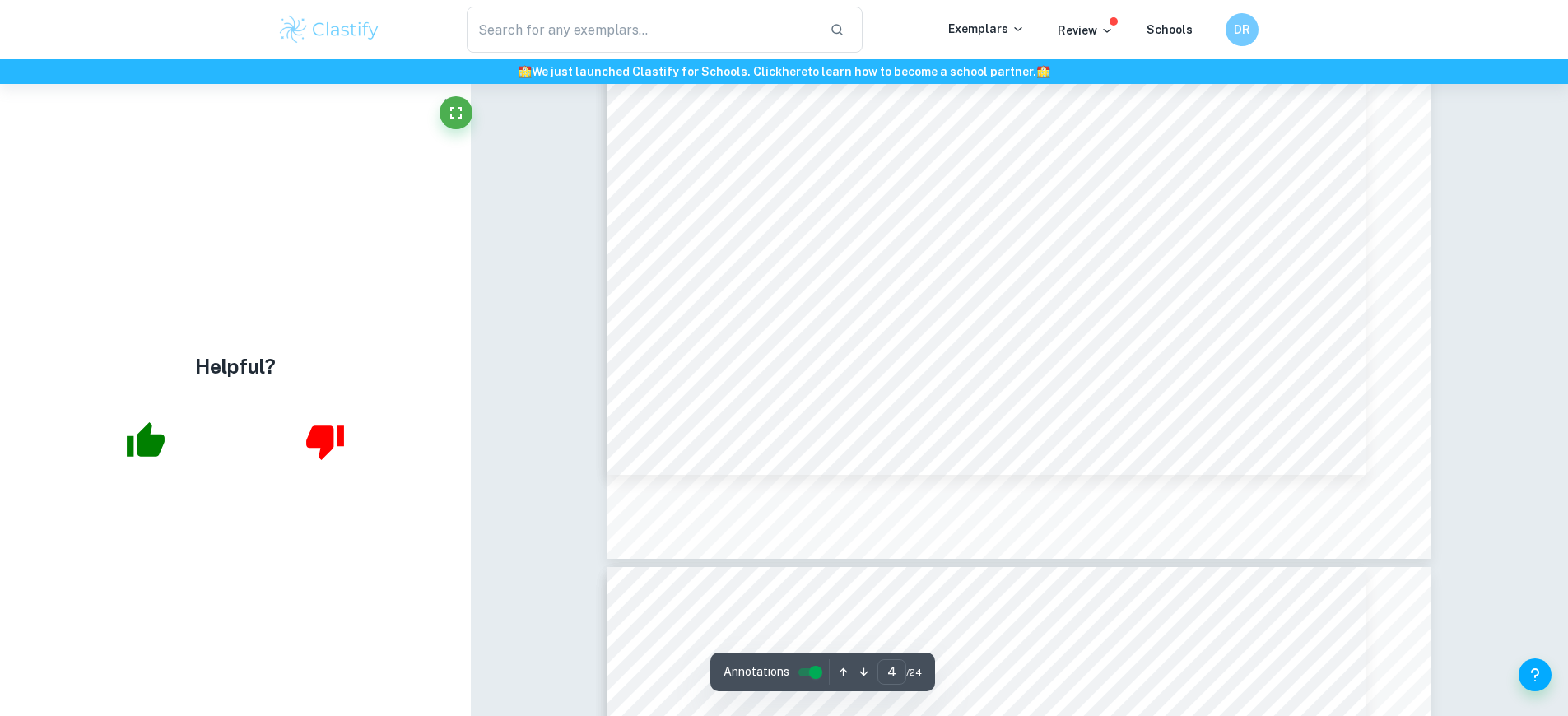 click on "In this line, Bartlett9s remembering studies marked the beginning for research into reconstructive memory. This concept proposes that memory is not a precise replication of past events; rather, it involves a process of reconstruction in which schemas fill certain lapses in our memory with information   consistent   with   existing   cognitive   frameworks. 6   This   phenomenon   introduces challenges to memory reliability, as the integration of schema-related information can distort recollection of events. In 1974 Loftus and Palmer conducted an experiment to investigate the interaction between language and memory. 7   Their research focused on how leading questions could activate different schemas, and as a result, alter an individual's eyewitness memory. The experiment involved undergraduates viewing a video of seven vehicle crashes. Participants then described each accident and answered questions, including one with a leading verb, asking for speed estimates. lowest average estimate at 31.8 mph.   to   the" at bounding box center (1019, 26) 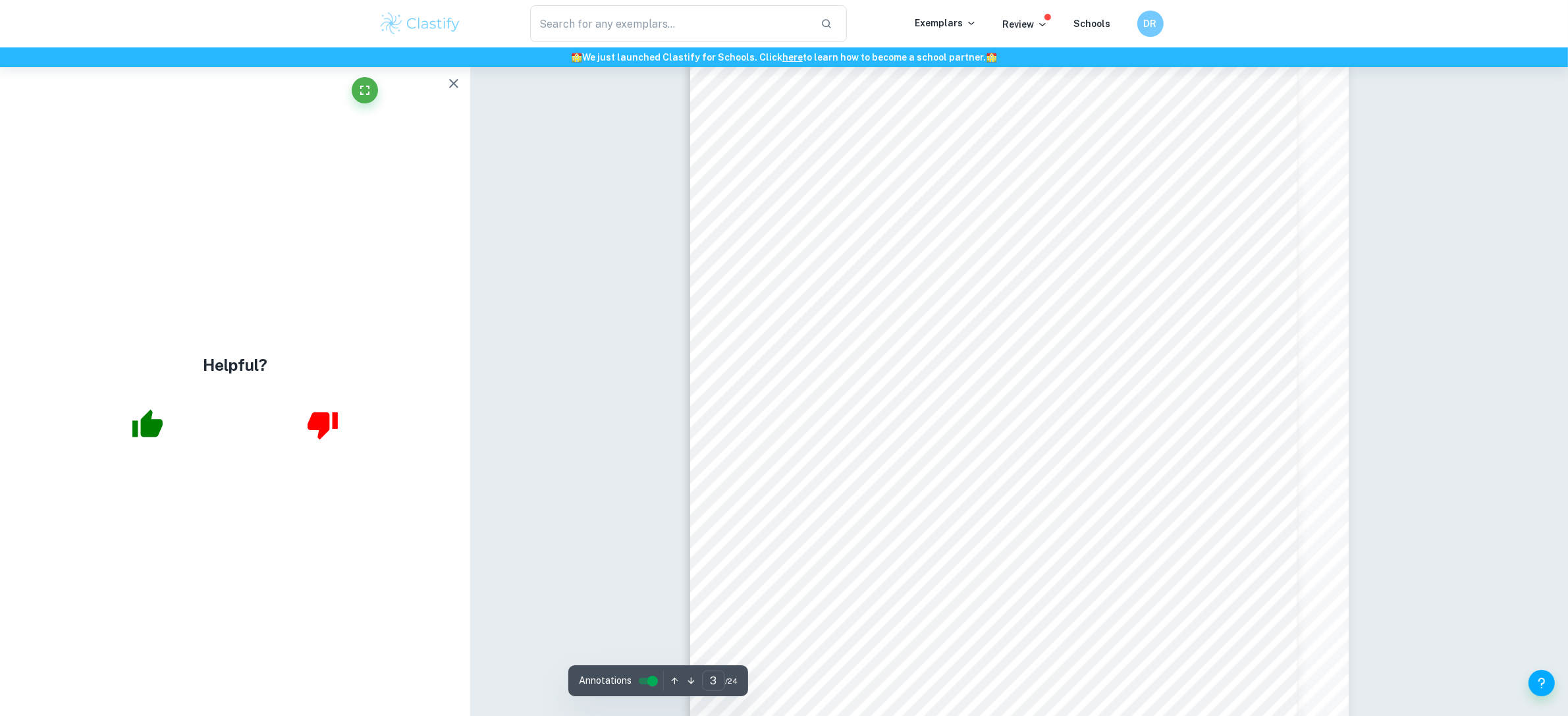 scroll, scrollTop: 1900, scrollLeft: 0, axis: vertical 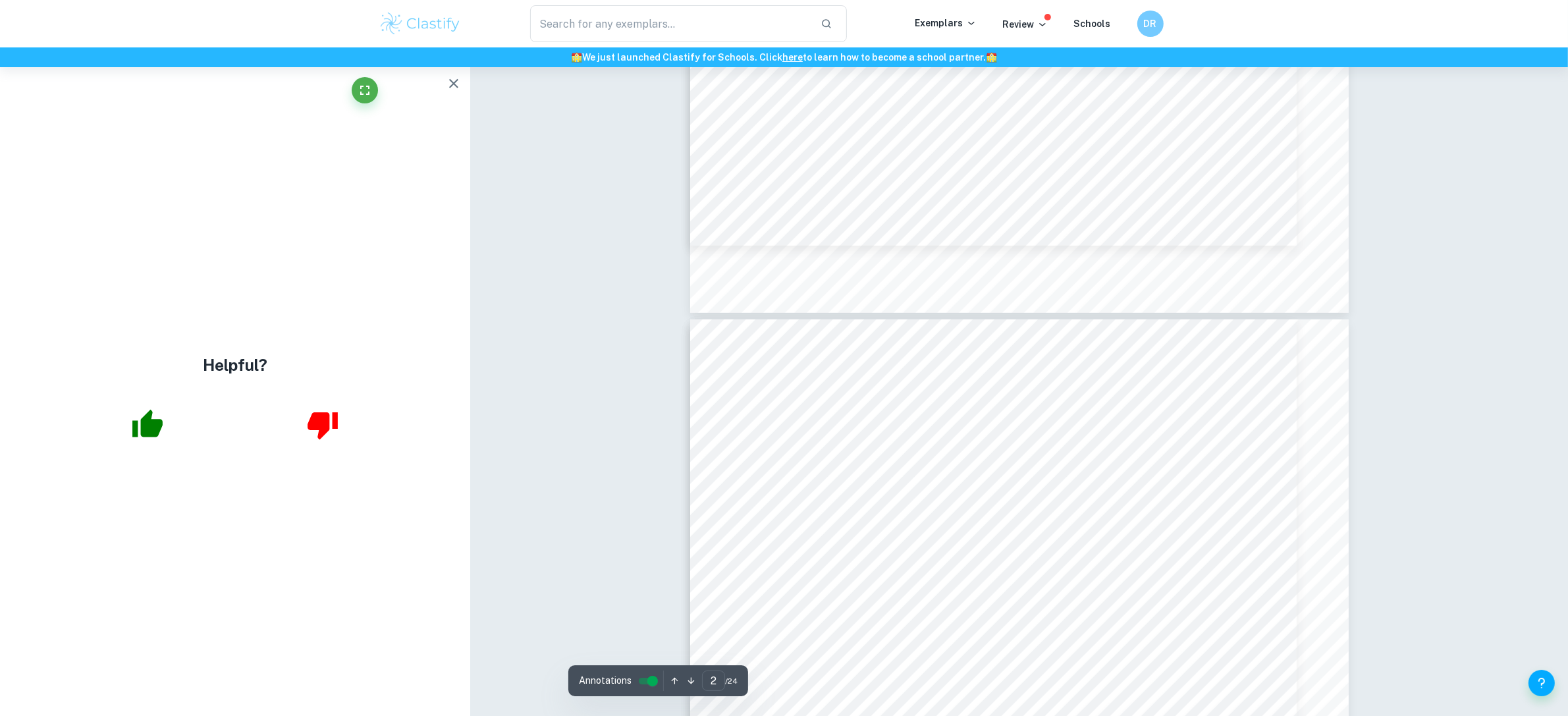 type on "3" 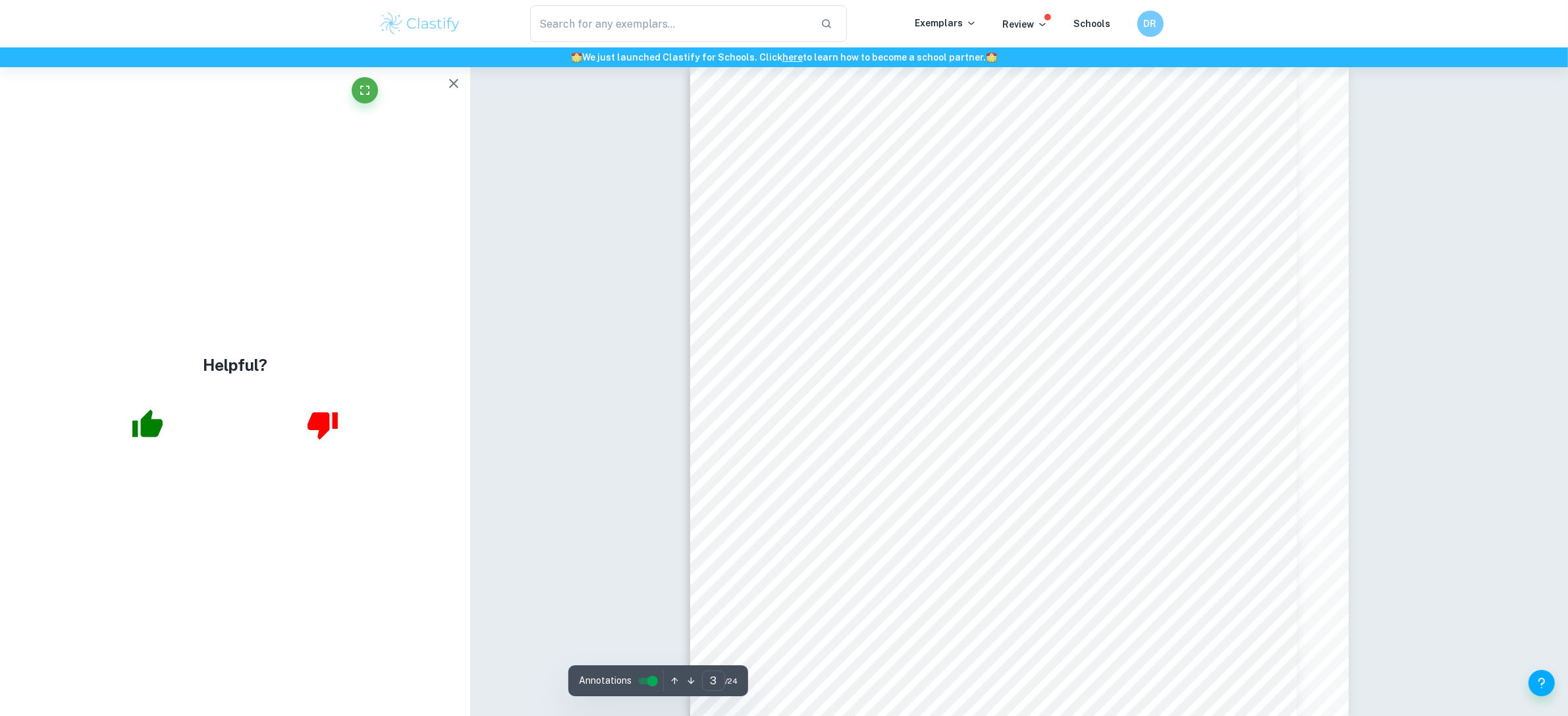 scroll, scrollTop: 1836, scrollLeft: 0, axis: vertical 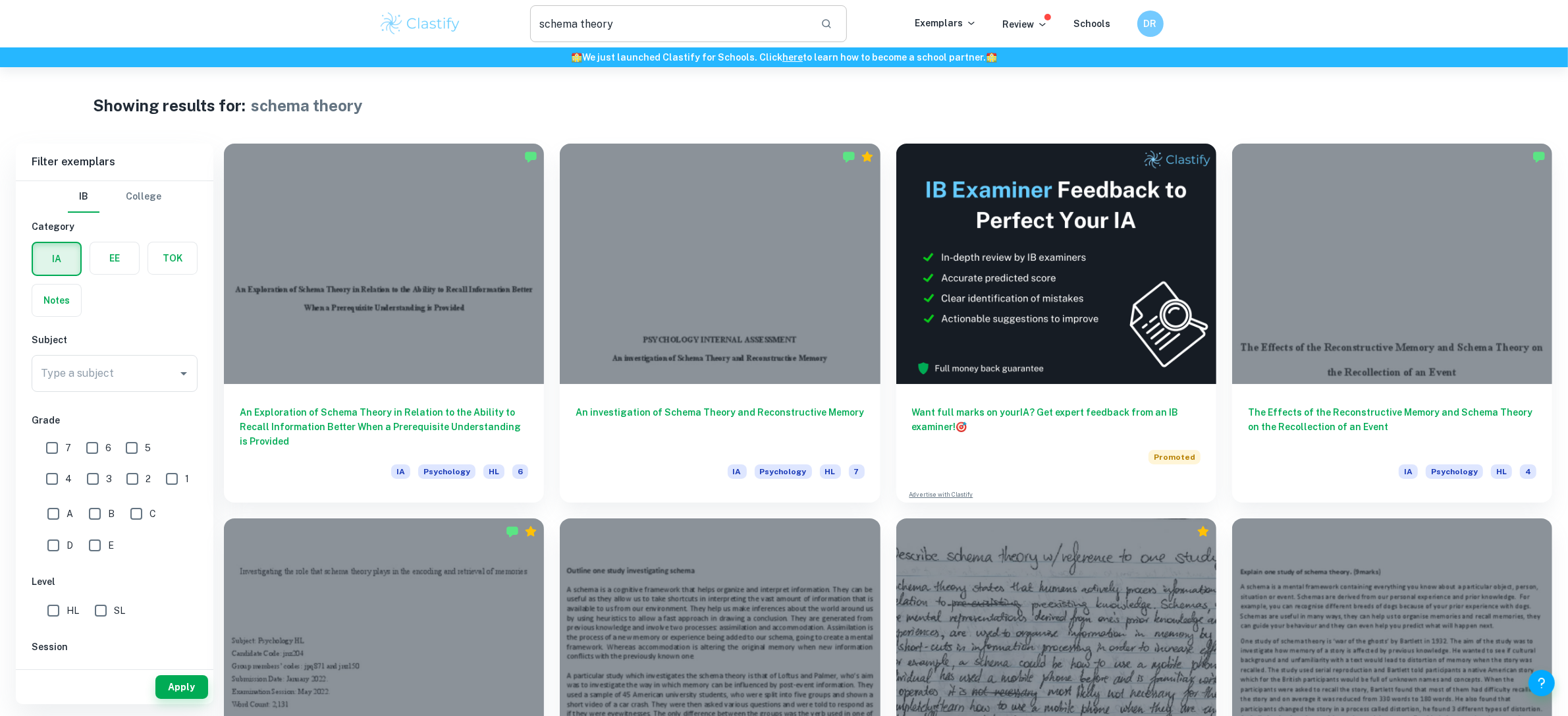 click on "schema theory" at bounding box center (670, 24) 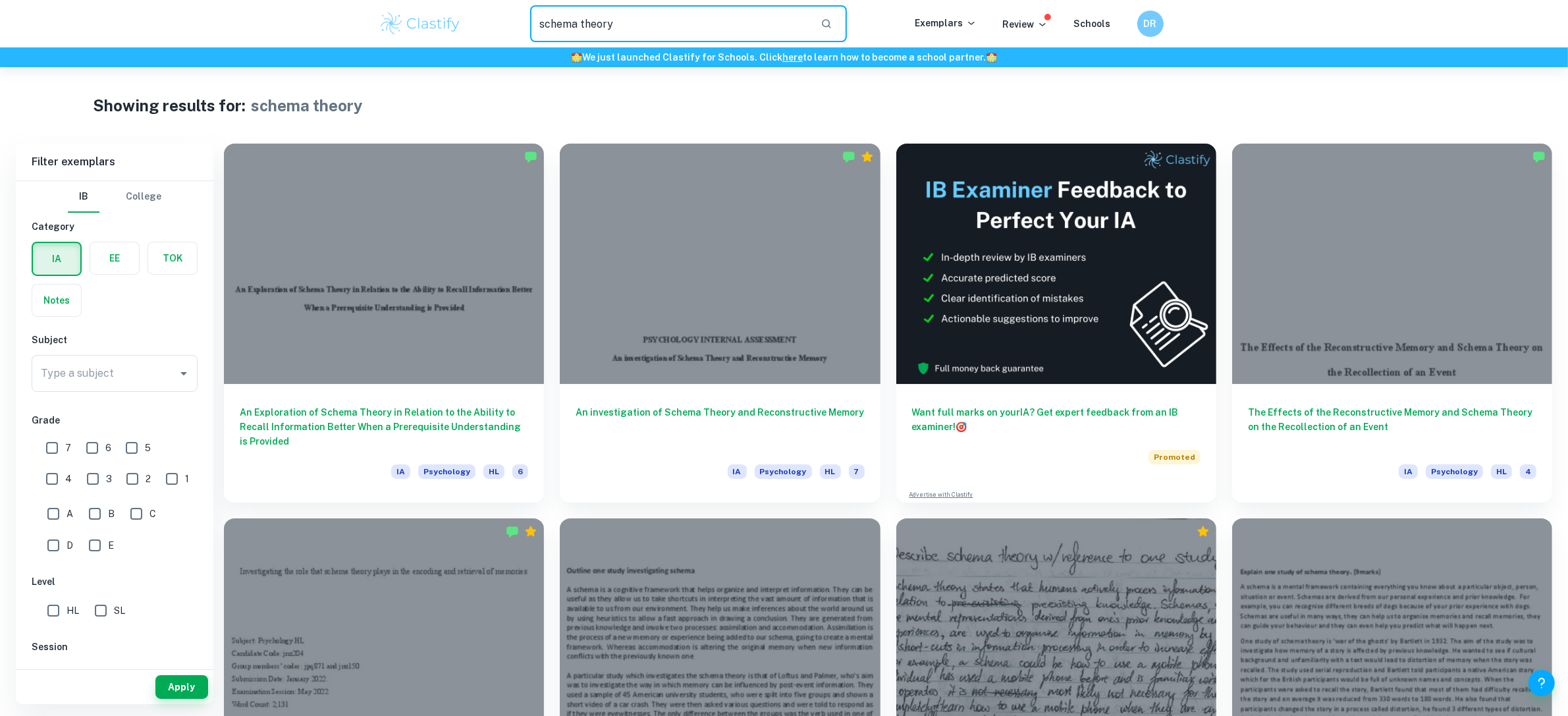 click on "schema theory" at bounding box center (670, 24) 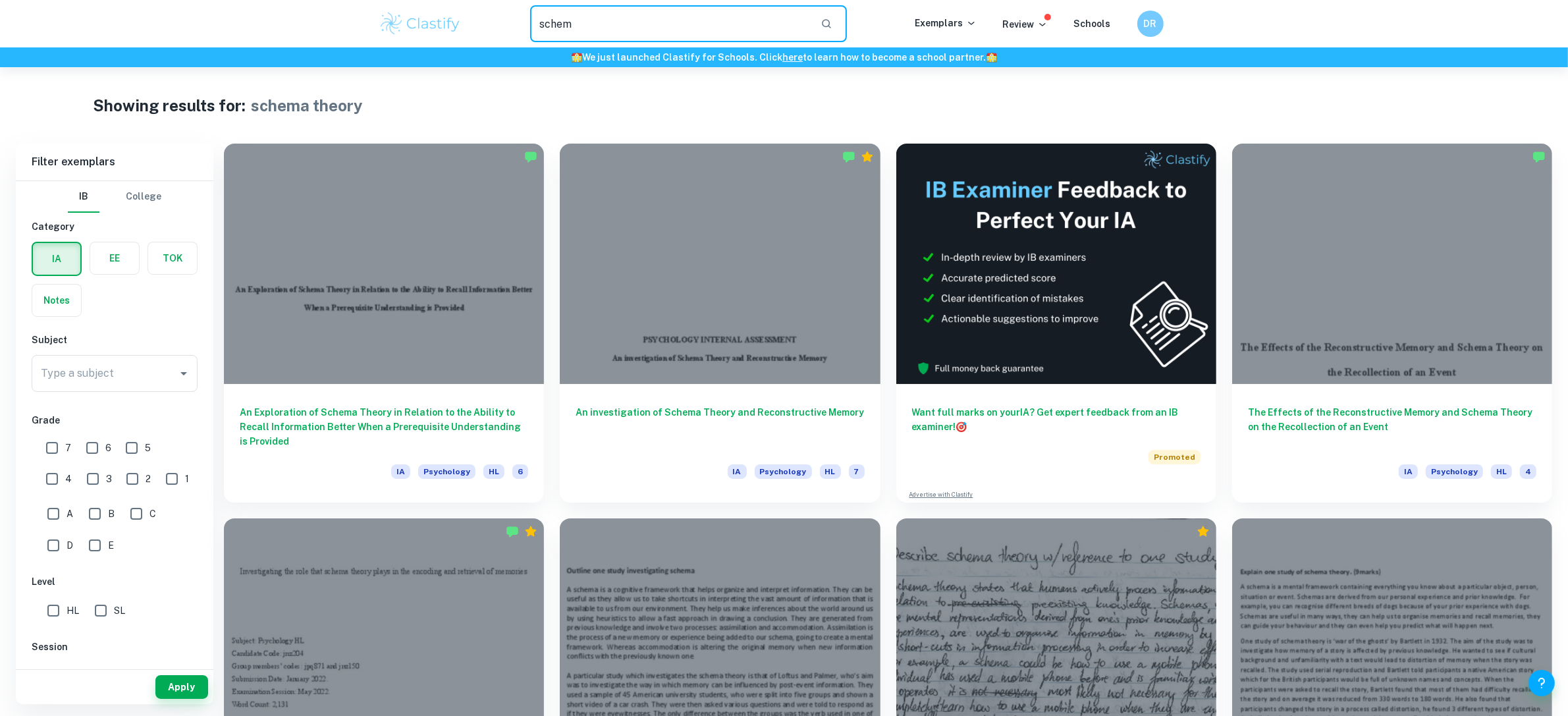 type on "schem" 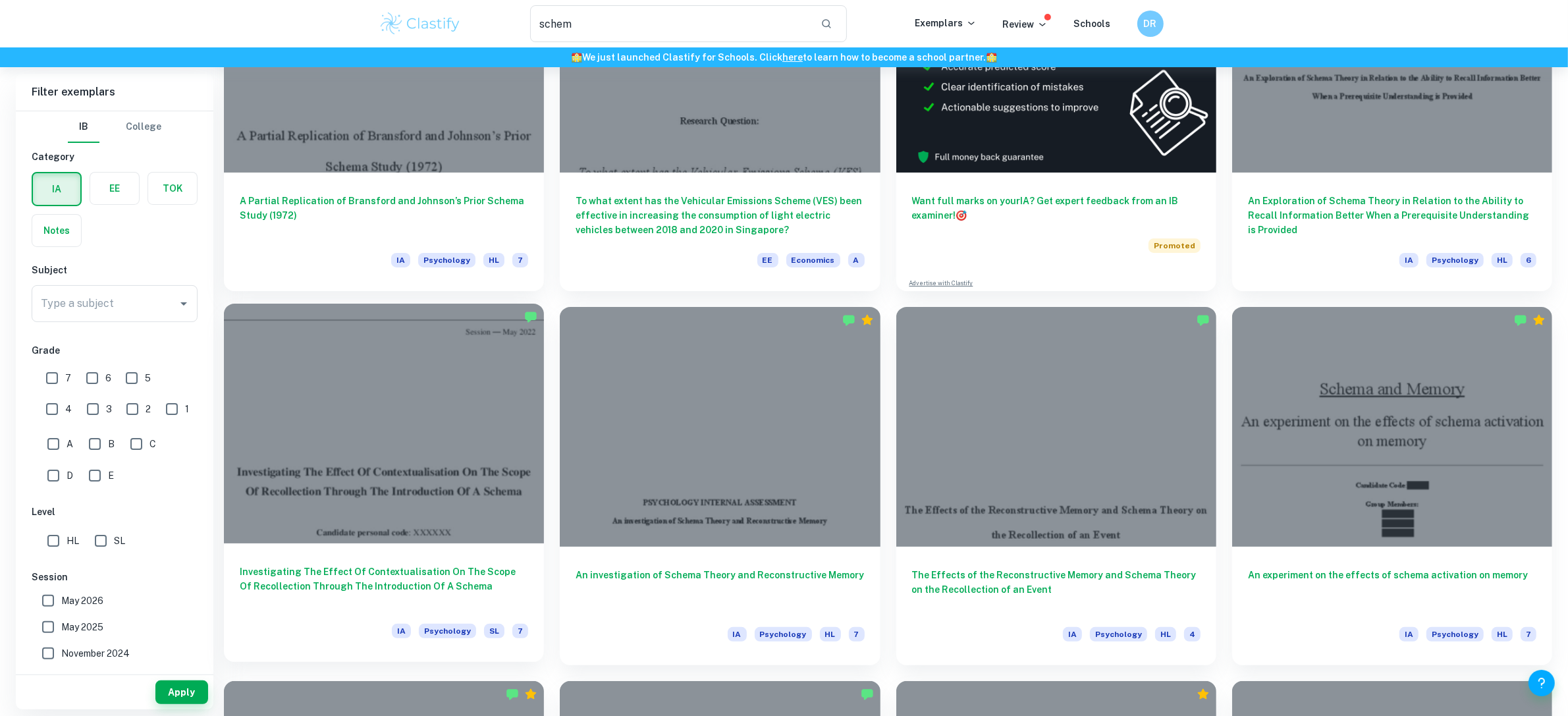 scroll, scrollTop: 192, scrollLeft: 0, axis: vertical 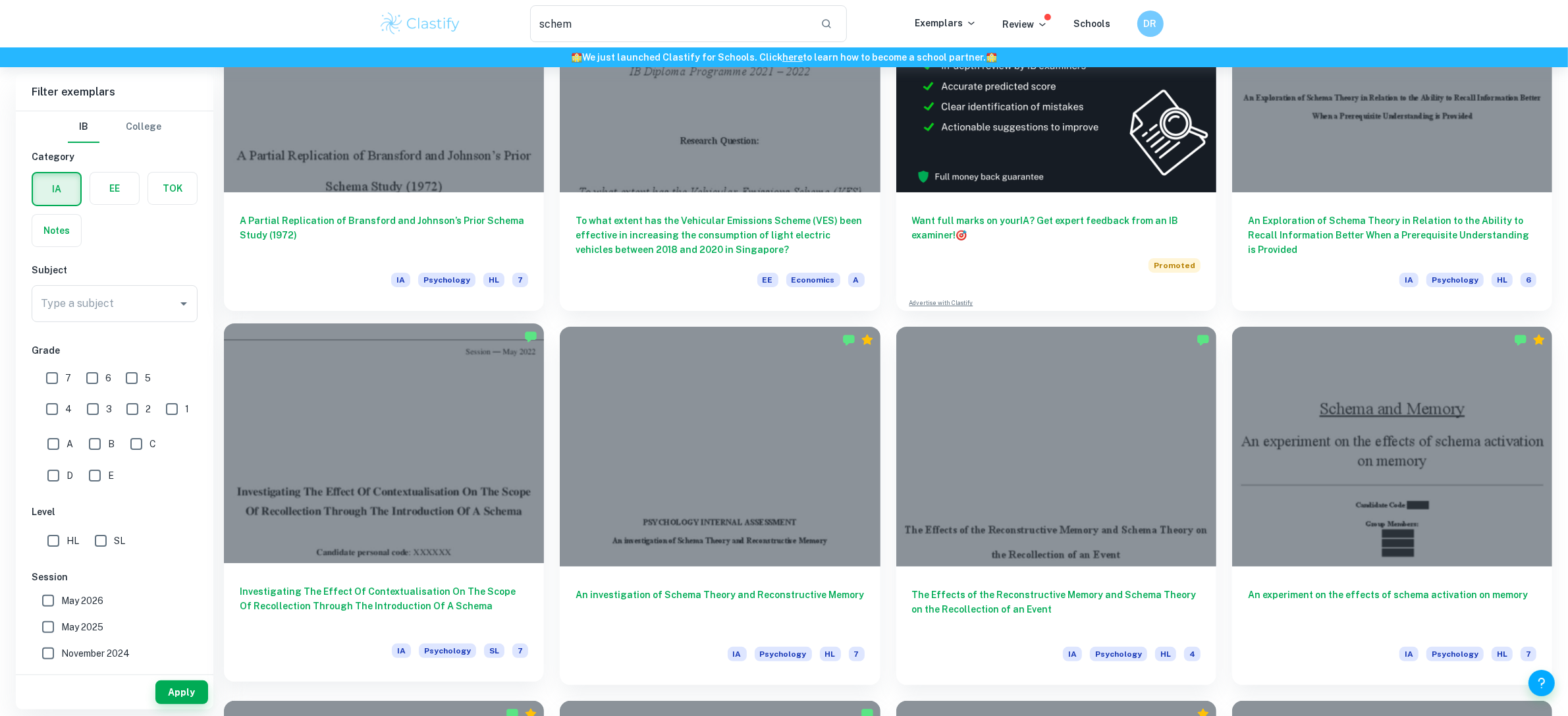click at bounding box center [384, 443] 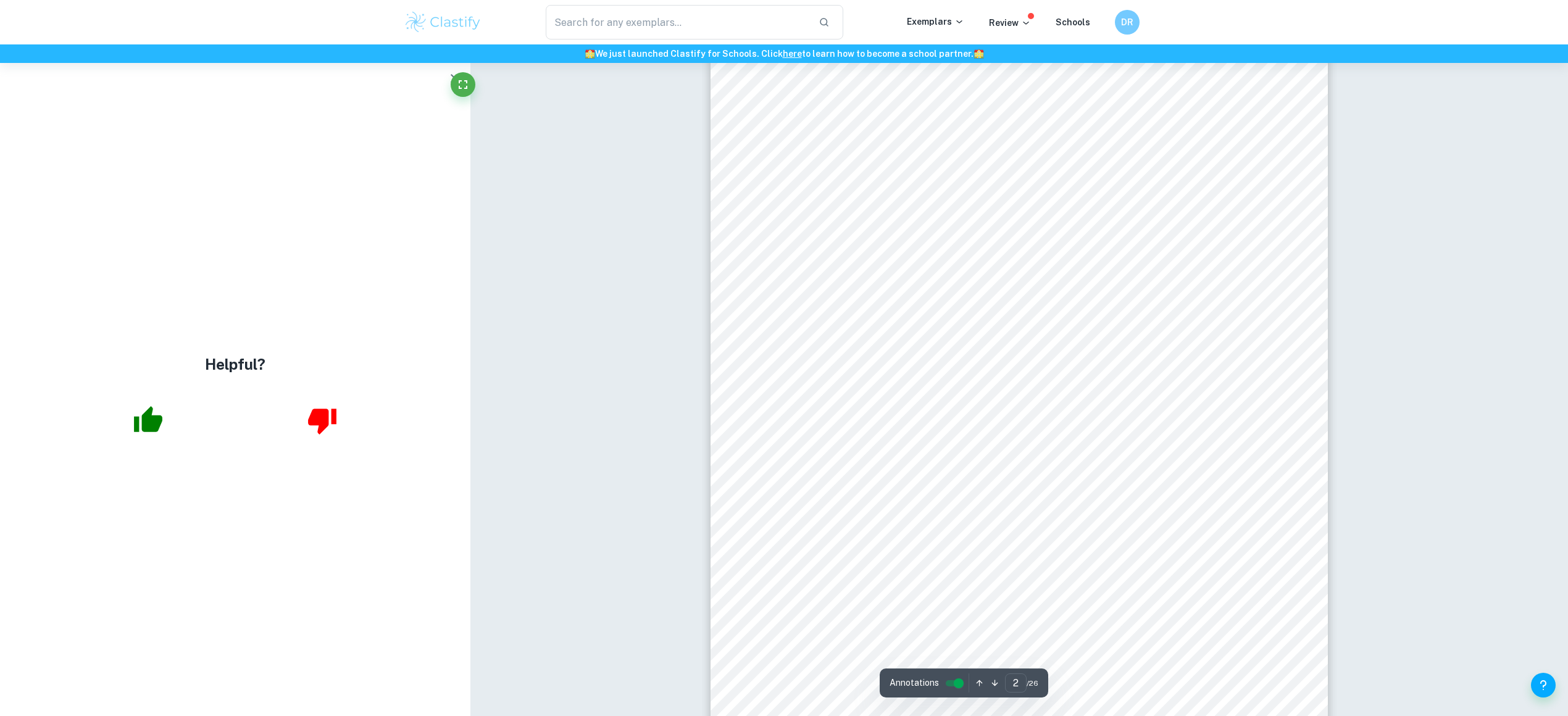 scroll, scrollTop: 1840, scrollLeft: 0, axis: vertical 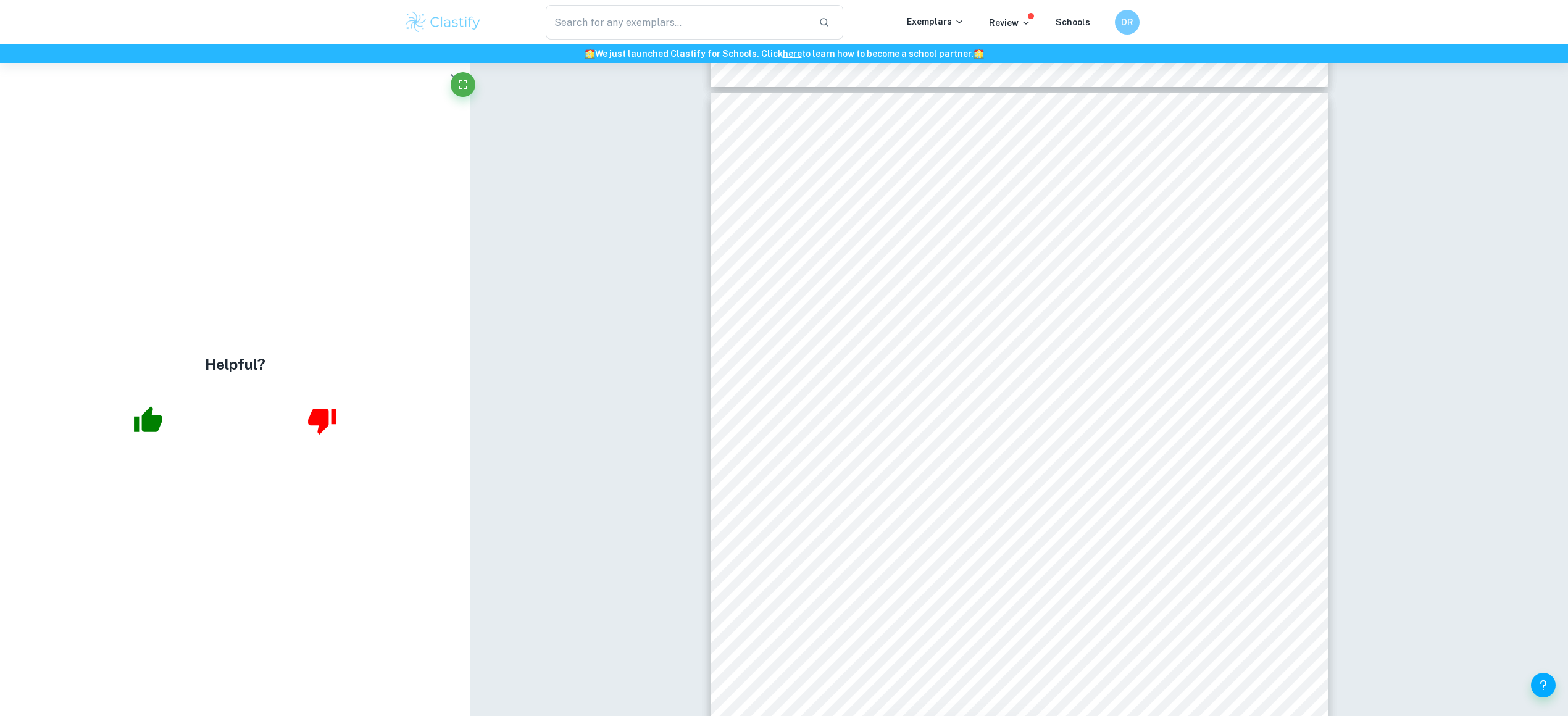 click at bounding box center (463, 88) 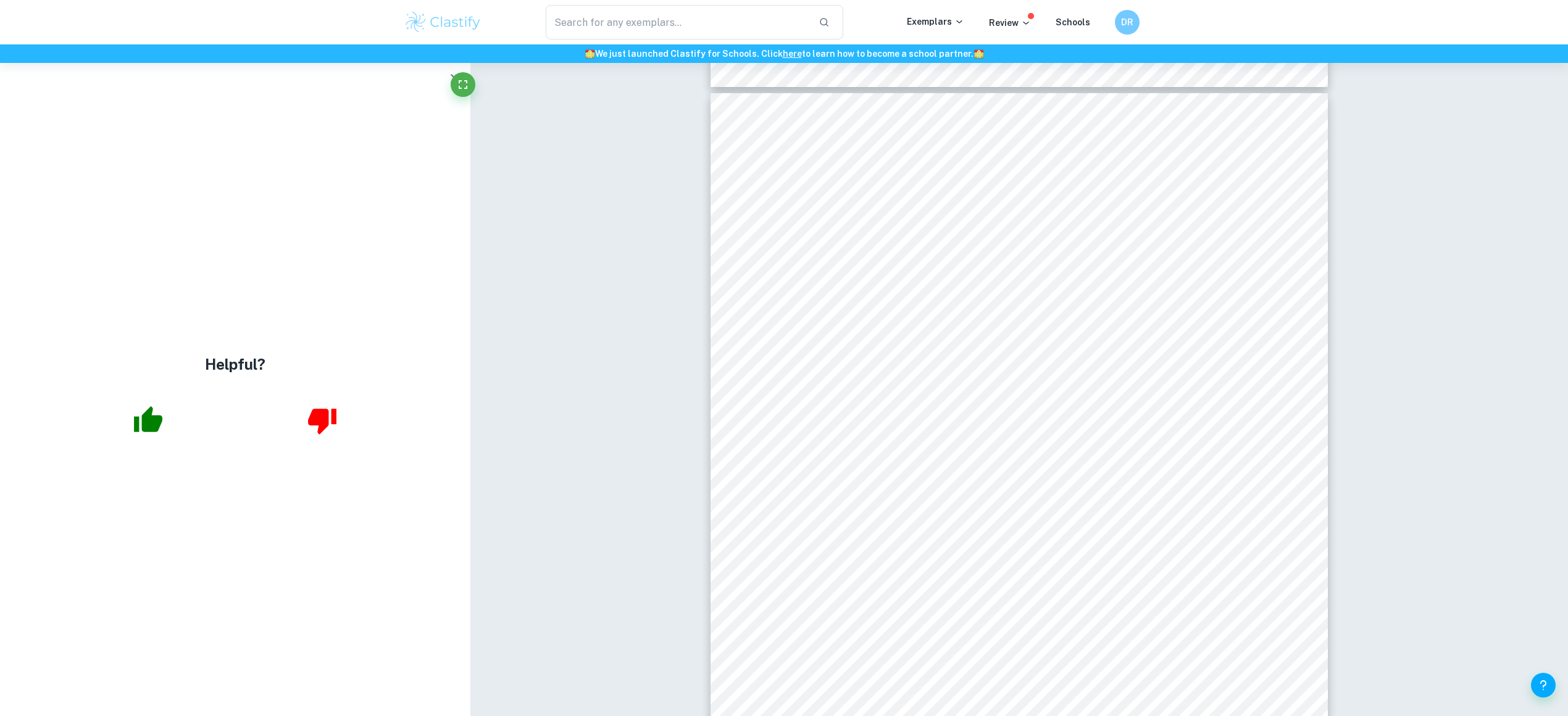 click 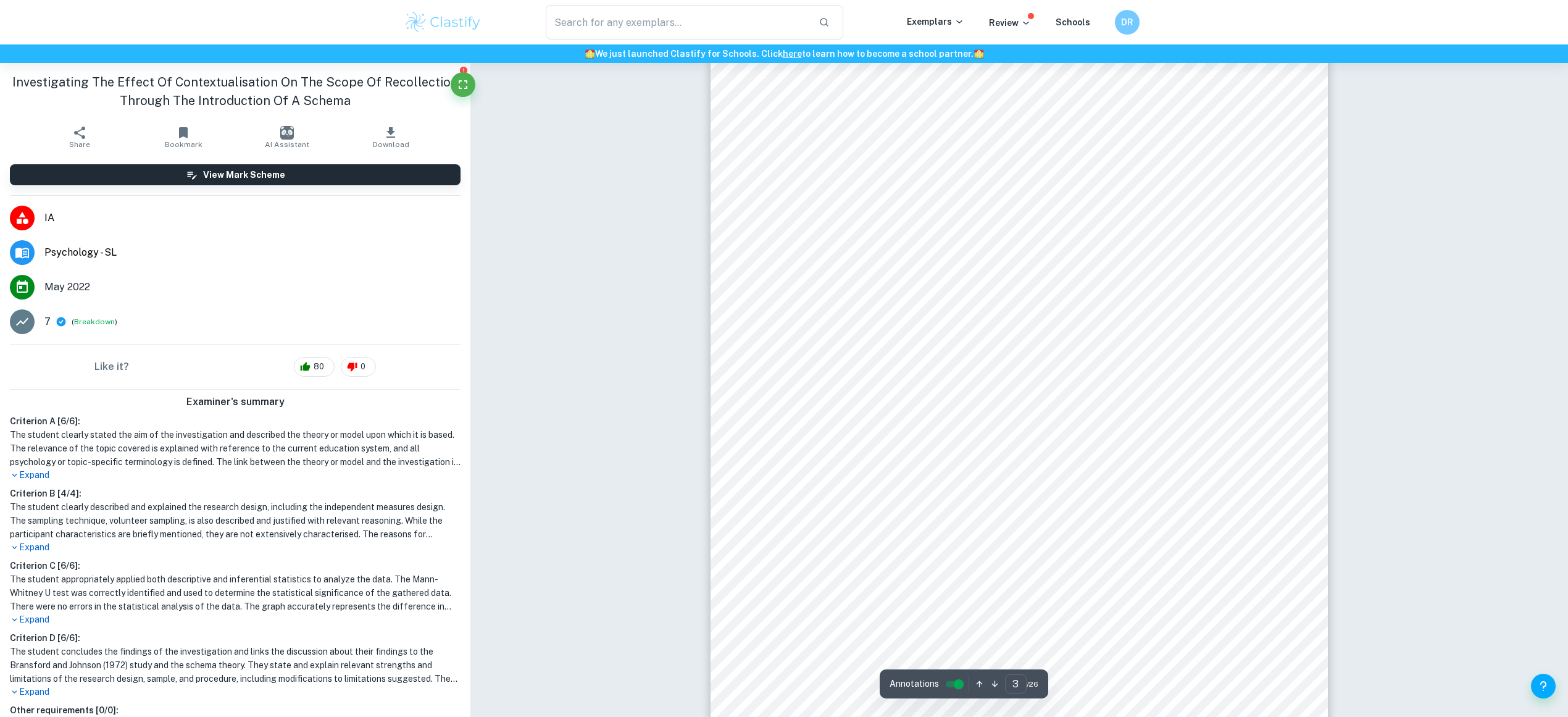 scroll, scrollTop: 1911, scrollLeft: 0, axis: vertical 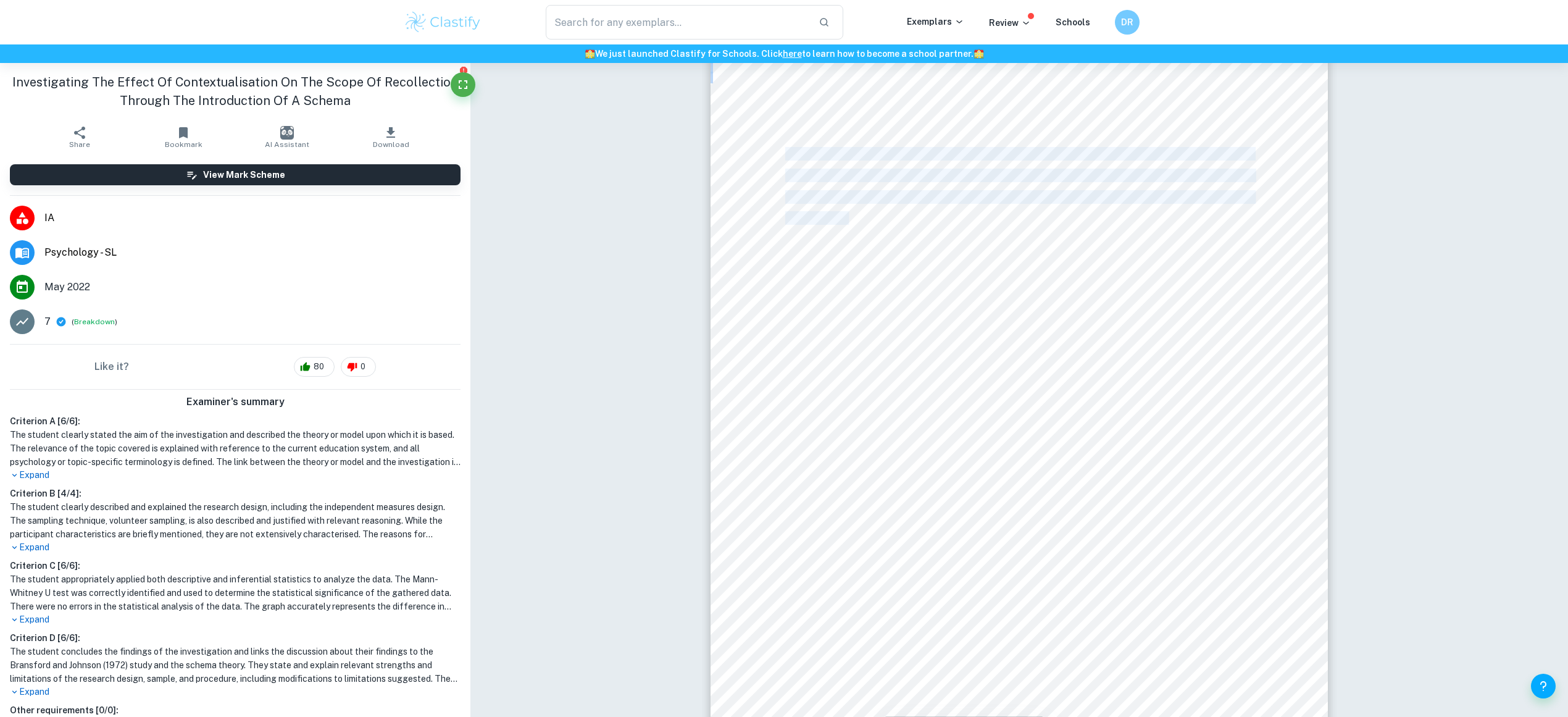 drag, startPoint x: 986, startPoint y: 272, endPoint x: 786, endPoint y: 153, distance: 232.7252 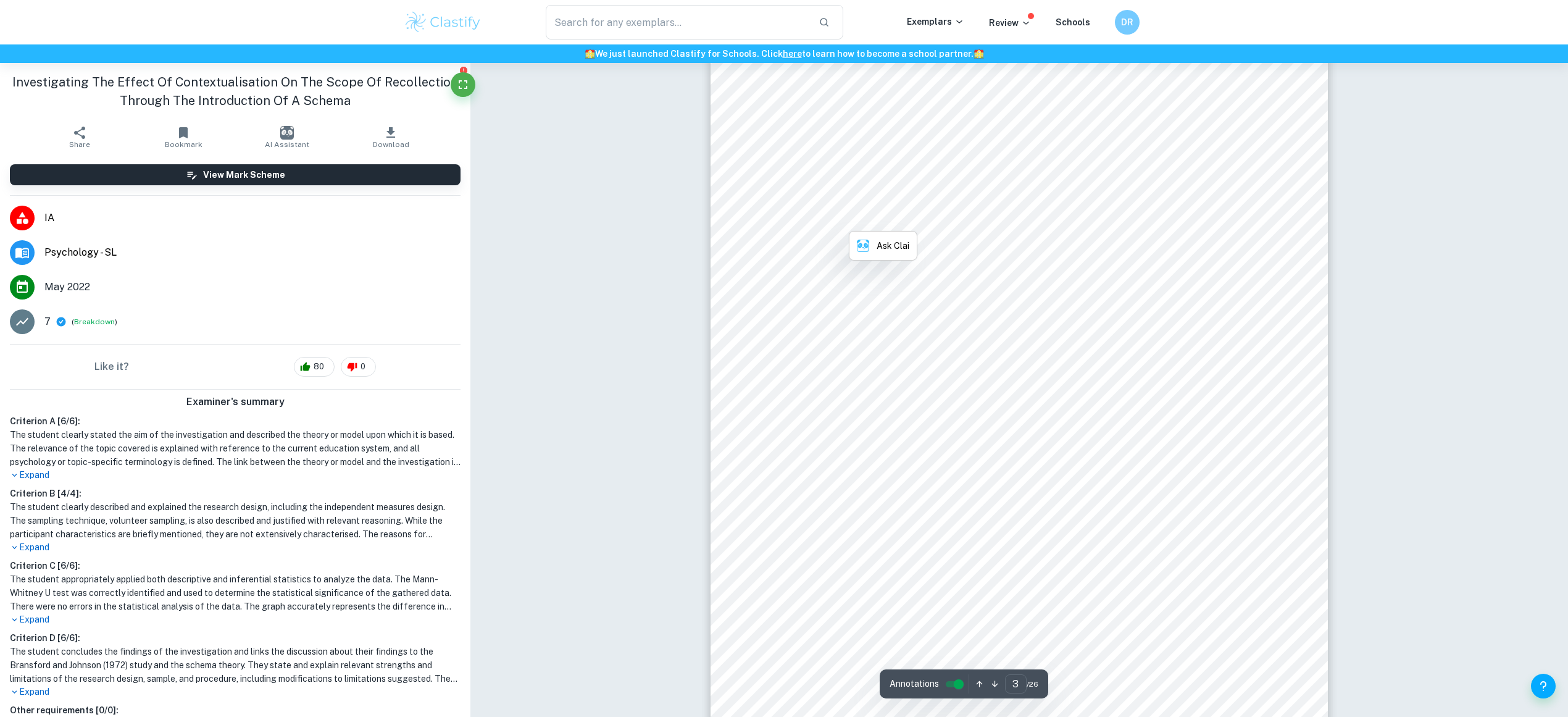 click on "Session   —   May 2022 3 INTRODUCTION The schema theory is one of the paramount cognitive memory-based theories inspired by Sir Frederic C. Bartlett in 1932. Schematic processing is said to be a typical every-day process that aids in the organisation, deconstruction and evaluation of information, which is then interlinked to previous information stored in one’s memory. The scope of ambiguity and the intriguing nature that the exploration of schema theory offers, is why the Bransford J.D. & Johnson M.K. 1972 study was chosen to replicate. Schema theory A schema is an expression which comprises of varying models and frameworks of cognition, and behaviour. A person’s schema contains the individual’s perception of their current environment, and links it to pre-existing information. Schema theory states that bifurcating related knowledge into groups called schemas, helps reserve cognitive energy and capacity. A schema   is   said   to   develop   separate   cognitive-foundations,   which   are   enhanced" at bounding box center (1019, 460) 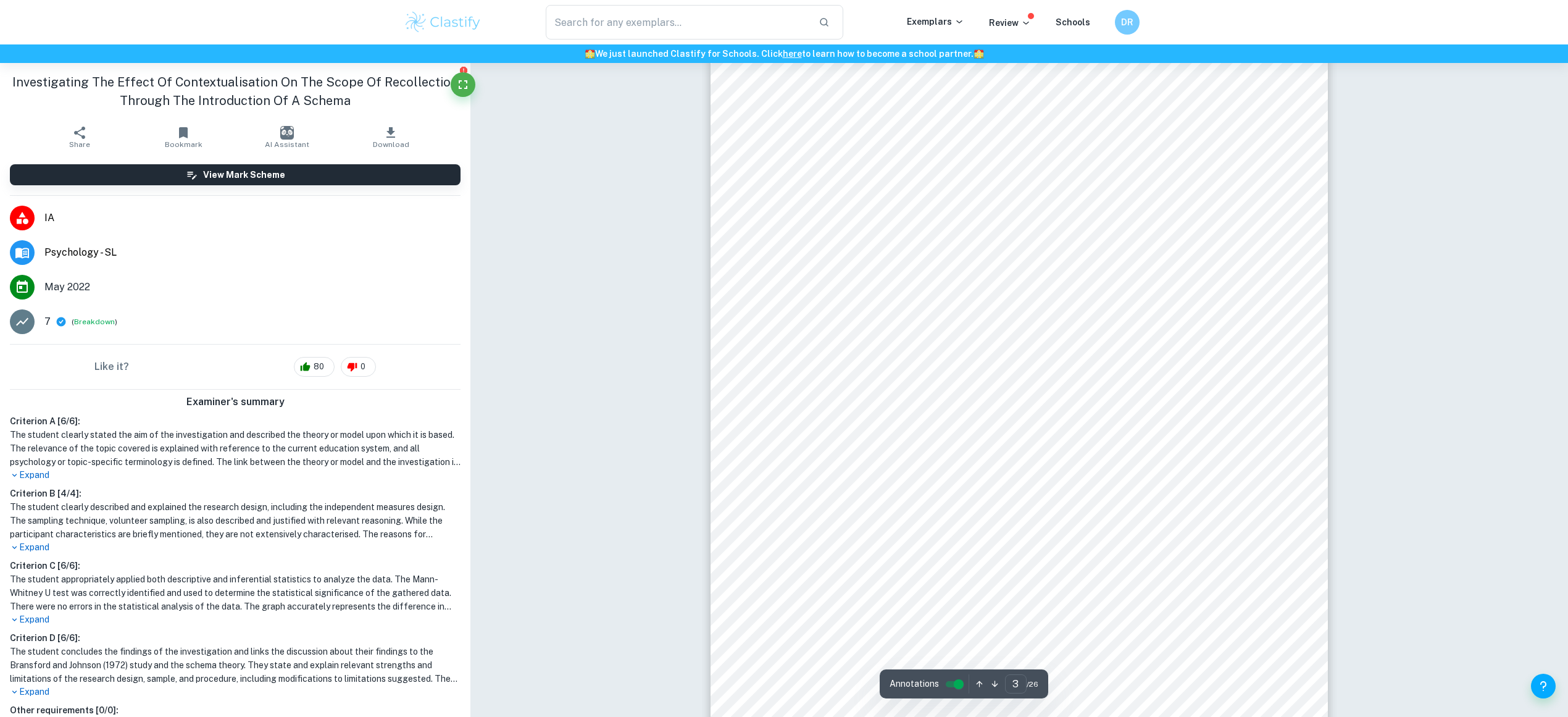 drag, startPoint x: 960, startPoint y: 102, endPoint x: 1027, endPoint y: 266, distance: 177.15812 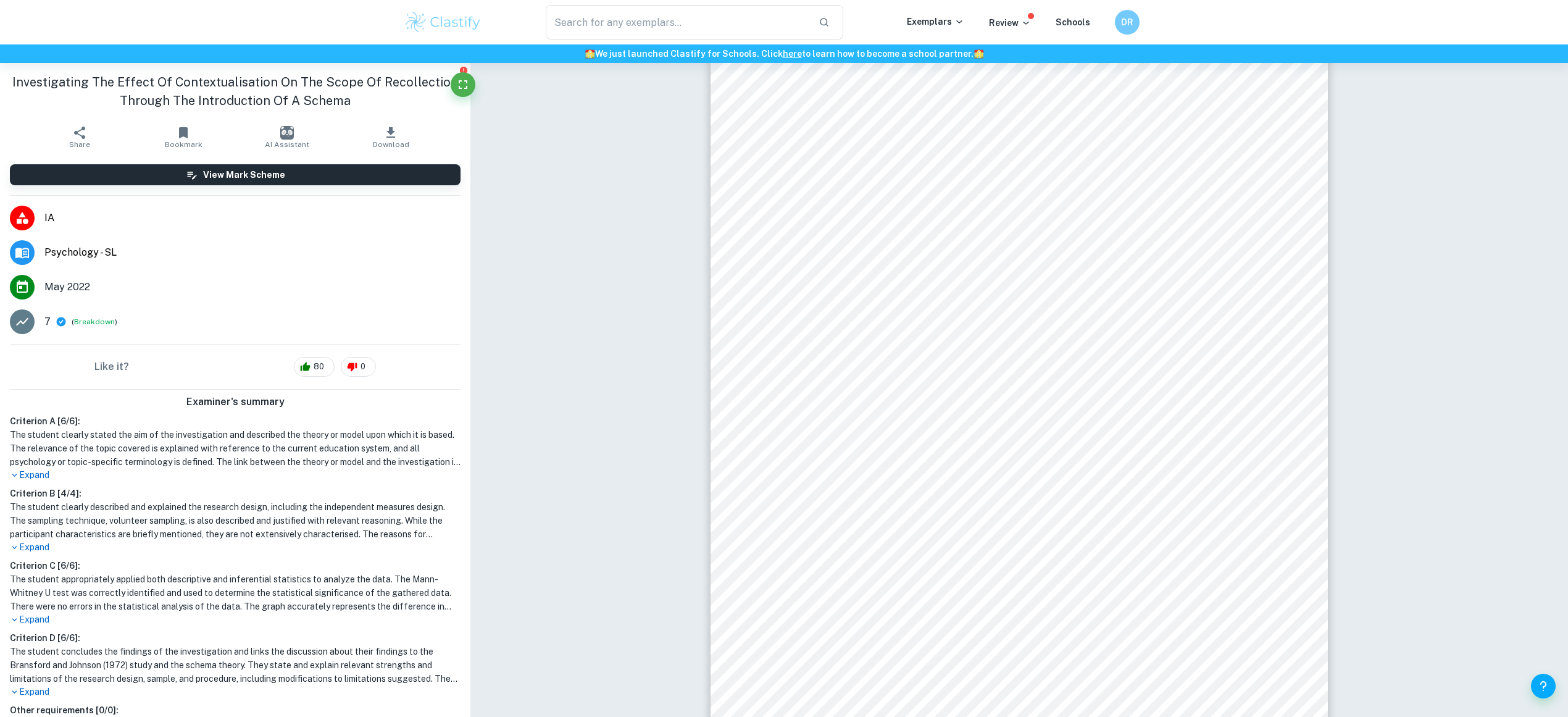 click on "Session   —   May 2022 3 INTRODUCTION The schema theory is one of the paramount cognitive memory-based theories inspired by Sir Frederic C. Bartlett in 1932. Schematic processing is said to be a typical every-day process that aids in the organisation, deconstruction and evaluation of information, which is then interlinked to previous information stored in one’s memory. The scope of ambiguity and the intriguing nature that the exploration of schema theory offers, is why the Bransford J.D. & Johnson M.K. 1972 study was chosen to replicate. Schema theory A schema is an expression which comprises of varying models and frameworks of cognition, and behaviour. A person’s schema contains the individual’s perception of their current environment, and links it to pre-existing information. Schema theory states that bifurcating related knowledge into groups called schemas, helps reserve cognitive energy and capacity. A schema   is   said   to   develop   separate   cognitive-foundations,   which   are   enhanced" at bounding box center [1019, 460] 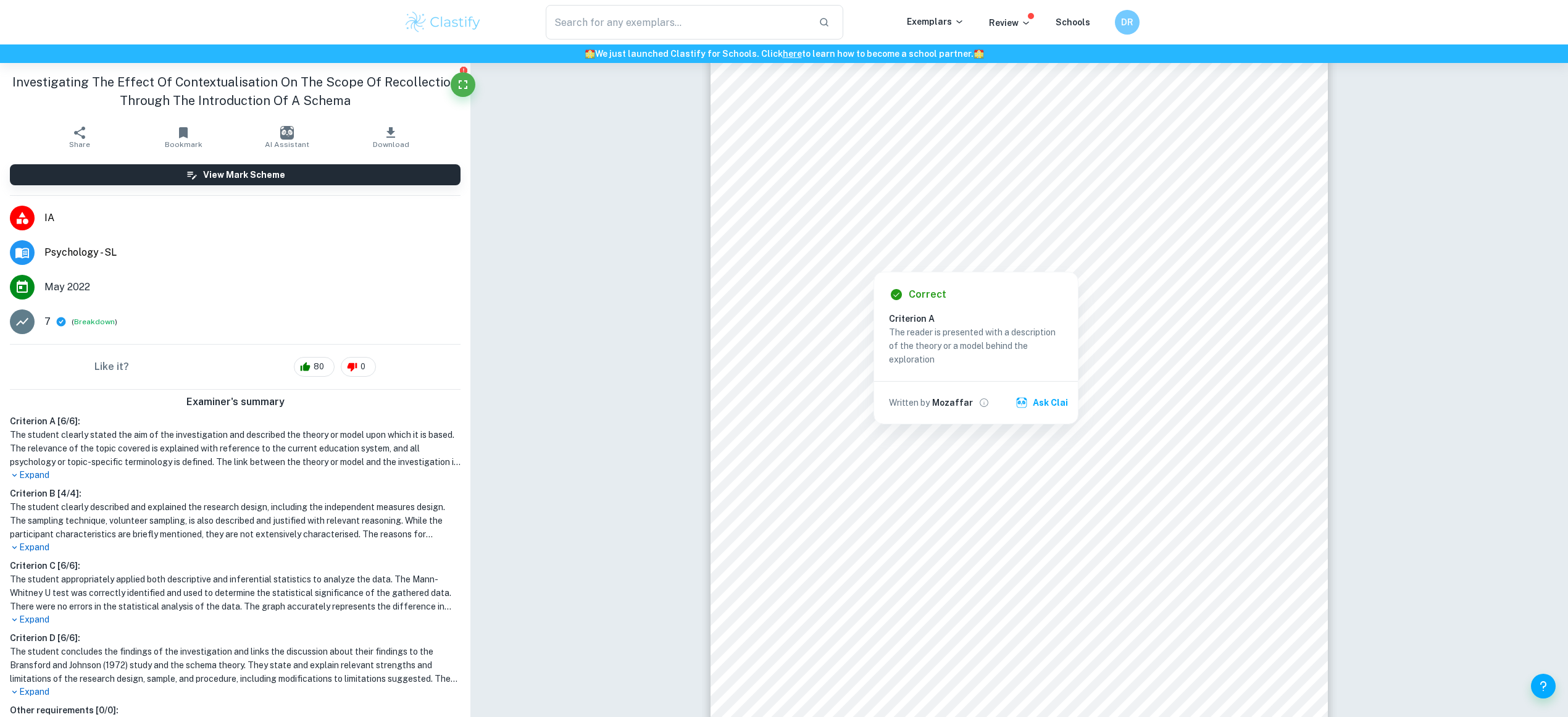 click on "Correct Criterion A The aim of the investigation is made apparent to the reader Written by Mozaffar Ask Clai Correct Criterion A The student explained the relevance of the topic covered Comment The relevance of the topic covered is explained with reference to the current education system which involves memorization and theory retention Written by Mozaffar Ask Clai Correct Criterion A The reader is presented with a description of the theory or a model behind the exploration Written by Mozaffar Ask Clai Correct Criterion A The reader is presented with a description of the theory or a model behind the exploration Written by Mozaffar Ask Clai Correct Criterion A All psychology or topic-specific terminology is defined Comment Correct definitions of 'schemas' and the schema theory are present Written by Mozaffar Ask Clai Correct Criterion A The student clearly presents the connection between the selected theory or a model on which their exploration is based Comment Written by Mozaffar Ask Clai Correct Criterion A 3" at bounding box center [1019, 9651] 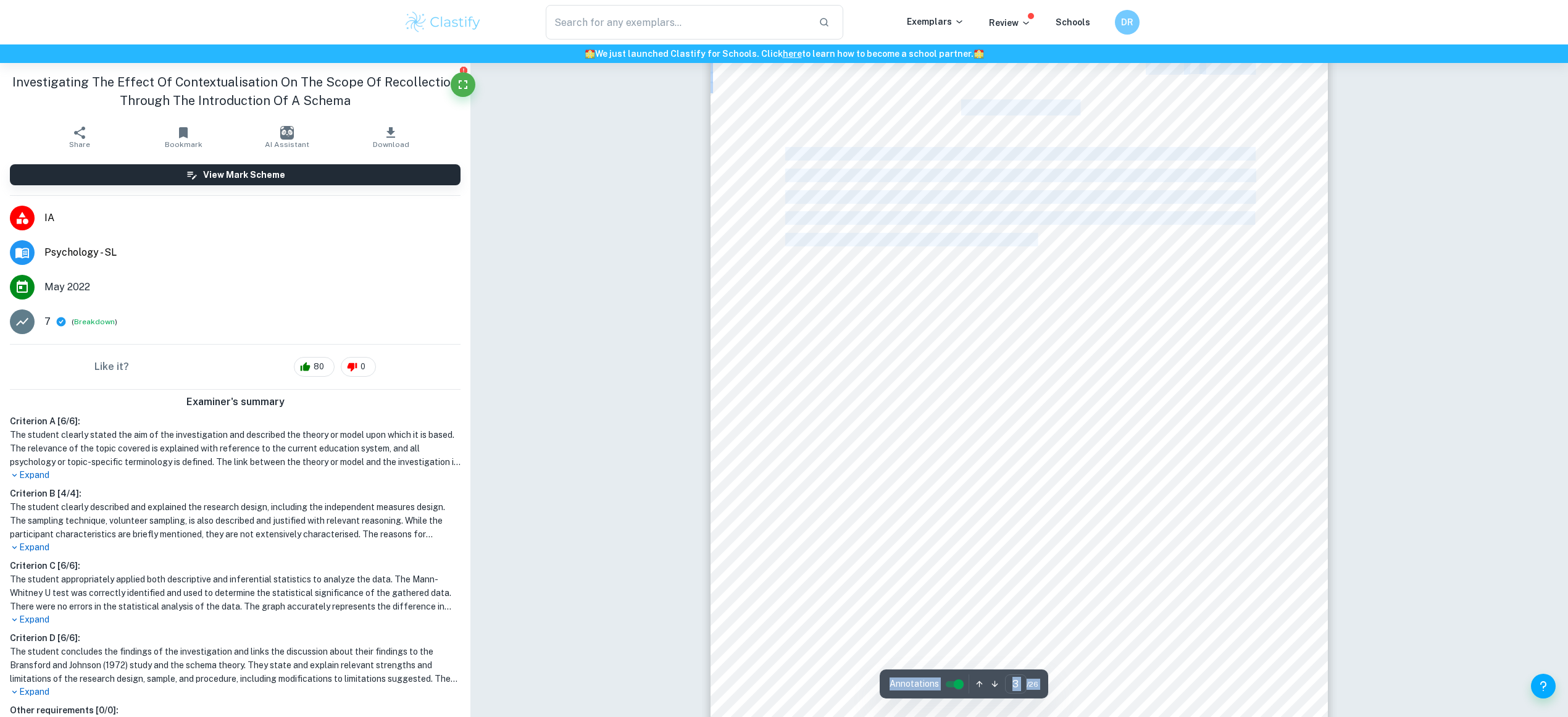 drag, startPoint x: 1038, startPoint y: 220, endPoint x: 1037, endPoint y: 240, distance: 20.02498 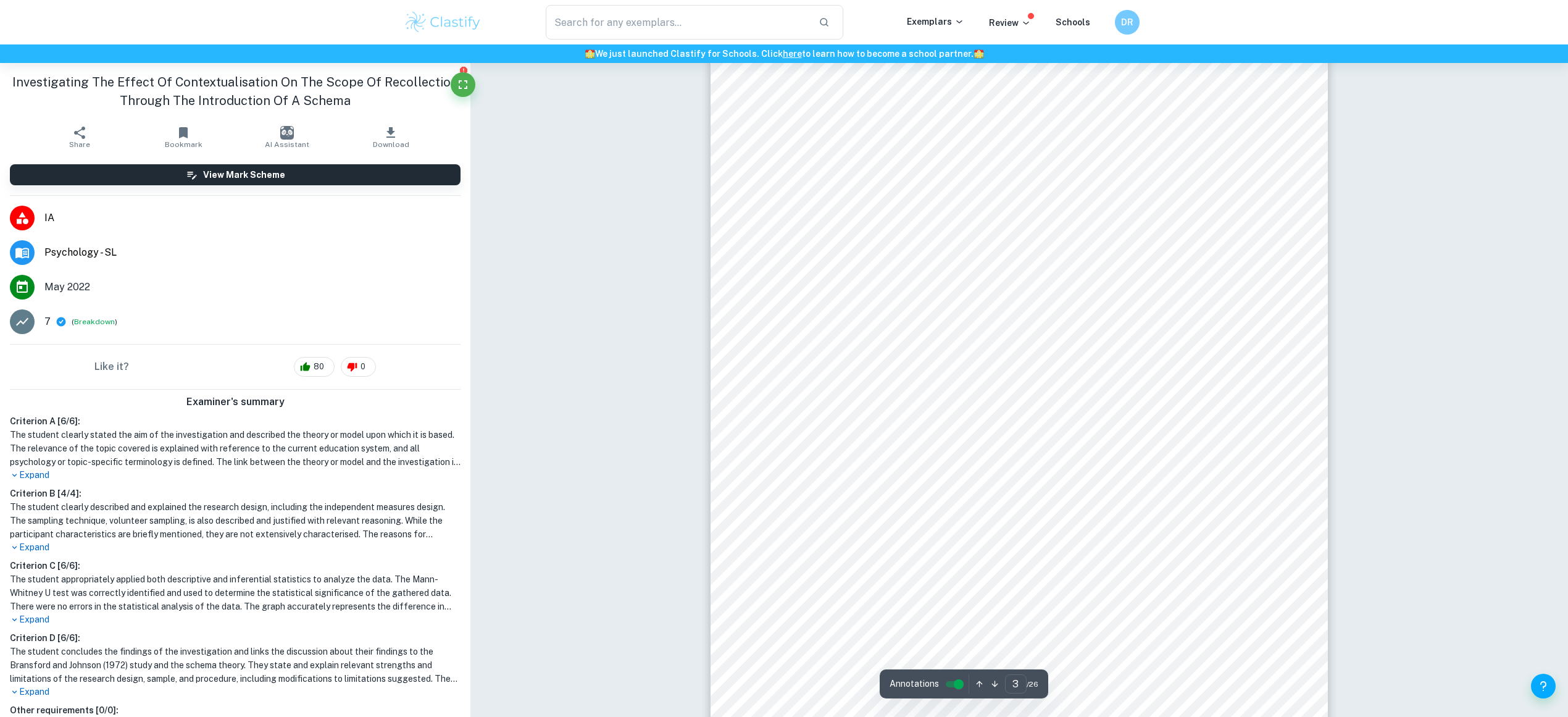 click on "Session   —   May 2022 3 INTRODUCTION The schema theory is one of the paramount cognitive memory-based theories inspired by Sir Frederic C. Bartlett in 1932. Schematic processing is said to be a typical every-day process that aids in the organisation, deconstruction and evaluation of information, which is then interlinked to previous information stored in one’s memory. The scope of ambiguity and the intriguing nature that the exploration of schema theory offers, is why the Bransford J.D. & Johnson M.K. 1972 study was chosen to replicate. Schema theory A schema is an expression which comprises of varying models and frameworks of cognition, and behaviour. A person’s schema contains the individual’s perception of their current environment, and links it to pre-existing information. Schema theory states that bifurcating related knowledge into groups called schemas, helps reserve cognitive energy and capacity. A schema   is   said   to   develop   separate   cognitive-foundations,   which   are   enhanced" at bounding box center (1019, 460) 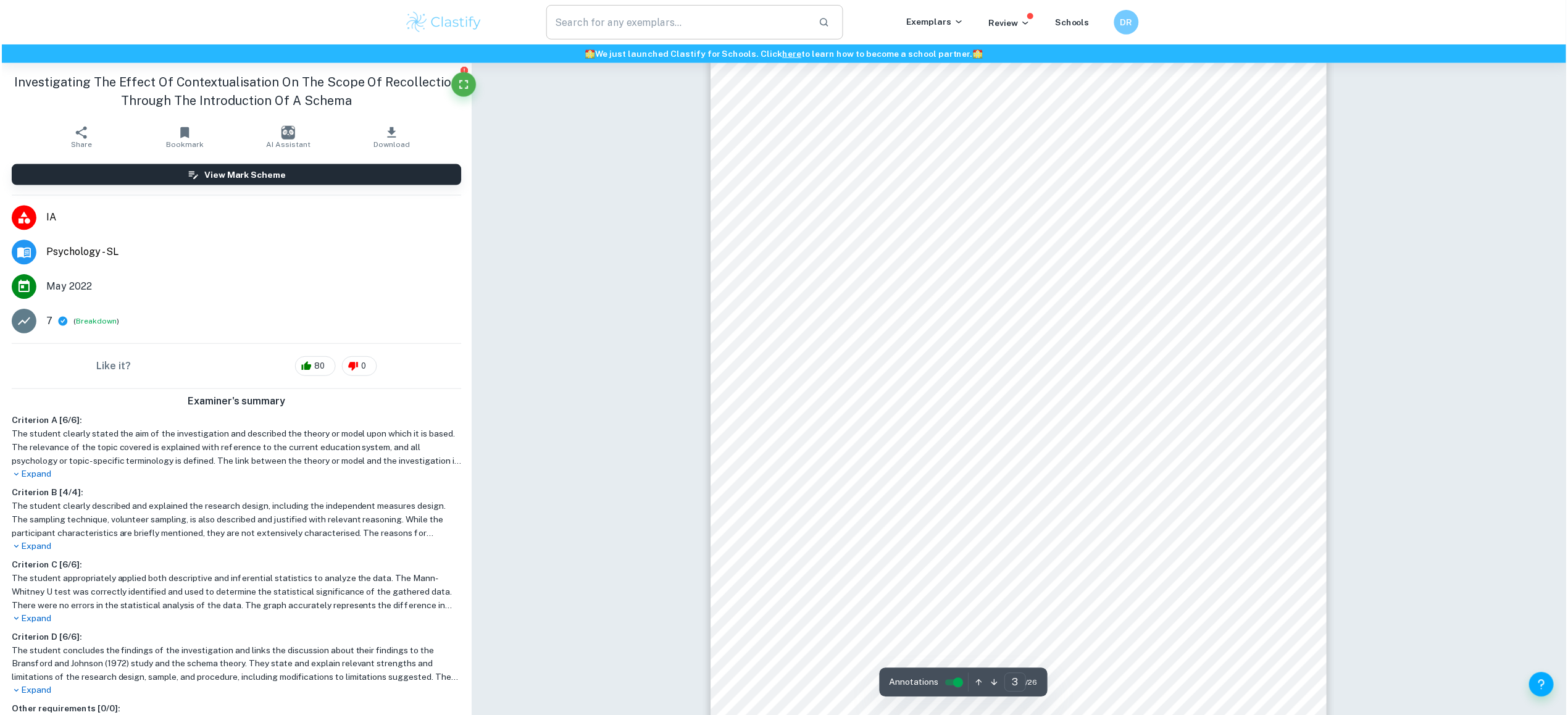 scroll, scrollTop: 1974, scrollLeft: 0, axis: vertical 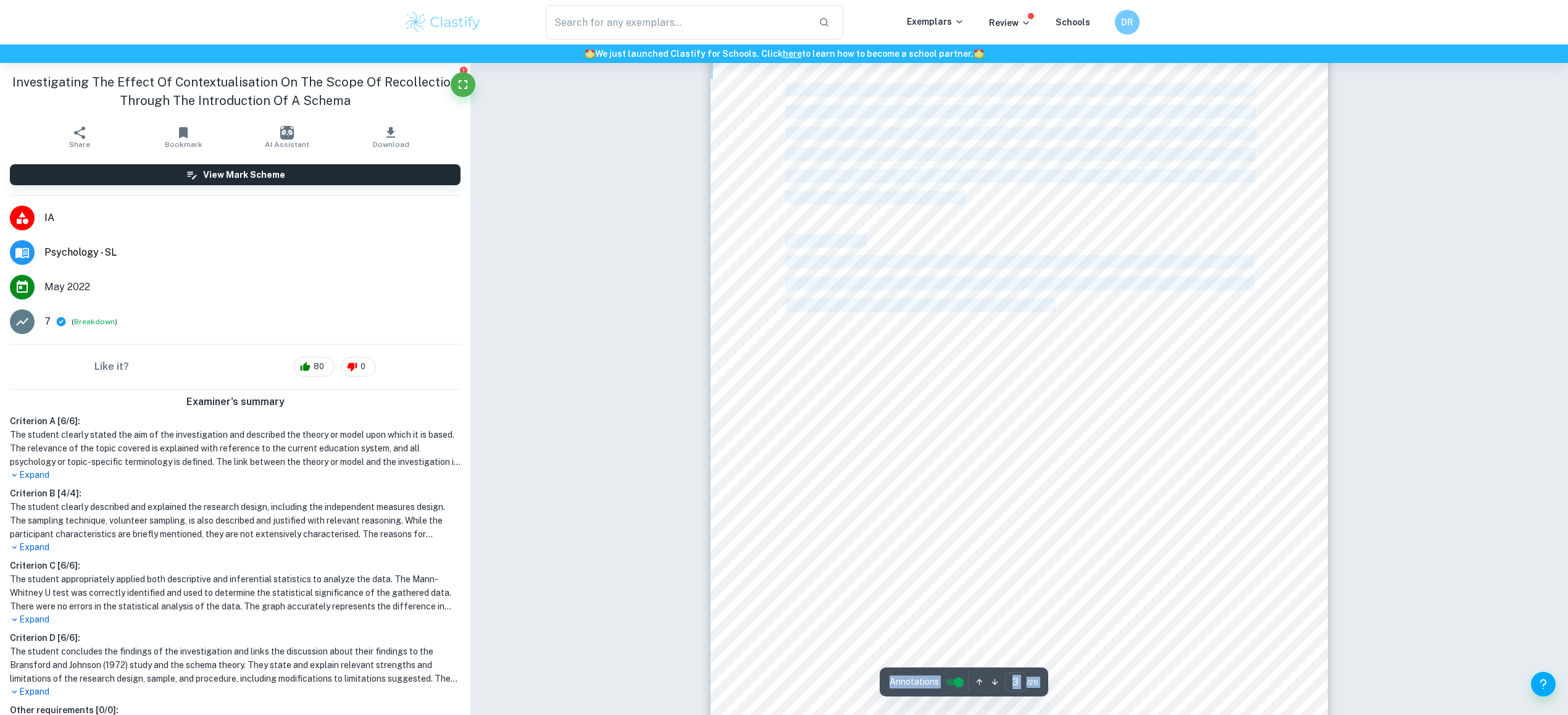 drag, startPoint x: 863, startPoint y: 282, endPoint x: 1051, endPoint y: 310, distance: 190.07367 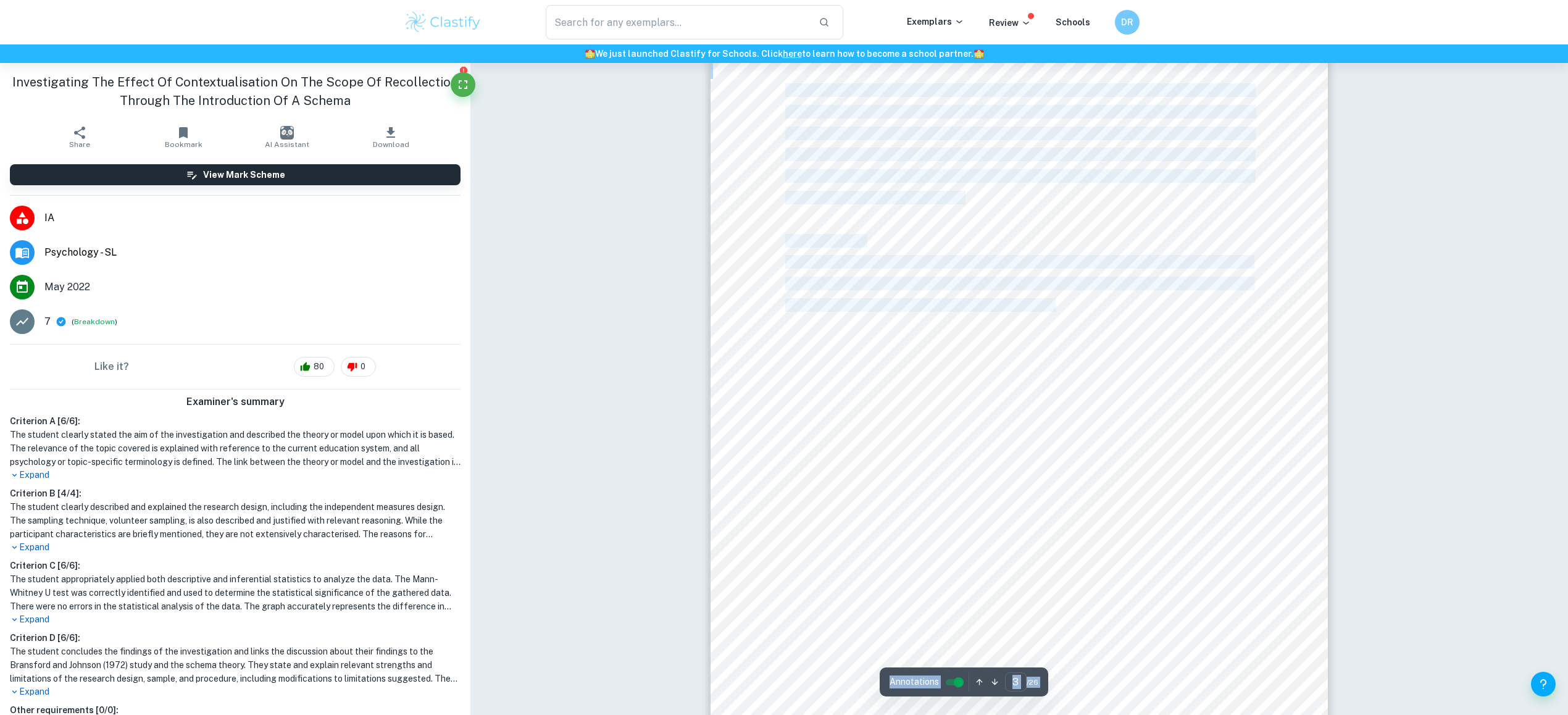 click on "Correct Criterion A The aim of the investigation is made apparent to the reader Written by Mozaffar Ask Clai Correct Criterion A The student explained the relevance of the topic covered Comment The relevance of the topic covered is explained with reference to the current education system which involves memorization and theory retention Written by Mozaffar Ask Clai Correct Criterion A The reader is presented with a description of the theory or a model behind the exploration Written by Mozaffar Ask Clai Correct Criterion A The reader is presented with a description of the theory or a model behind the exploration Written by Mozaffar Ask Clai Correct Criterion A All psychology or topic-specific terminology is defined Comment Correct definitions of 'schemas' and the schema theory are present Written by Mozaffar Ask Clai Correct Criterion A The student clearly presents the connection between the selected theory or a model on which their exploration is based Comment Written by Mozaffar Ask Clai Correct Criterion A 3" at bounding box center (1019, 9586) 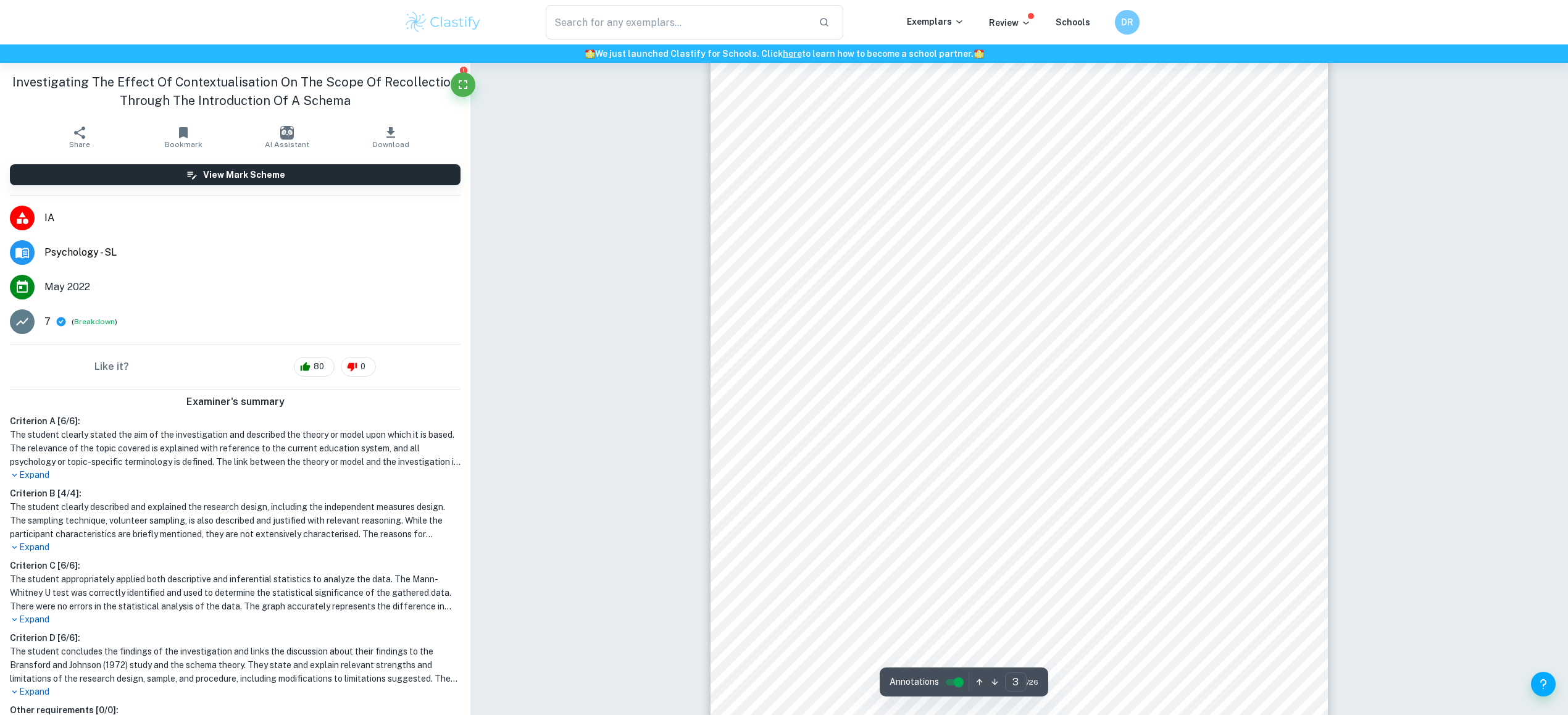 click on "Correct Criterion A The aim of the investigation is made apparent to the reader Written by Mozaffar Ask Clai Correct Criterion A The student explained the relevance of the topic covered Comment The relevance of the topic covered is explained with reference to the current education system which involves memorization and theory retention Written by Mozaffar Ask Clai Correct Criterion A The reader is presented with a description of the theory or a model behind the exploration Written by Mozaffar Ask Clai Correct Criterion A The reader is presented with a description of the theory or a model behind the exploration Written by Mozaffar Ask Clai Correct Criterion A All psychology or topic-specific terminology is defined Comment Correct definitions of 'schemas' and the schema theory are present Written by Mozaffar Ask Clai Correct Criterion A The student clearly presents the connection between the selected theory or a model on which their exploration is based Comment Written by Mozaffar Ask Clai Correct Criterion A 3" at bounding box center (1019, 9586) 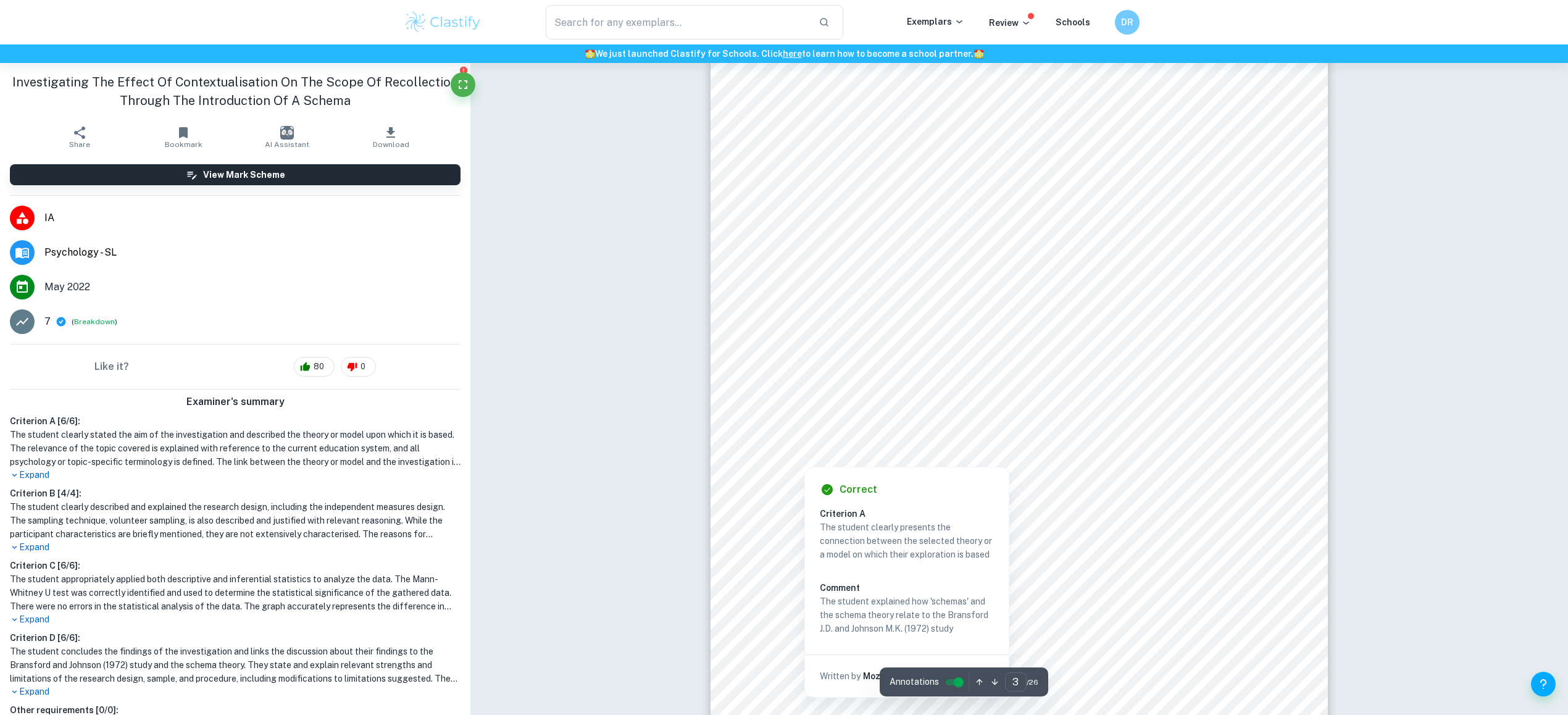 scroll, scrollTop: 2038, scrollLeft: 0, axis: vertical 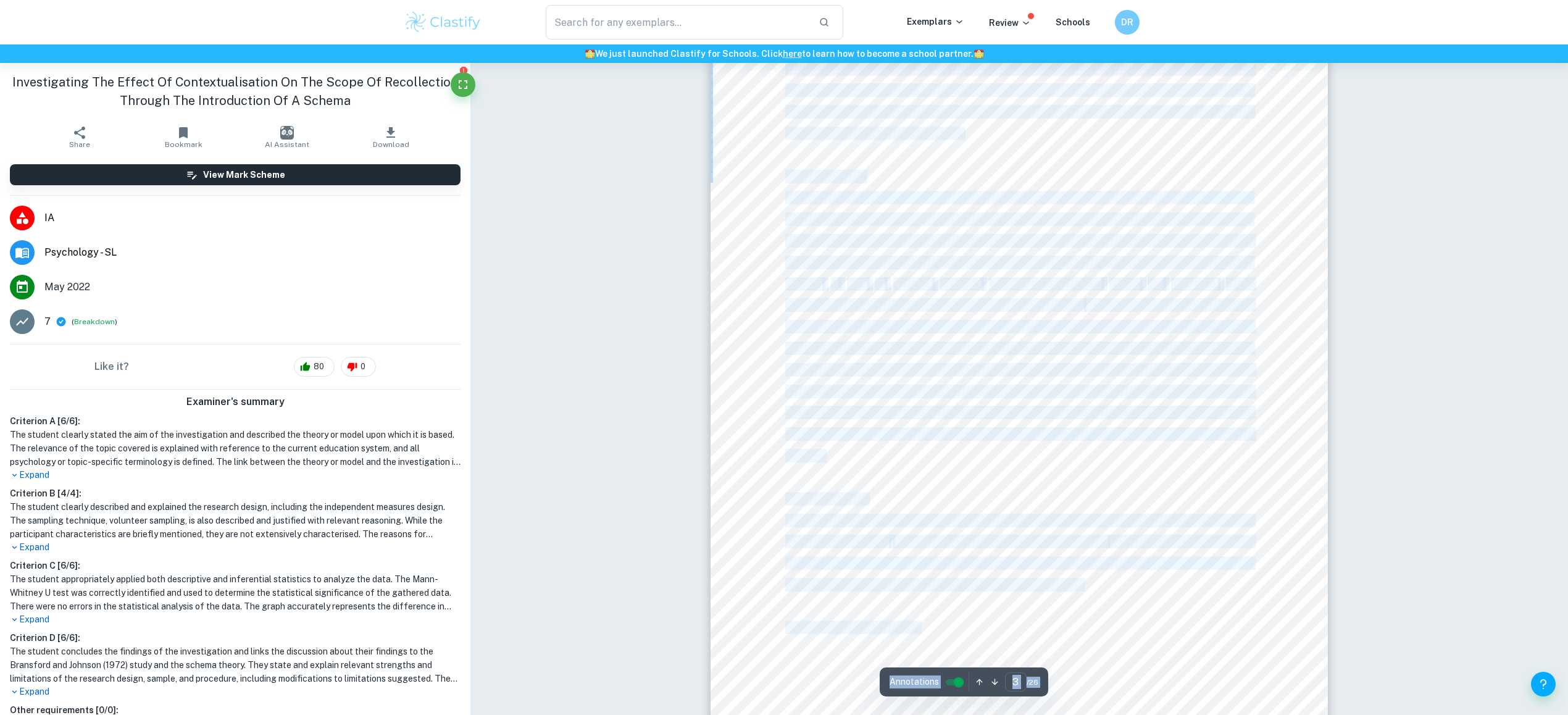 drag, startPoint x: 1030, startPoint y: 403, endPoint x: 983, endPoint y: 420, distance: 49.98 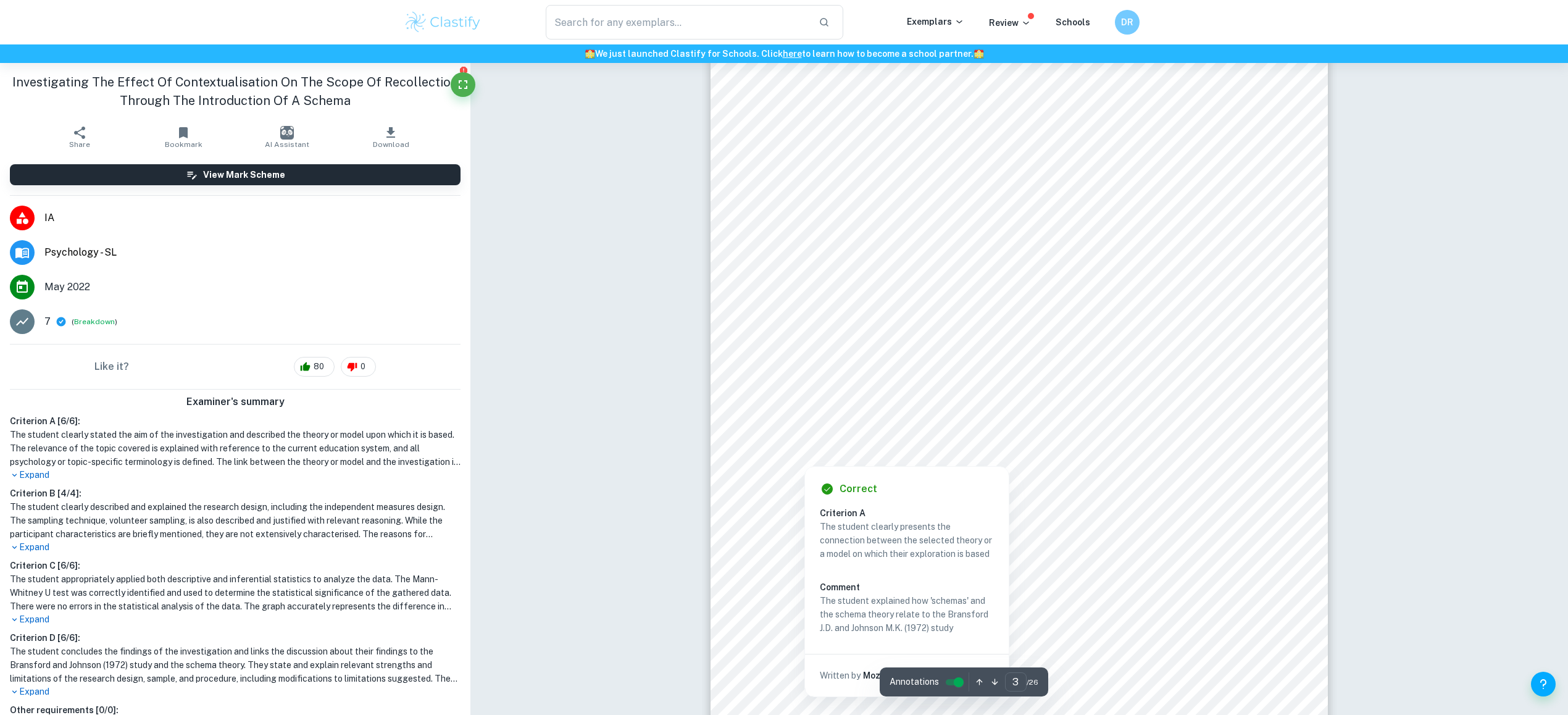 click on "Session   —   May 2022 3 INTRODUCTION The schema theory is one of the paramount cognitive memory-based theories inspired by Sir Frederic C. Bartlett in 1932. Schematic processing is said to be a typical every-day process that aids in the organisation, deconstruction and evaluation of information, which is then interlinked to previous information stored in one’s memory. The scope of ambiguity and the intriguing nature that the exploration of schema theory offers, is why the Bransford J.D. & Johnson M.K. 1972 study was chosen to replicate. Schema theory A schema is an expression which comprises of varying models and frameworks of cognition, and behaviour. A person’s schema contains the individual’s perception of their current environment, and links it to pre-existing information. Schema theory states that bifurcating related knowledge into groups called schemas, helps reserve cognitive energy and capacity. A schema   is   said   to   develop   separate   cognitive-foundations,   which   are   enhanced" at bounding box center [1019, 332] 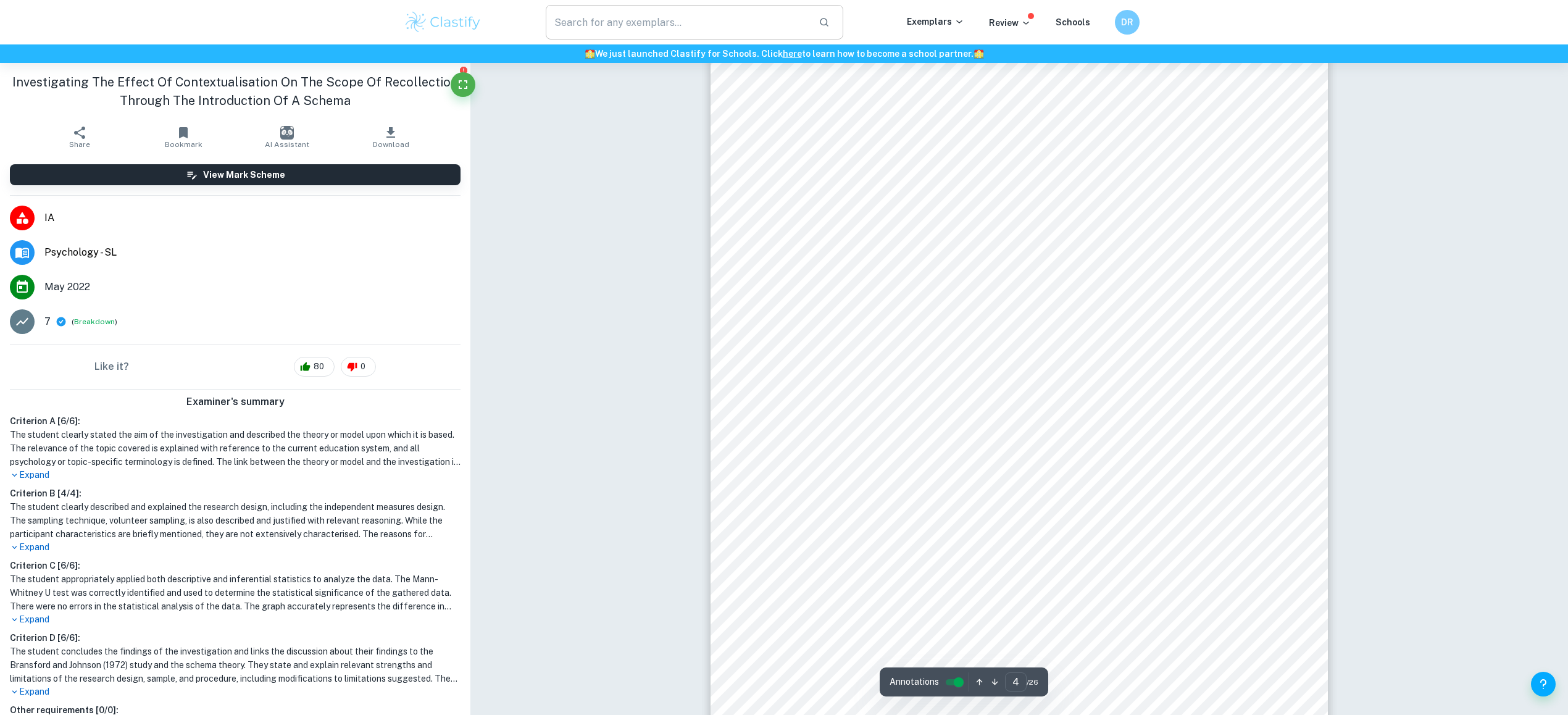 scroll, scrollTop: 2957, scrollLeft: 0, axis: vertical 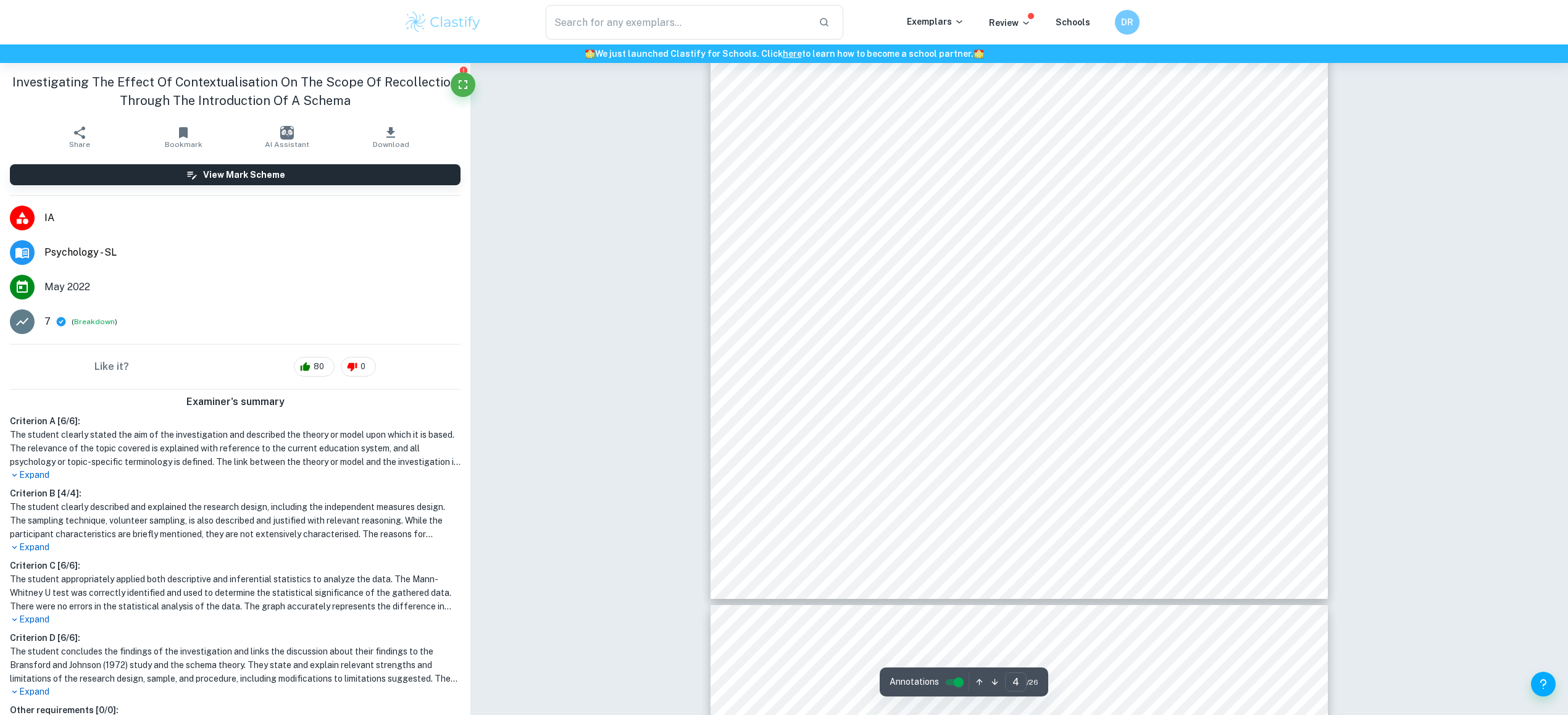 click on "Session   —   May 2022 4 3) Title after passage oration The no-title condition scaled lower recall scores (2.82/18), than title-conditions. Before-title condition obtaining higher scores (5.83/18) than after-title condition (2.65/18). The study concluded that contextualisation t hrough schema activation does have an effect on one’s recall. Aim This study investigates whether the activation of a specific schematic framework by the contextualisation of information would result in more effective recall of information in the passage. The replication study utilised an independent sample design where 20 participants were randomly segregated into two groups; one group listens to an untitled passage, and the other listens to a titled passage. Participant target-population were IBDP year-1 students with no psychology background. Age group 15-17 was used to prevent major gaps in memory retention skills. Having completed a pedagogical course which imparted skills about making child-learning Independent Variable 1)" at bounding box center [1019, 162] 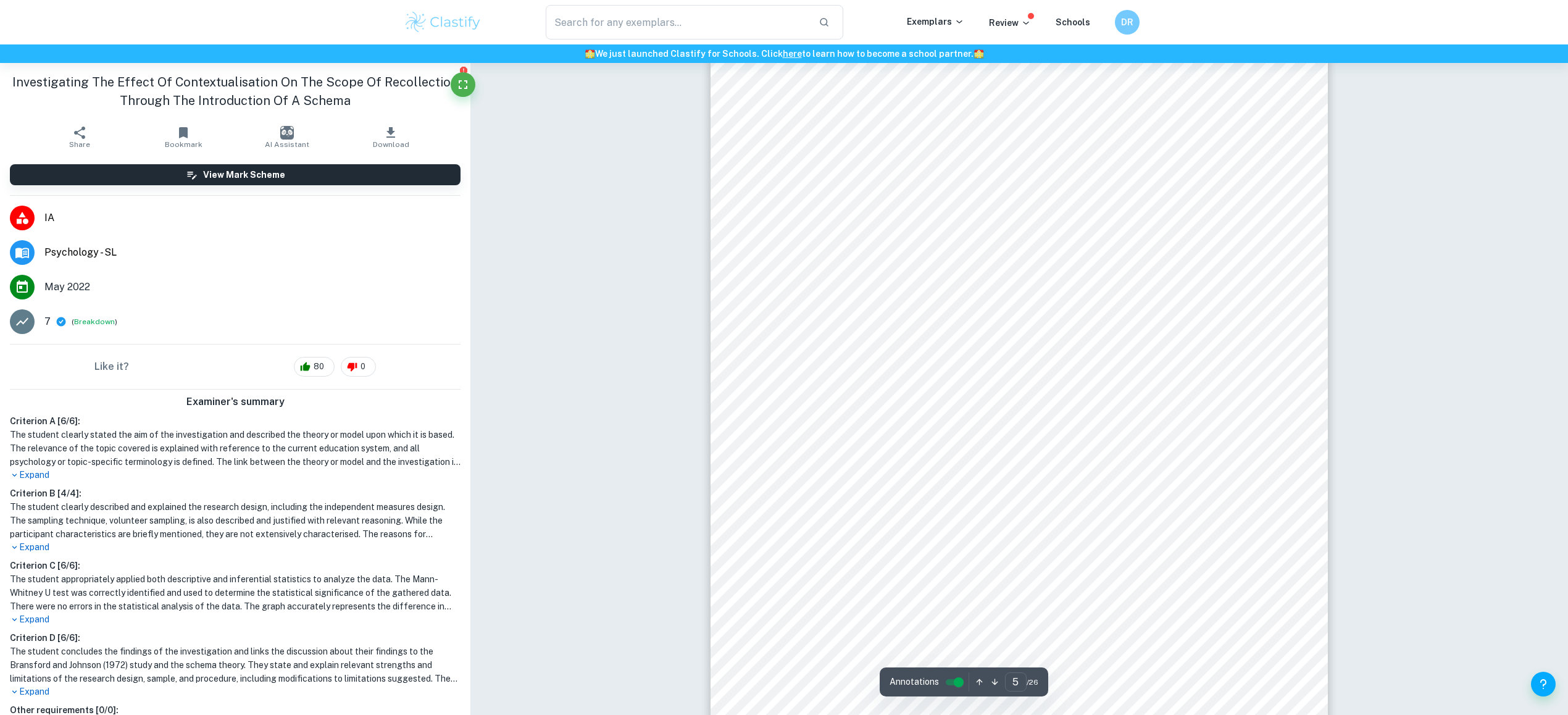 scroll, scrollTop: 3533, scrollLeft: 0, axis: vertical 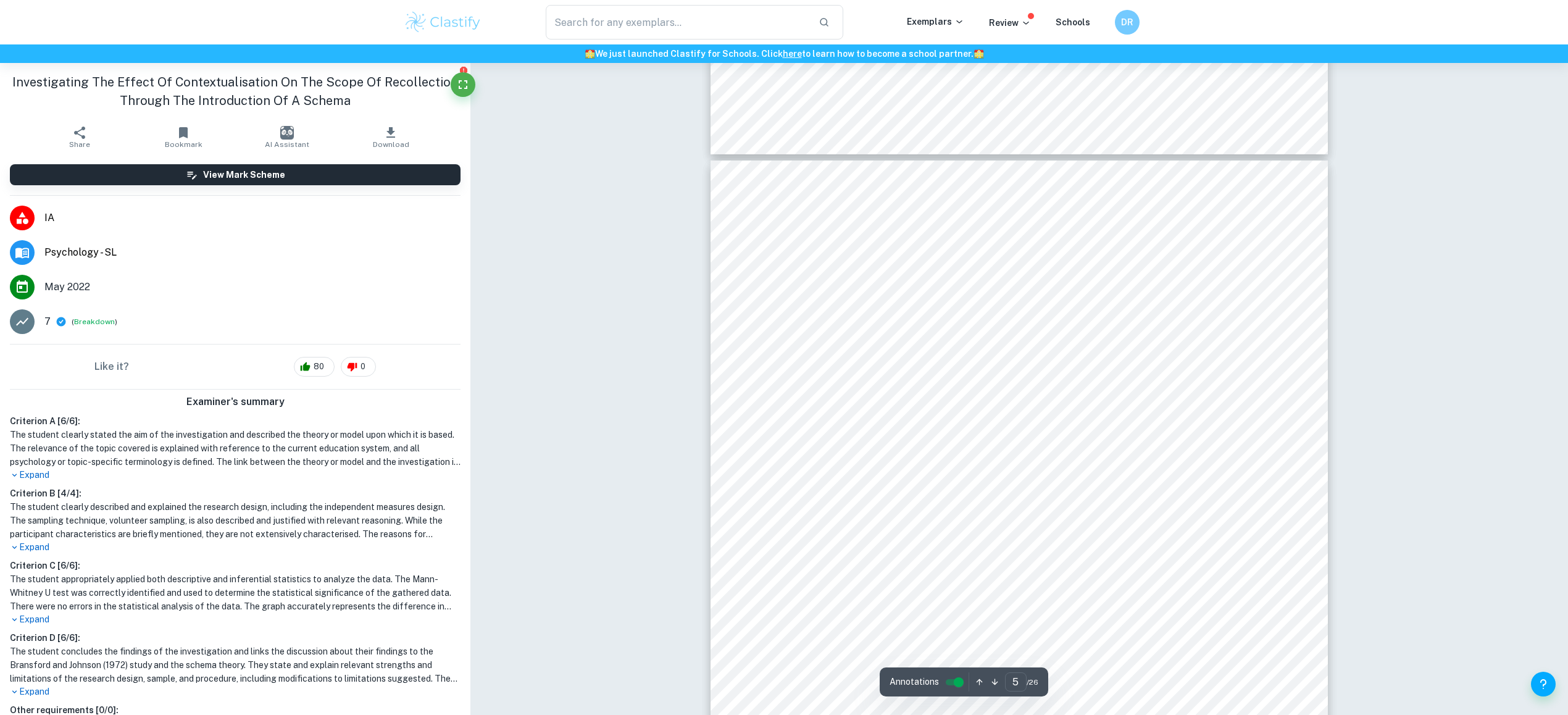 click on "auditory passage, will perform significantly better on a recollection test than students with no" at bounding box center [1019, 307] 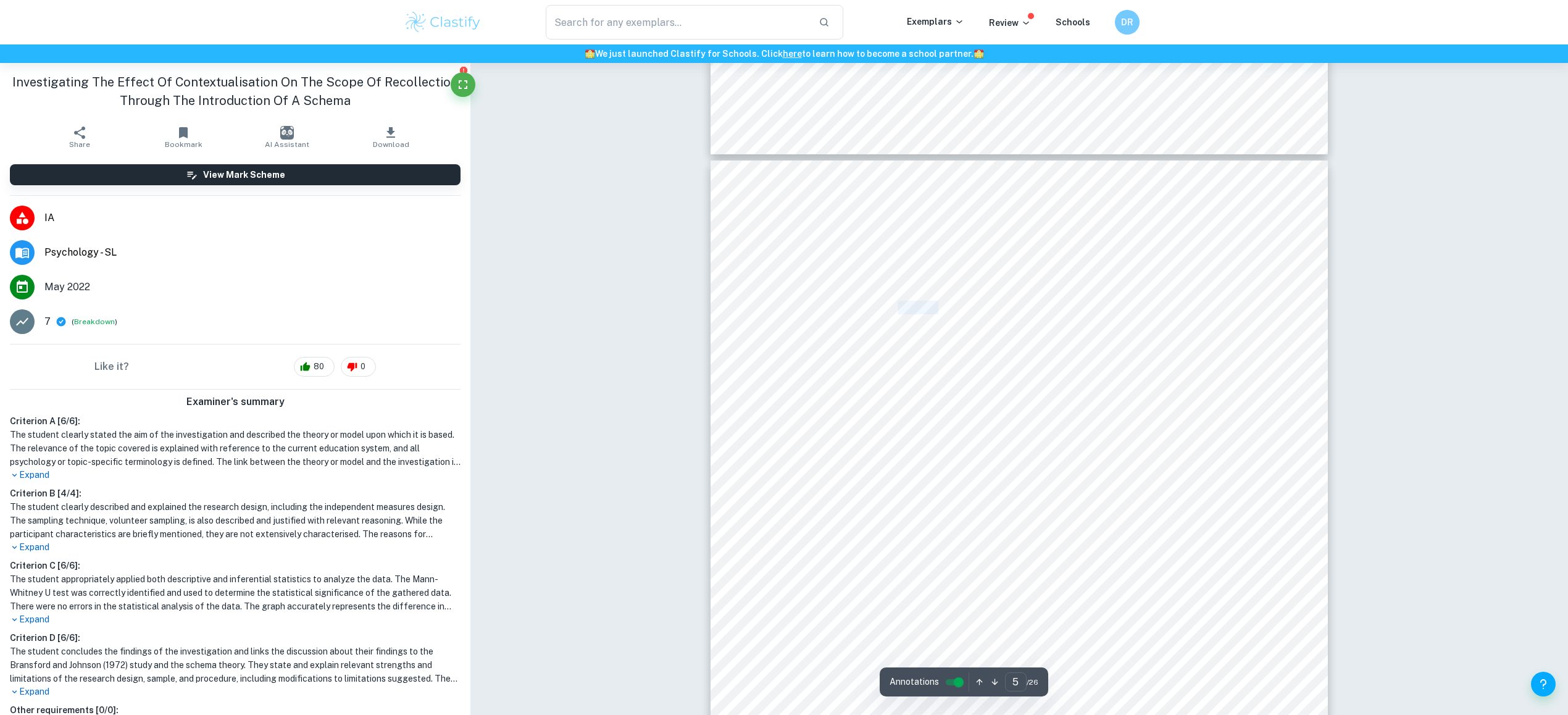click on "auditory passage, will perform significantly better on a recollection test than students with no" at bounding box center [1019, 307] 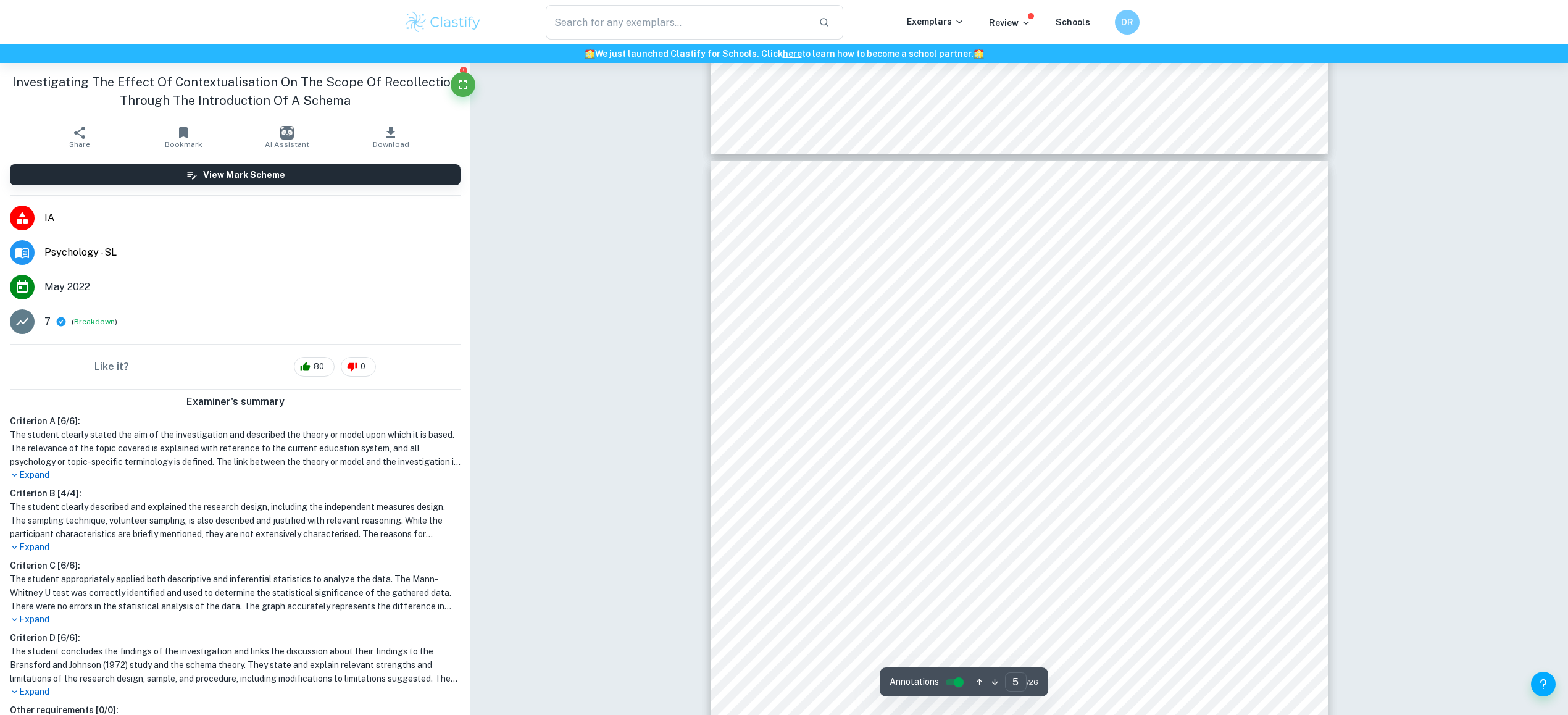 click on "auditory passage, will perform significantly better on a recollection test than students with no" at bounding box center (1019, 307) 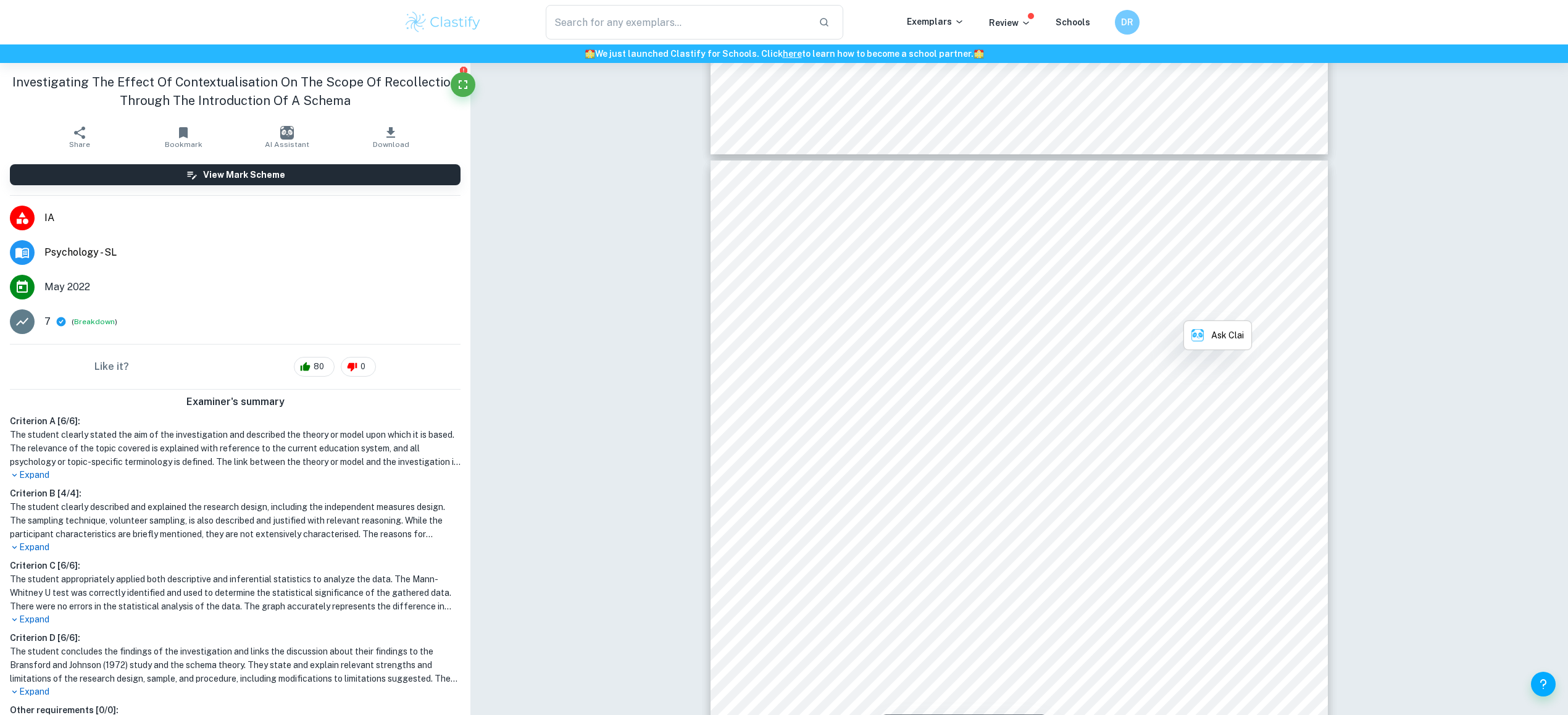 click on "auditory passage, will perform significantly better on a recollection test than students with no" at bounding box center [1019, 307] 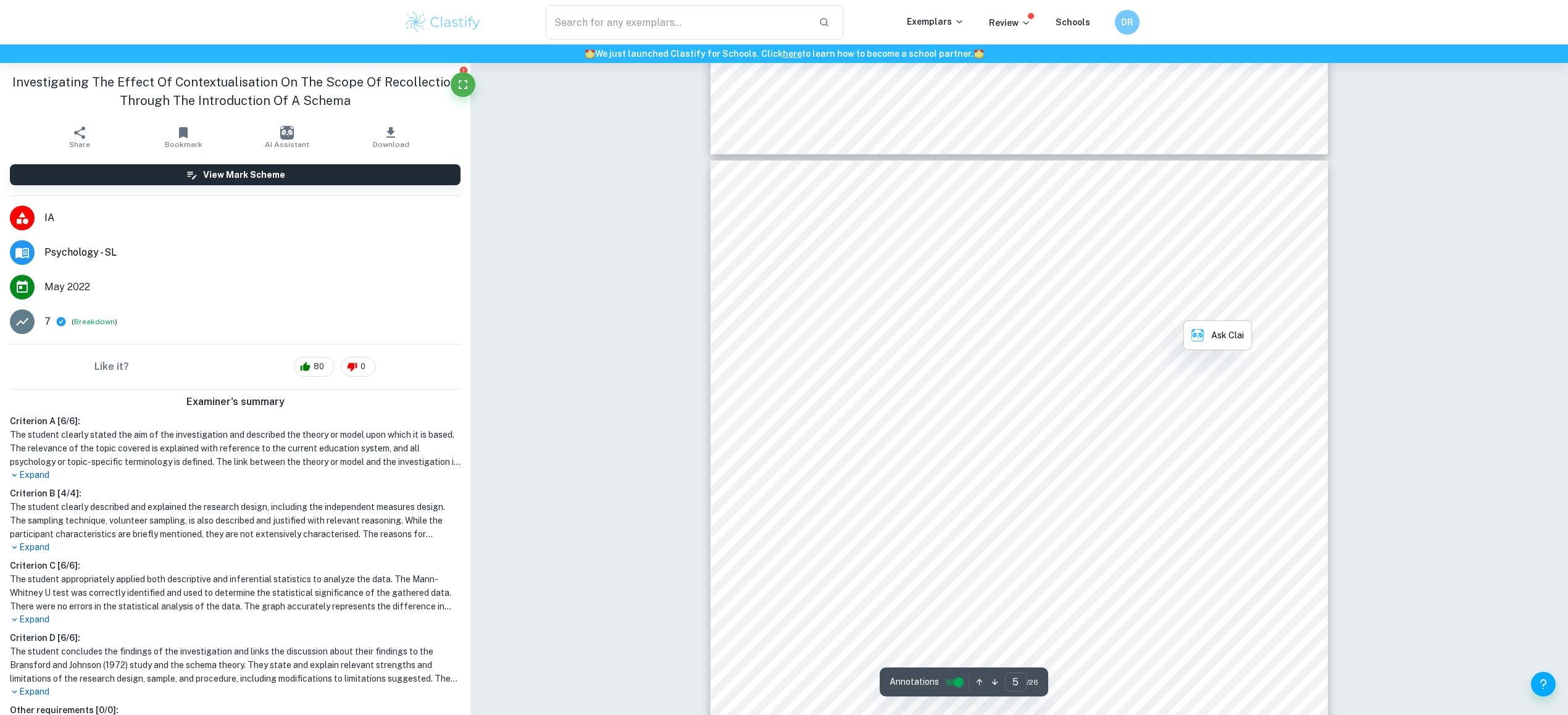 click on "auditory passage, will perform significantly better on a recollection test than students with no" at bounding box center [1019, 307] 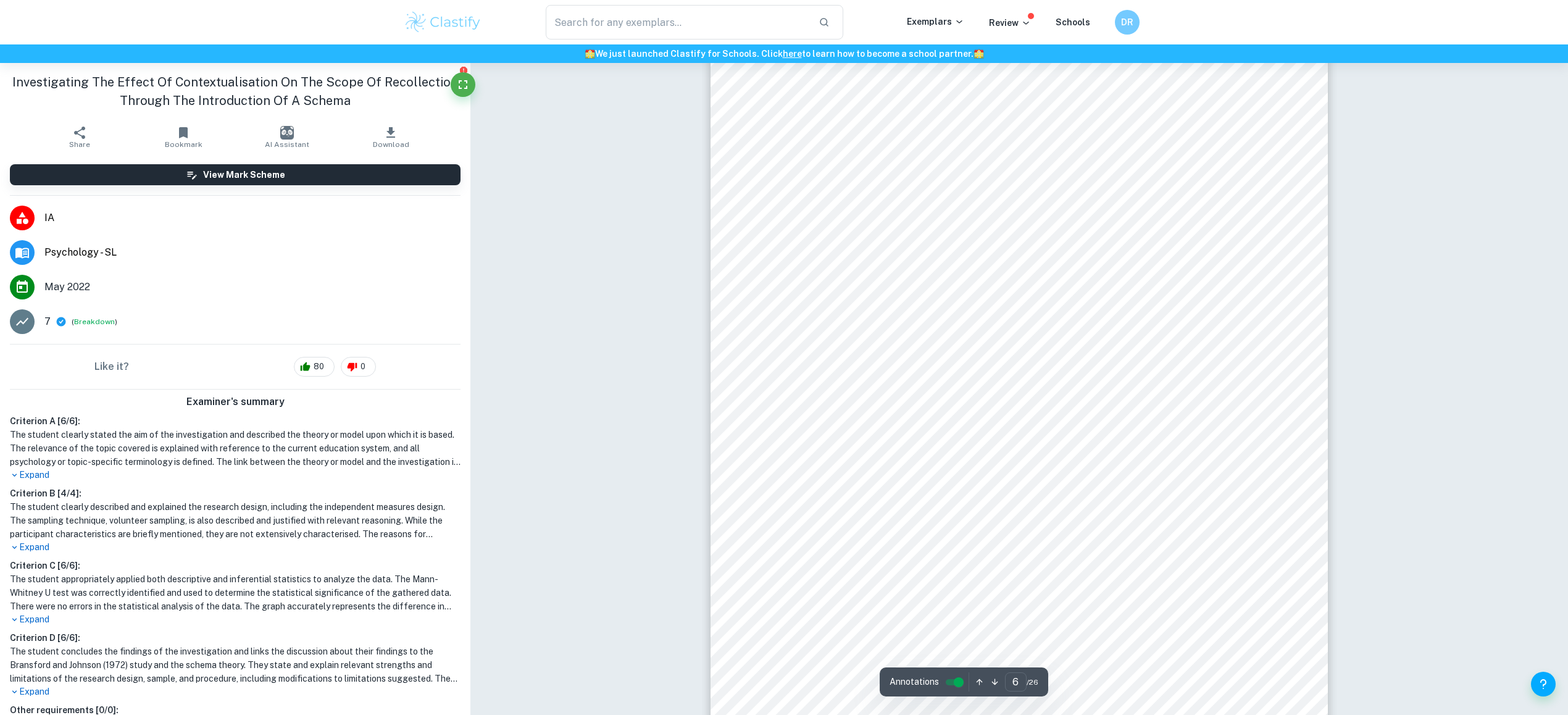 scroll, scrollTop: 4491, scrollLeft: 0, axis: vertical 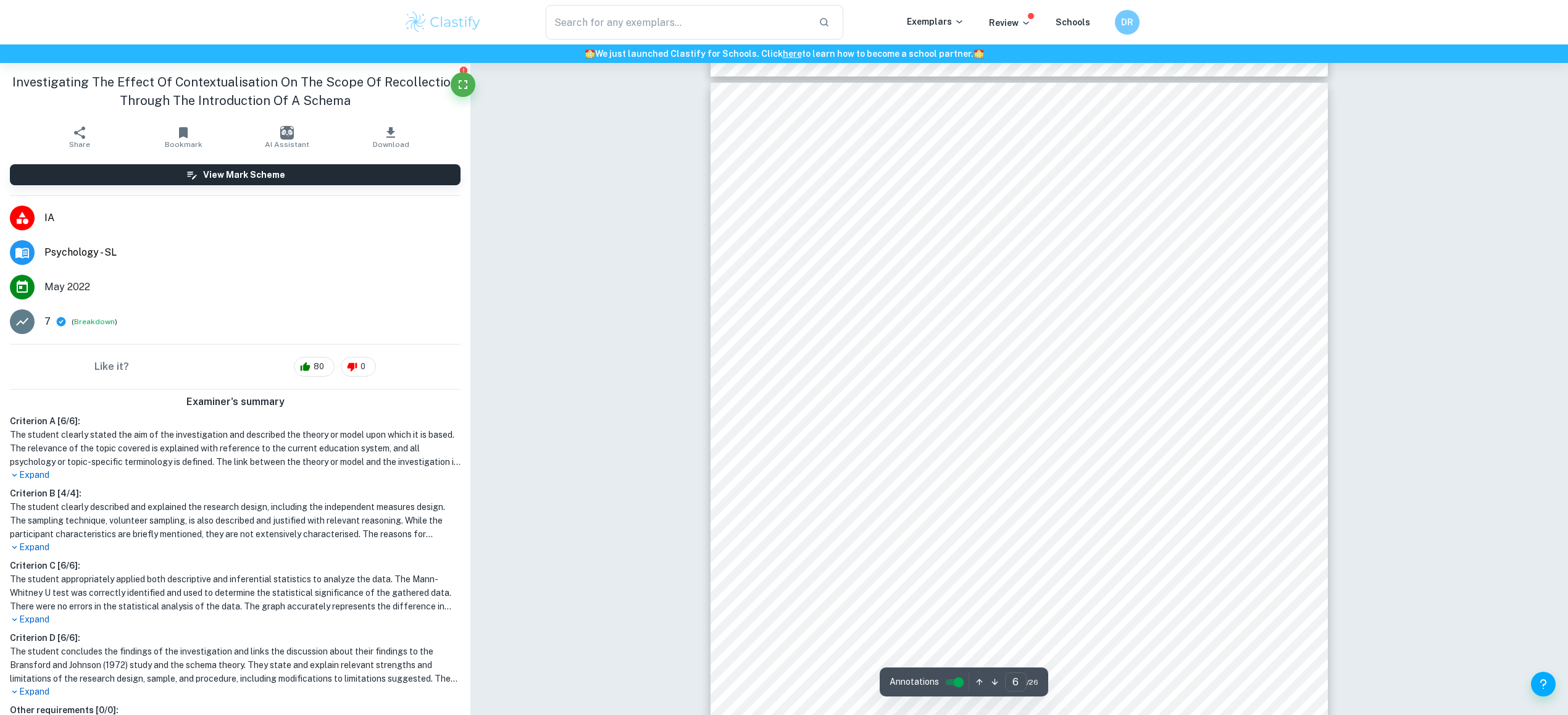 click on "Correct Criterion A The aim of the investigation is made apparent to the reader Written by Mozaffar Ask Clai Correct Criterion A The student explained the relevance of the topic covered Comment The relevance of the topic covered is explained with reference to the current education system which involves memorization and theory retention Written by Mozaffar Ask Clai Correct Criterion A The reader is presented with a description of the theory or a model behind the exploration Written by Mozaffar Ask Clai Correct Criterion A The reader is presented with a description of the theory or a model behind the exploration Written by Mozaffar Ask Clai Correct Criterion A All psychology or topic-specific terminology is defined Comment Correct definitions of 'schemas' and the schema theory are present Written by Mozaffar Ask Clai Correct Criterion A The student clearly presents the connection between the selected theory or a model on which their exploration is based Comment Written by Mozaffar Ask Clai Correct Criterion A 6" at bounding box center (1019, 7069) 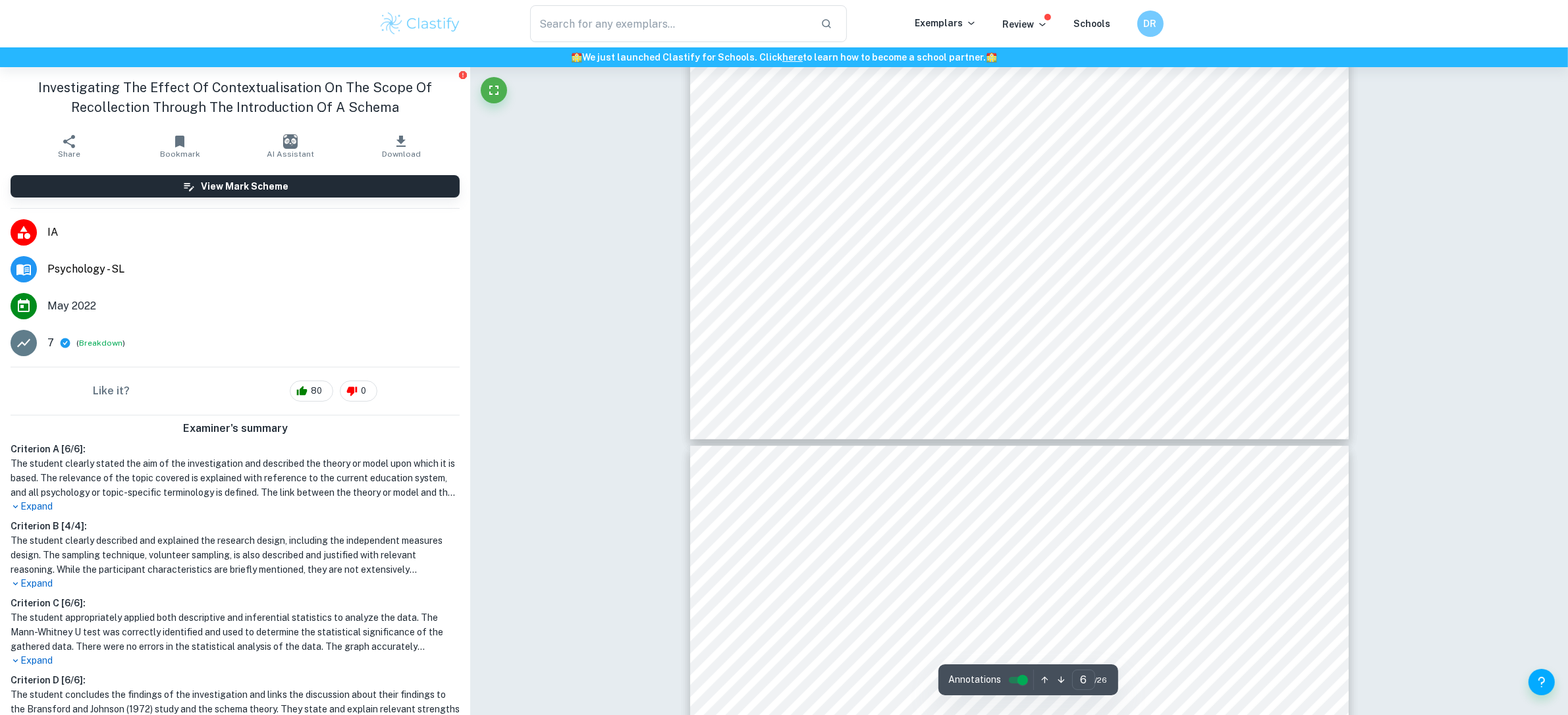scroll, scrollTop: 5378, scrollLeft: 0, axis: vertical 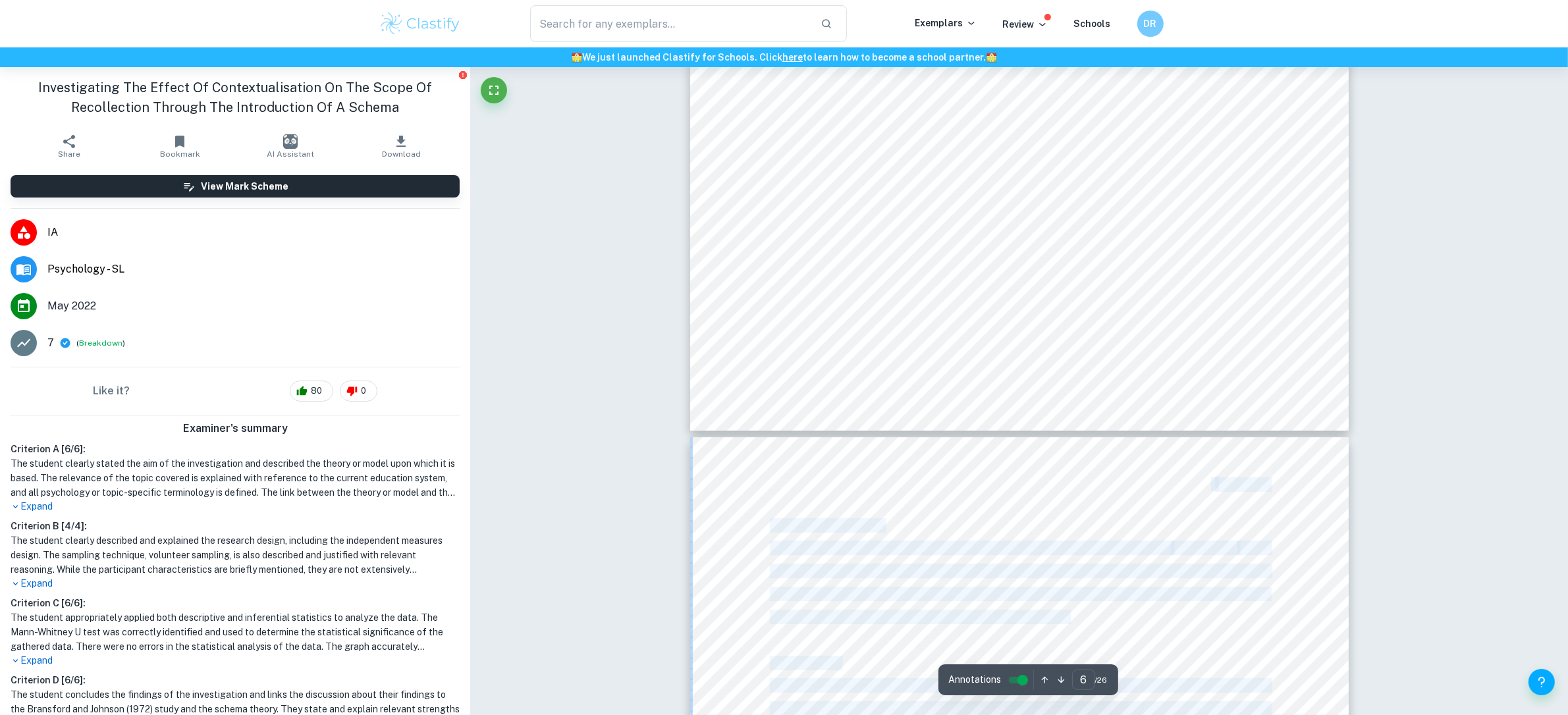 drag, startPoint x: 1220, startPoint y: 480, endPoint x: 1273, endPoint y: 482, distance: 53.03772 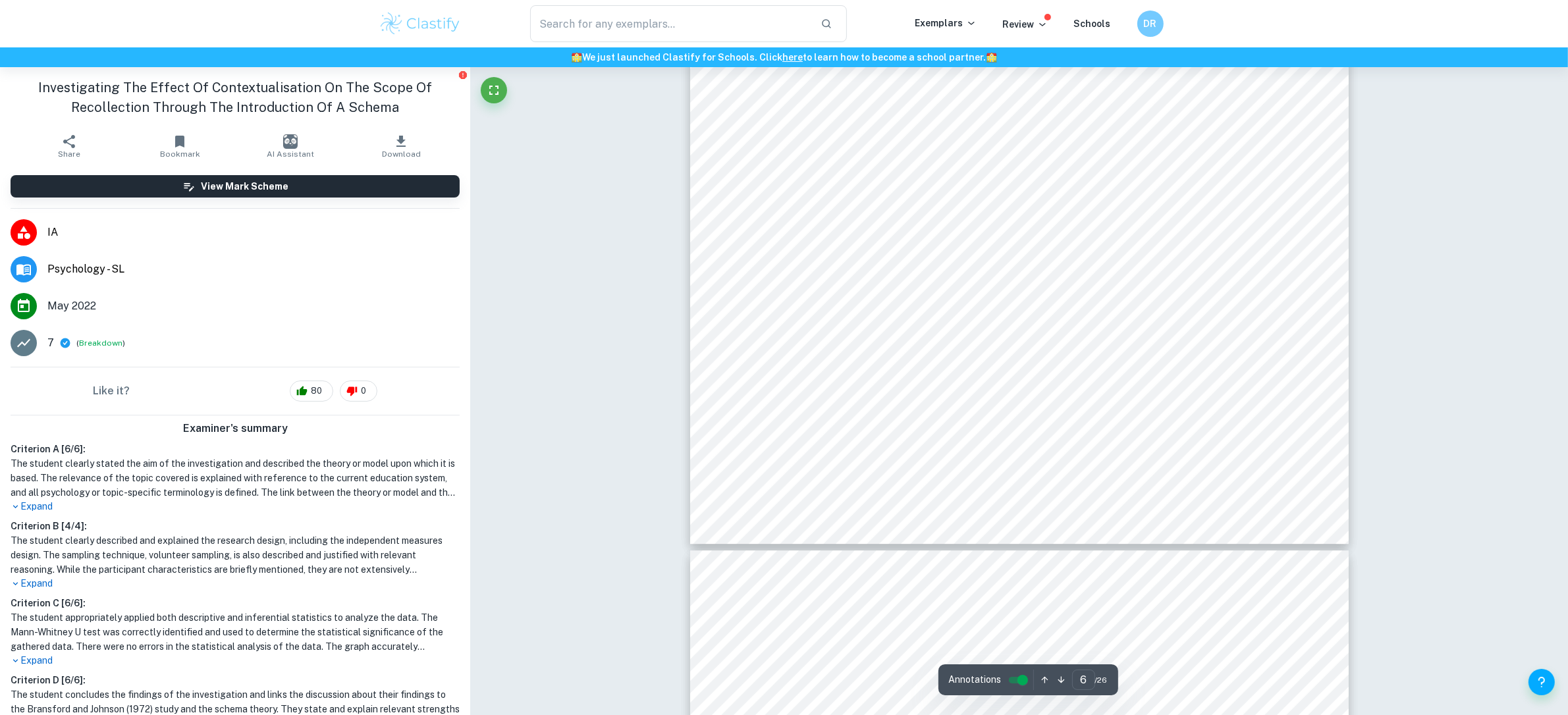 scroll, scrollTop: 5033, scrollLeft: 0, axis: vertical 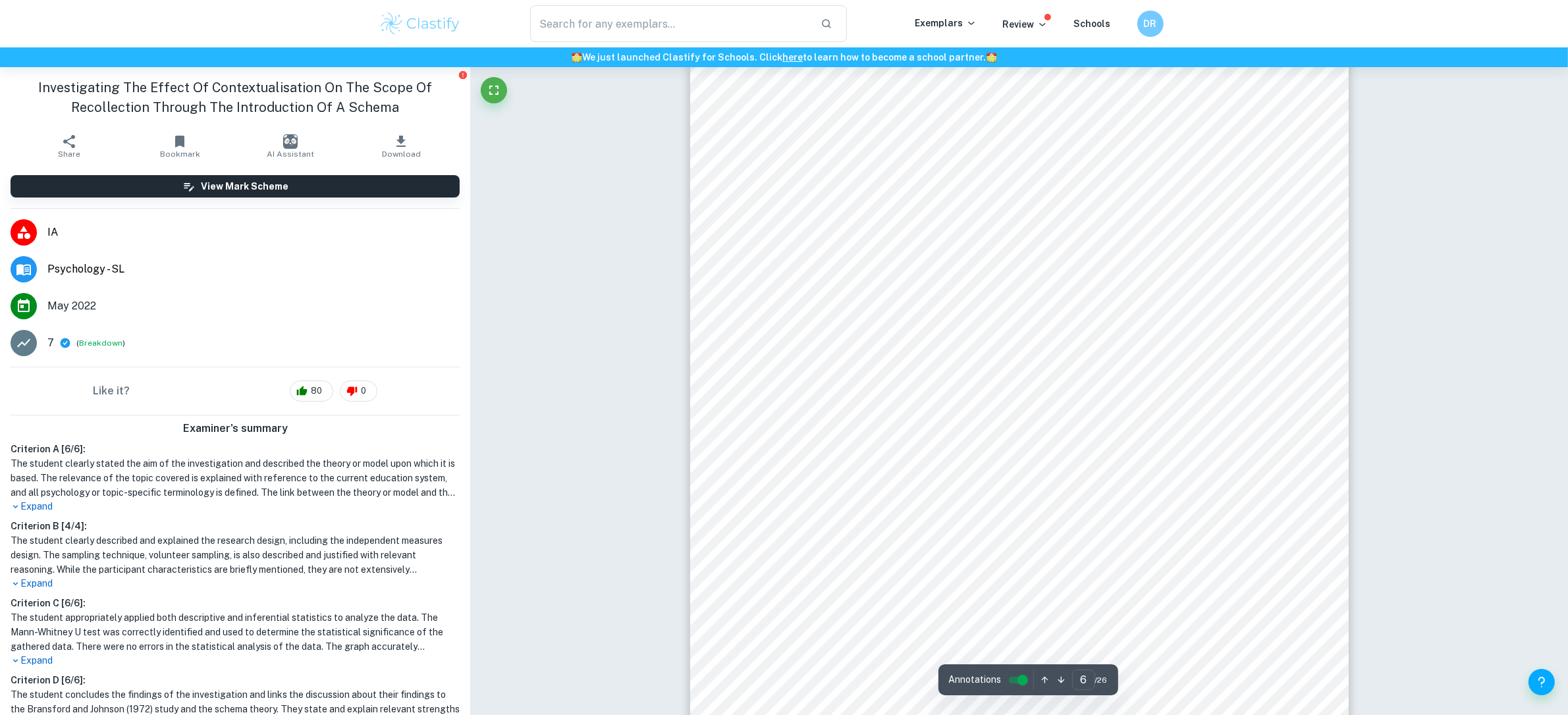 click on "Session   —   May 2022 6 EXPLORATION Controlled Variables    Identical auditory passage : To ensure no dissimilarity in information given to both groups, else contextualisation would be futile, and recall would differ. Moreover, the same auditory frequency was propagated   –   both groups were made to hear the passage by the same person.    Participant group-number : To ensure identical number of samples harnessed from each group; the probability of anomalies would be similar. 10 participants were randomly assigned to two groups.    Academic background : To ensure no unfair advantage to any participant, which would cause discrepancies. All participants were in IBDP year-1 and had similar subjects, with none studying psychology.    Platform : Online video-conference platform (Zoom) was used for both groups to create the same atmosphere and experimental circumstances.    Questionnaire :   Both   groups   were   given   the   same   questionnaire,   preventing   any    Time of Day study" at bounding box center [1019, 309] 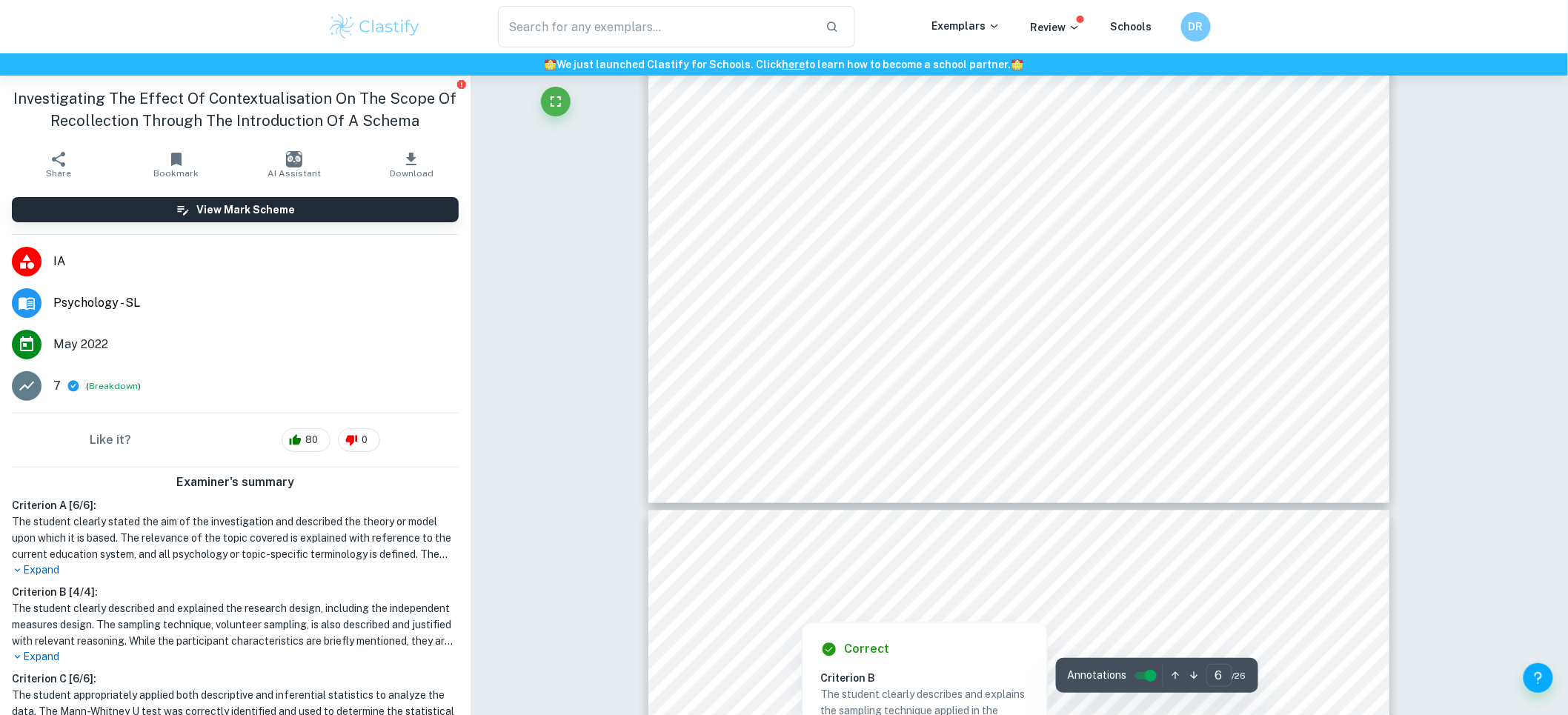 scroll, scrollTop: 6035, scrollLeft: 0, axis: vertical 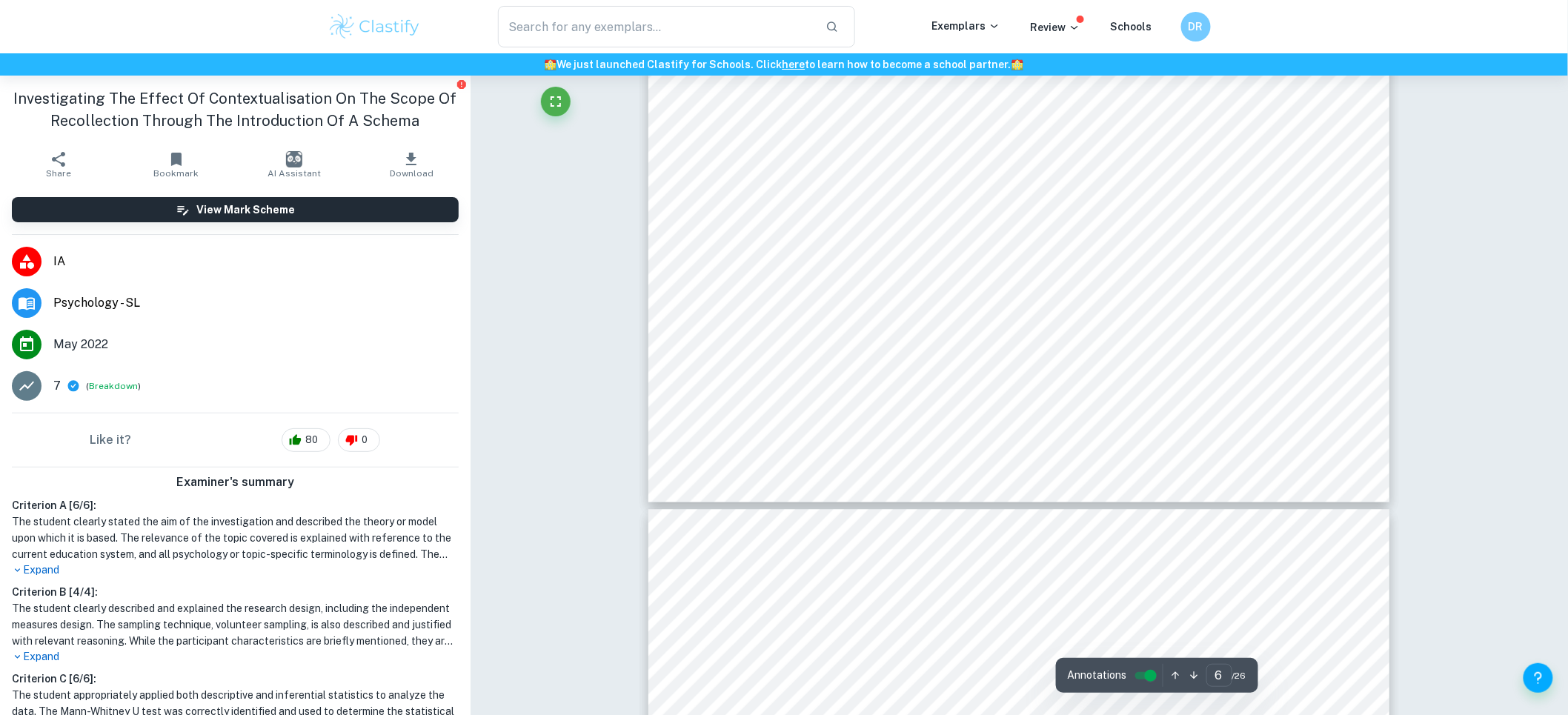 click on "Correct Criterion A The aim of the investigation is made apparent to the reader Written by Mozaffar Ask Clai Correct Criterion A The student explained the relevance of the topic covered Comment The relevance of the topic covered is explained with reference to the current education system which involves memorization and theory retention Written by Mozaffar Ask Clai Correct Criterion A The reader is presented with a description of the theory or a model behind the exploration Written by Mozaffar Ask Clai Correct Criterion A The reader is presented with a description of the theory or a model behind the exploration Written by Mozaffar Ask Clai Correct Criterion A All psychology or topic-specific terminology is defined Comment Correct definitions of 'schemas' and the schema theory are present Written by Mozaffar Ask Clai Correct Criterion A The student clearly presents the connection between the selected theory or a model on which their exploration is based Comment Written by Mozaffar Ask Clai Correct Criterion A 6" at bounding box center [1019, 7837] 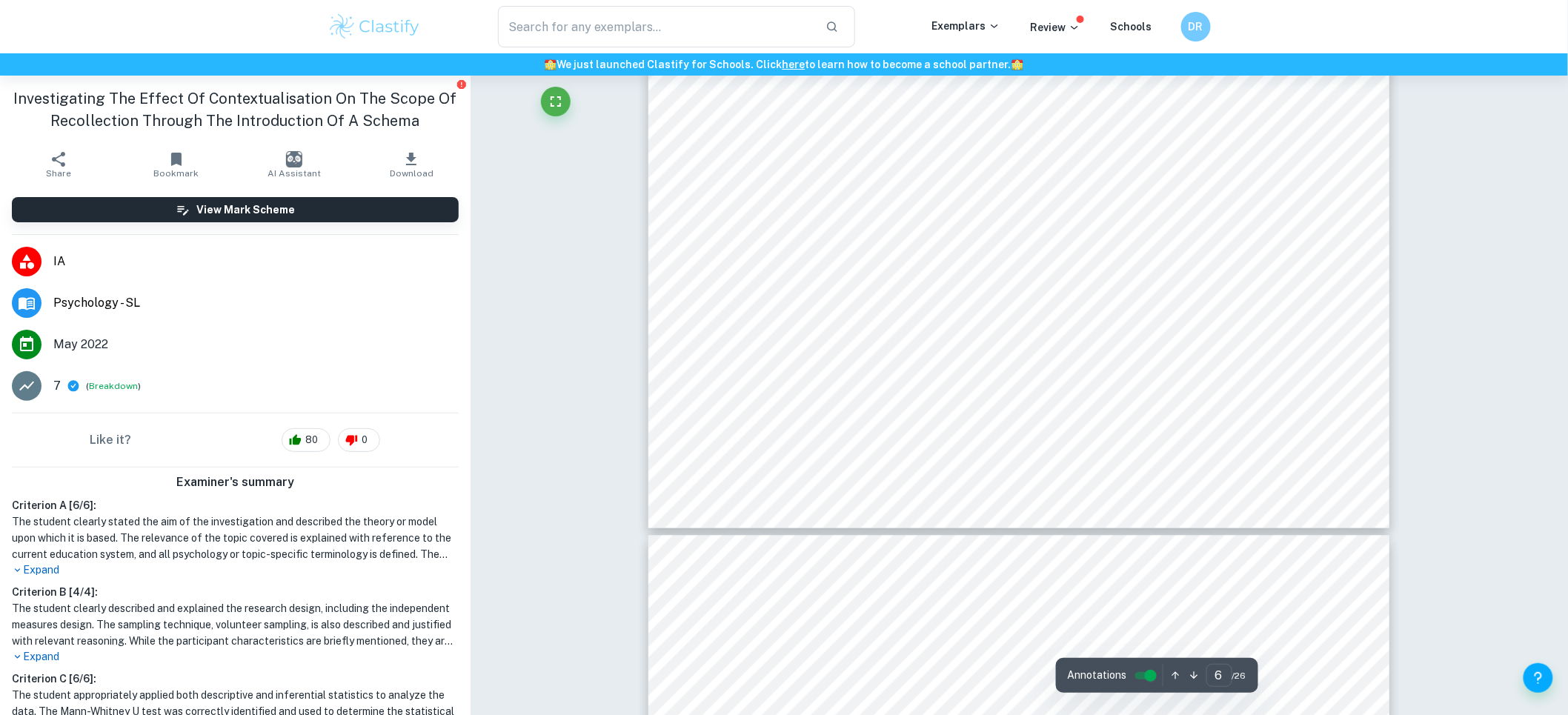 scroll, scrollTop: 6368, scrollLeft: 0, axis: vertical 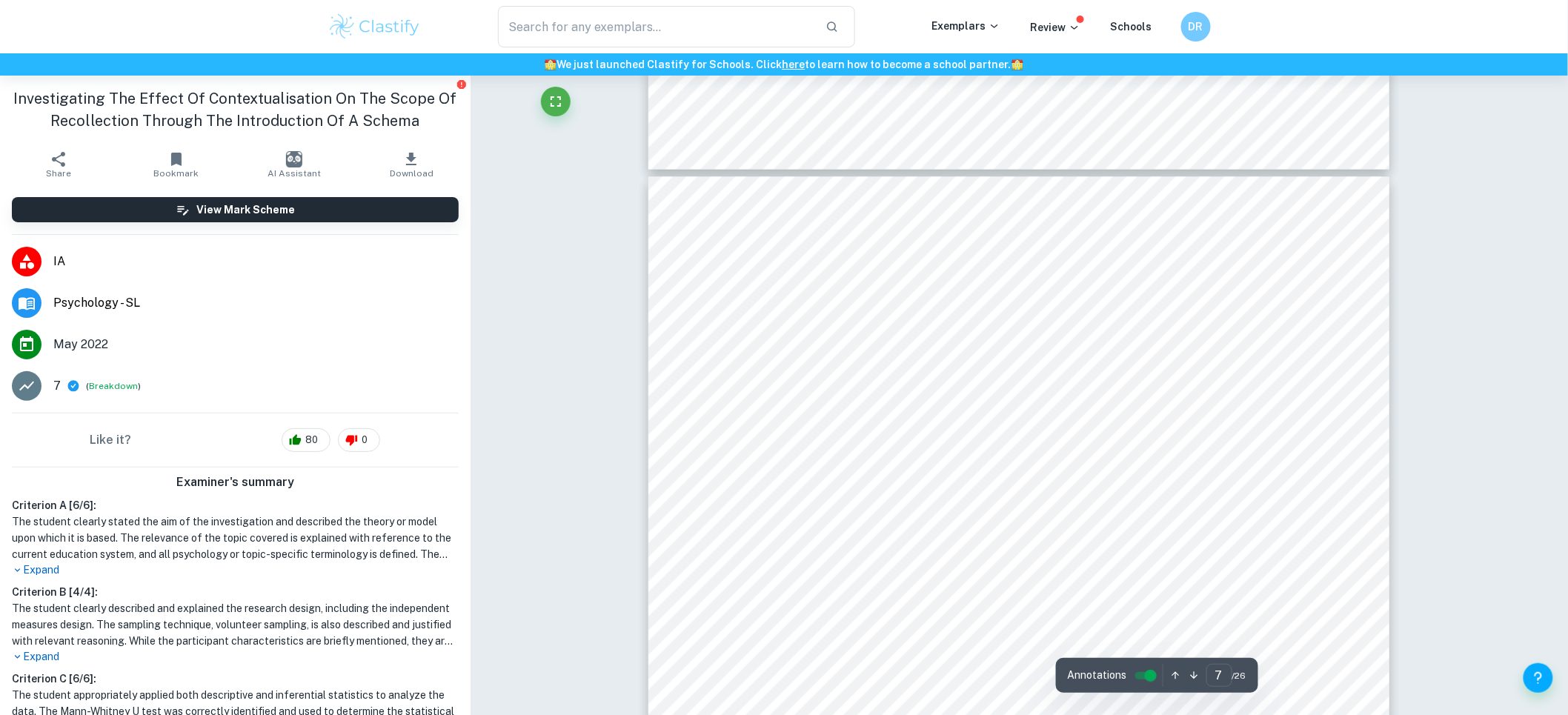 click on "Correct Criterion A The aim of the investigation is made apparent to the reader Written by Mozaffar Ask Clai Correct Criterion A The student explained the relevance of the topic covered Comment The relevance of the topic covered is explained with reference to the current education system which involves memorization and theory retention Written by Mozaffar Ask Clai Correct Criterion A The reader is presented with a description of the theory or a model behind the exploration Written by Mozaffar Ask Clai Correct Criterion A The reader is presented with a description of the theory or a model behind the exploration Written by Mozaffar Ask Clai Correct Criterion A All psychology or topic-specific terminology is defined Comment Correct definitions of 'schemas' and the schema theory are present Written by Mozaffar Ask Clai Correct Criterion A The student clearly presents the connection between the selected theory or a model on which their exploration is based Comment Written by Mozaffar Ask Clai Correct Criterion A 7" at bounding box center (1019, 7504) 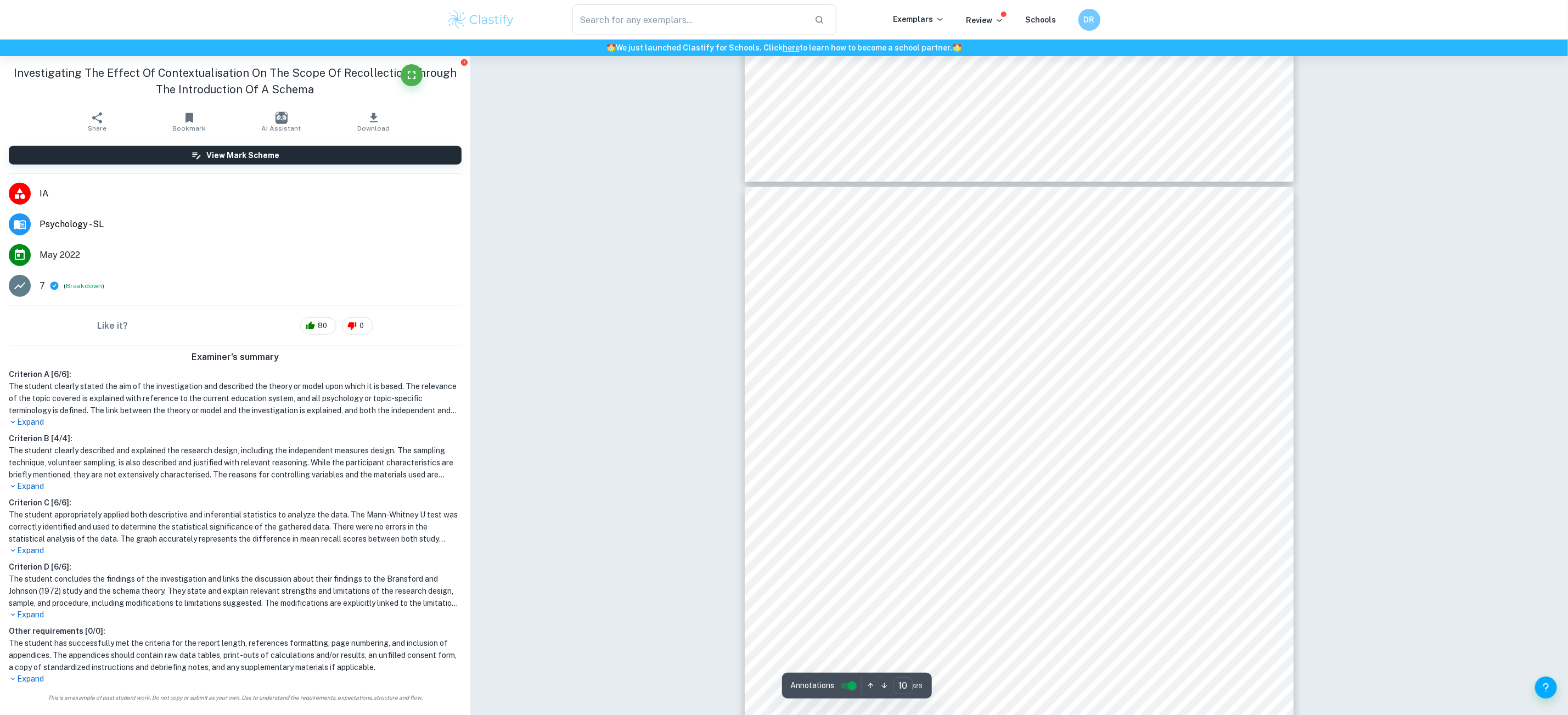 scroll, scrollTop: 7010, scrollLeft: 0, axis: vertical 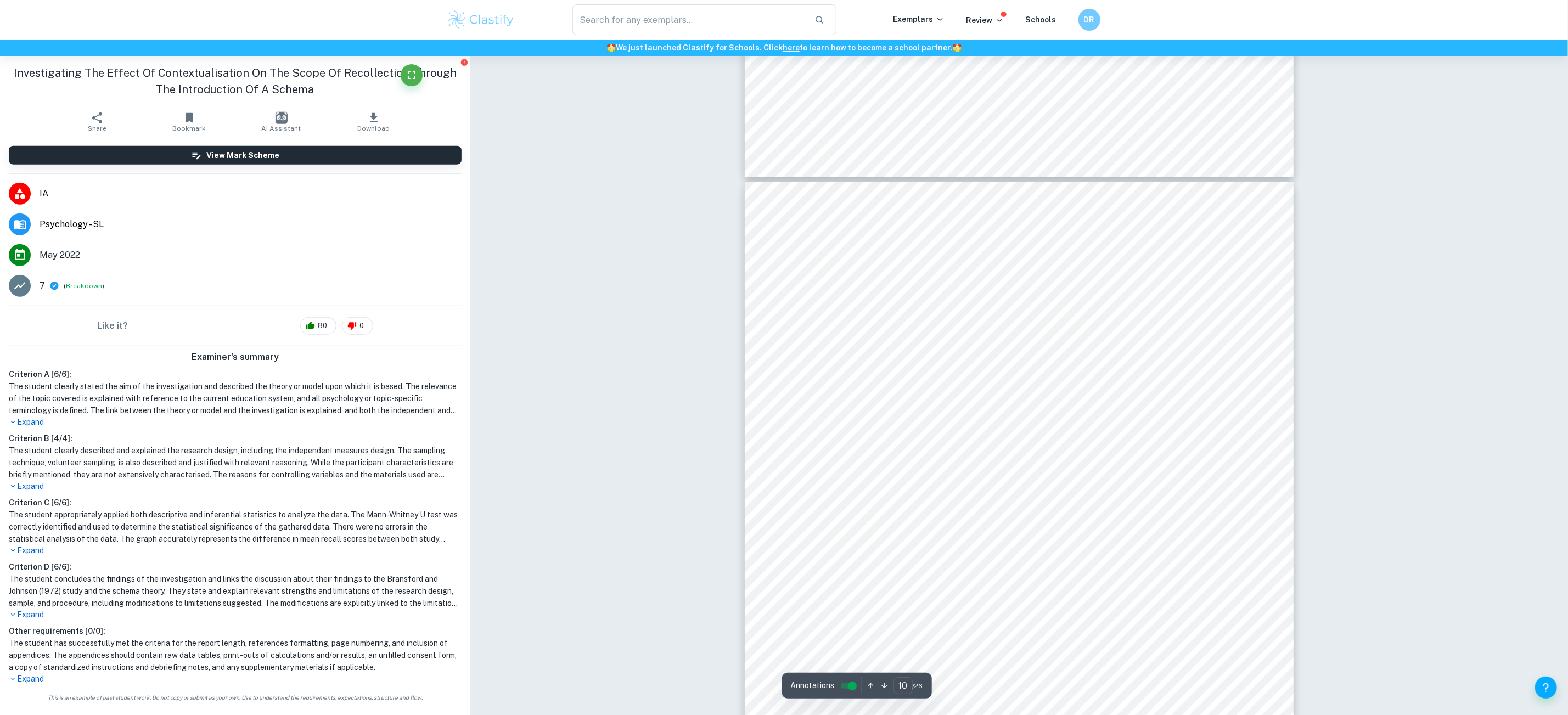 click on "Session   —   May 2022 10 Inferential Statistics The inferential analysis incorporated the Mann-Whitney U-Test since this investigation used an independent sample design, and the level of measurement was ratio. Moreover, the investigation included a one-tailed hypothesis where there is only one direction the DV is hypothesized to move in. It is hypothesized that contextualisation, only increases memory recall. The value of   p   calculated using data from the raw data tables ( Appendix H ) =0.03216, which therefore proves the results are significant at   p<0.05 . Observed value U=25, critical U value =27. This indication of an approximate 3.2% chance of coincidence, suggests that the results are valid and support research hypothesis ( H 1 ), and reject null hypothesis ( H 0 ). Hence, “ High school students with schema activation, through presenting a title ( ‘ Doing laundry ’ ) to an auditory passage, will perform significantly better on a recollection test than students with no schema activation" at bounding box center (1019, 570) 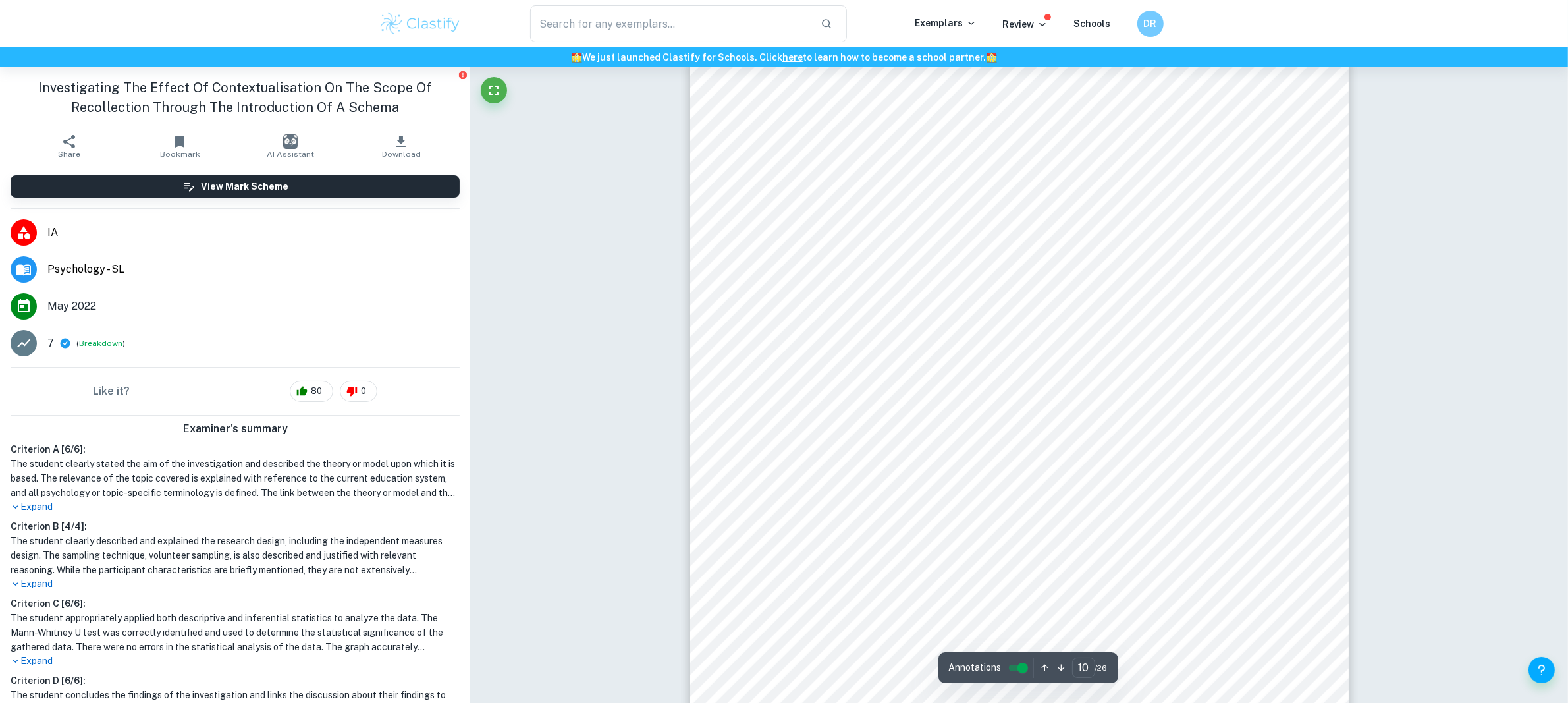 scroll, scrollTop: 8580, scrollLeft: 0, axis: vertical 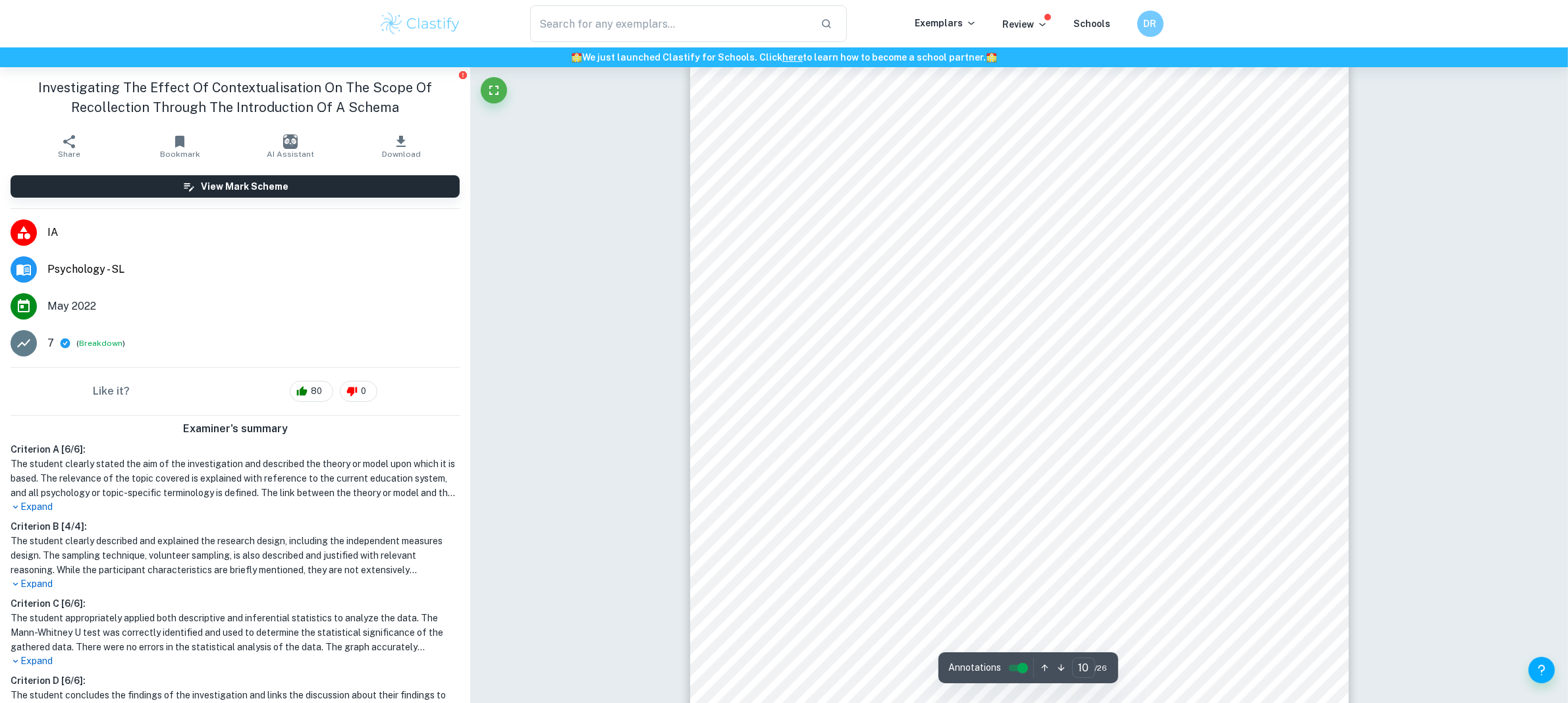 click on "Session   —   May 2022 10 Inferential Statistics The inferential analysis incorporated the Mann-Whitney U-Test since this investigation used an independent sample design, and the level of measurement was ratio. Moreover, the investigation included a one-tailed hypothesis where there is only one direction the DV is hypothesized to move in. It is hypothesized that contextualisation, only increases memory recall. The value of   p   calculated using data from the raw data tables ( Appendix H ) =0.03216, which therefore proves the results are significant at   p<0.05 . Observed value U=25, critical U value =27. This indication of an approximate 3.2% chance of coincidence, suggests that the results are valid and support research hypothesis ( H 1 ), and reject null hypothesis ( H 0 ). Hence, “ High school students with schema activation, through presenting a title ( ‘ Doing laundry ’ ) to an auditory passage, will perform significantly better on a recollection test than students with no schema activation" at bounding box center (1019, 522) 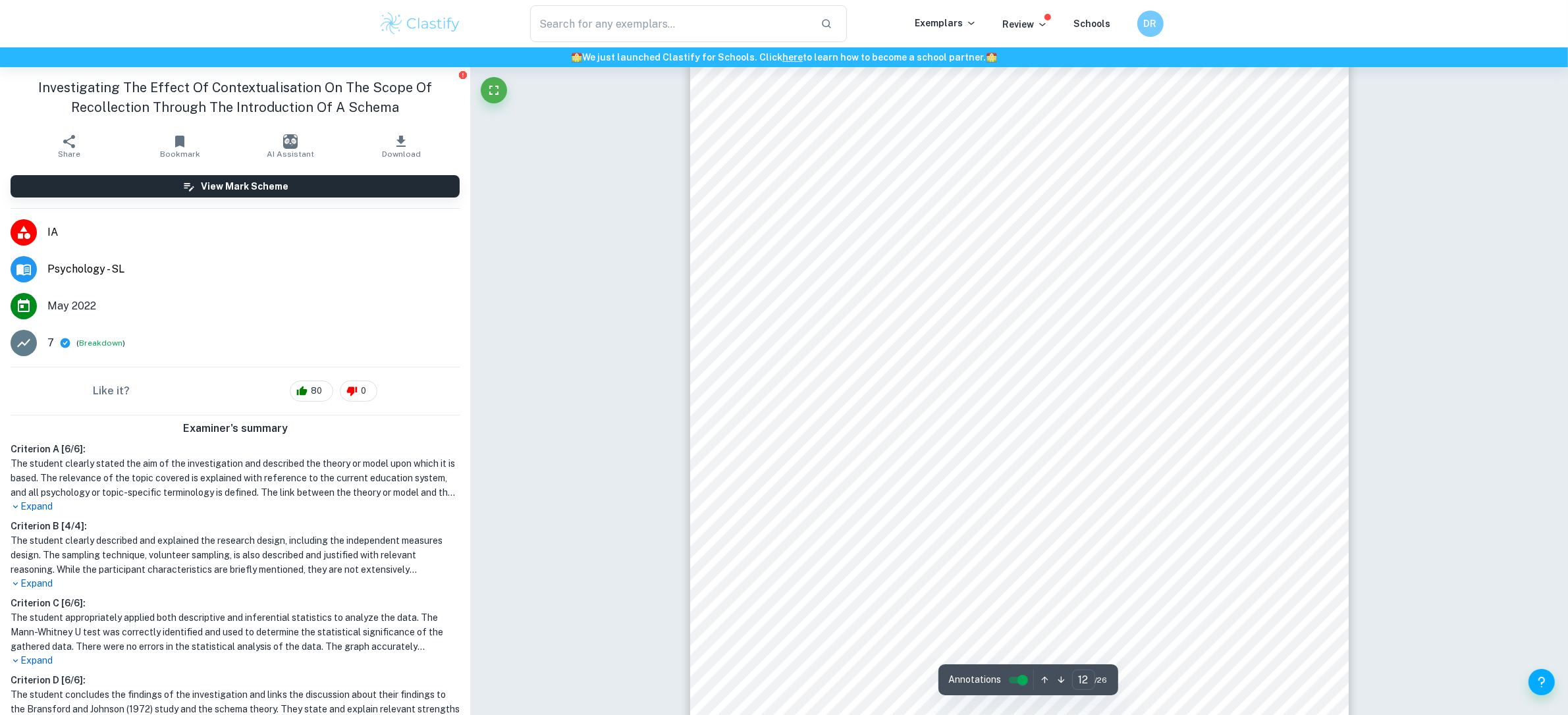scroll, scrollTop: 10630, scrollLeft: 0, axis: vertical 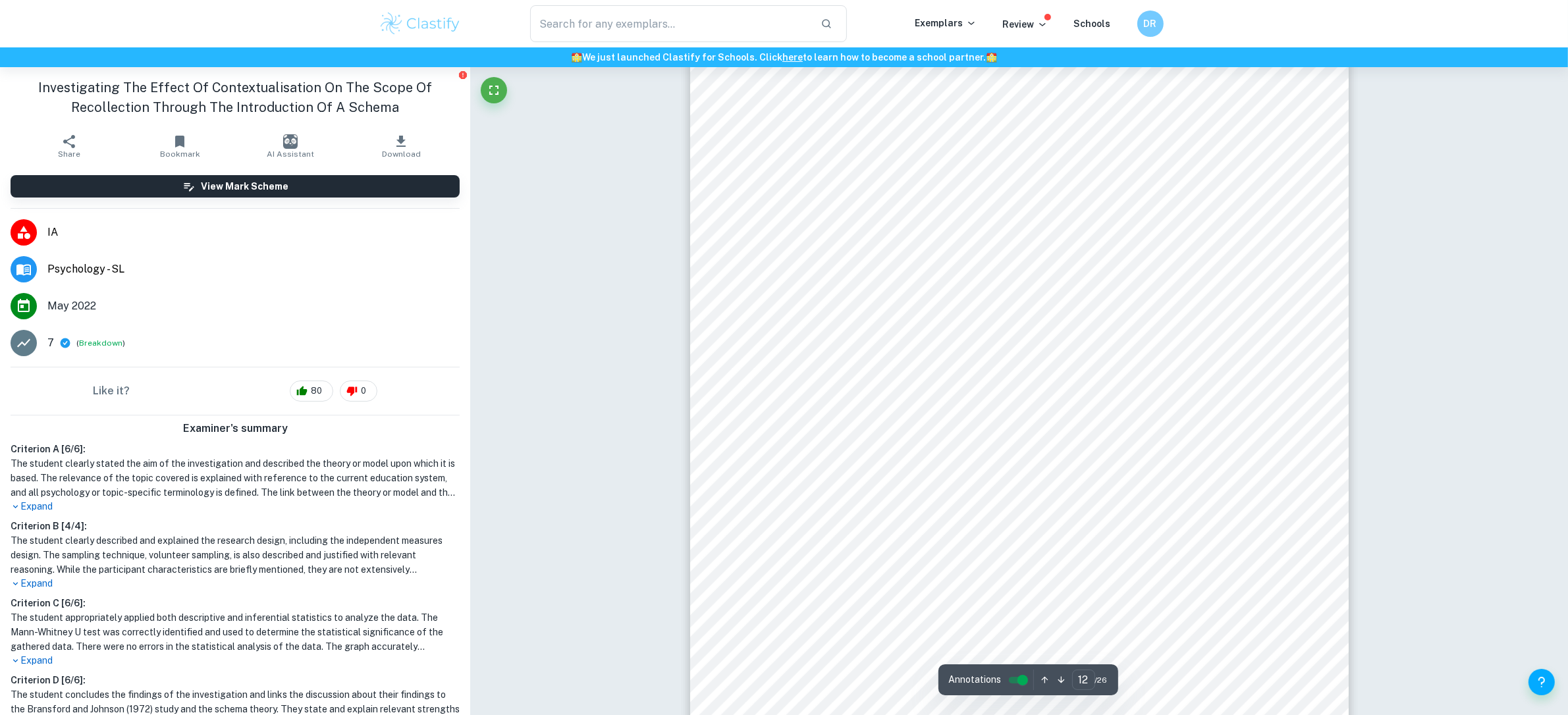 click on "Session   —   May 2022 12    Participant variability effect was reduced by using self-selected sampling and appropriate participant criteria; similar academic and social background, to reduce any discrepancies or biases in participant performance, and consequently results. Since the results are proven true, it can be generalised to the target-population; limited to the age group present in that particular school. Limitations of investigation & possible modifications:    Although most extraneous variables were accounted for, the experiment was ultimately not conducted in a laboratory setting (weak ecological validity), hence there could have been unforeseen disturbances, complications, or variations in the social, emotional, physical, or mental background of the participants and researchers on that day. Hence, the results of the study cannot be generalised to real-life environments.    Due to COVID-19 restrictions, the experiment was conducted online which might have    Academic background   –" at bounding box center (1019, 342) 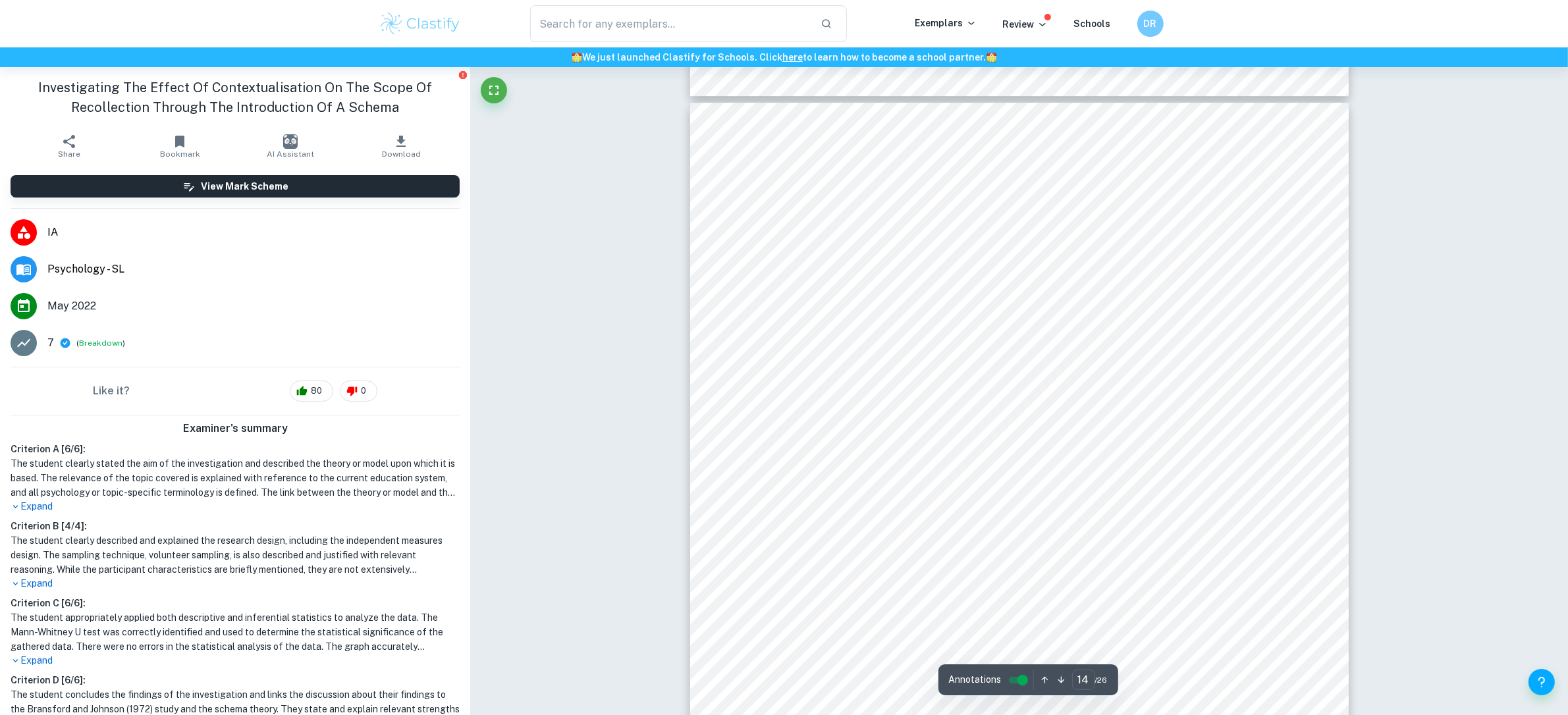 scroll, scrollTop: 12293, scrollLeft: 0, axis: vertical 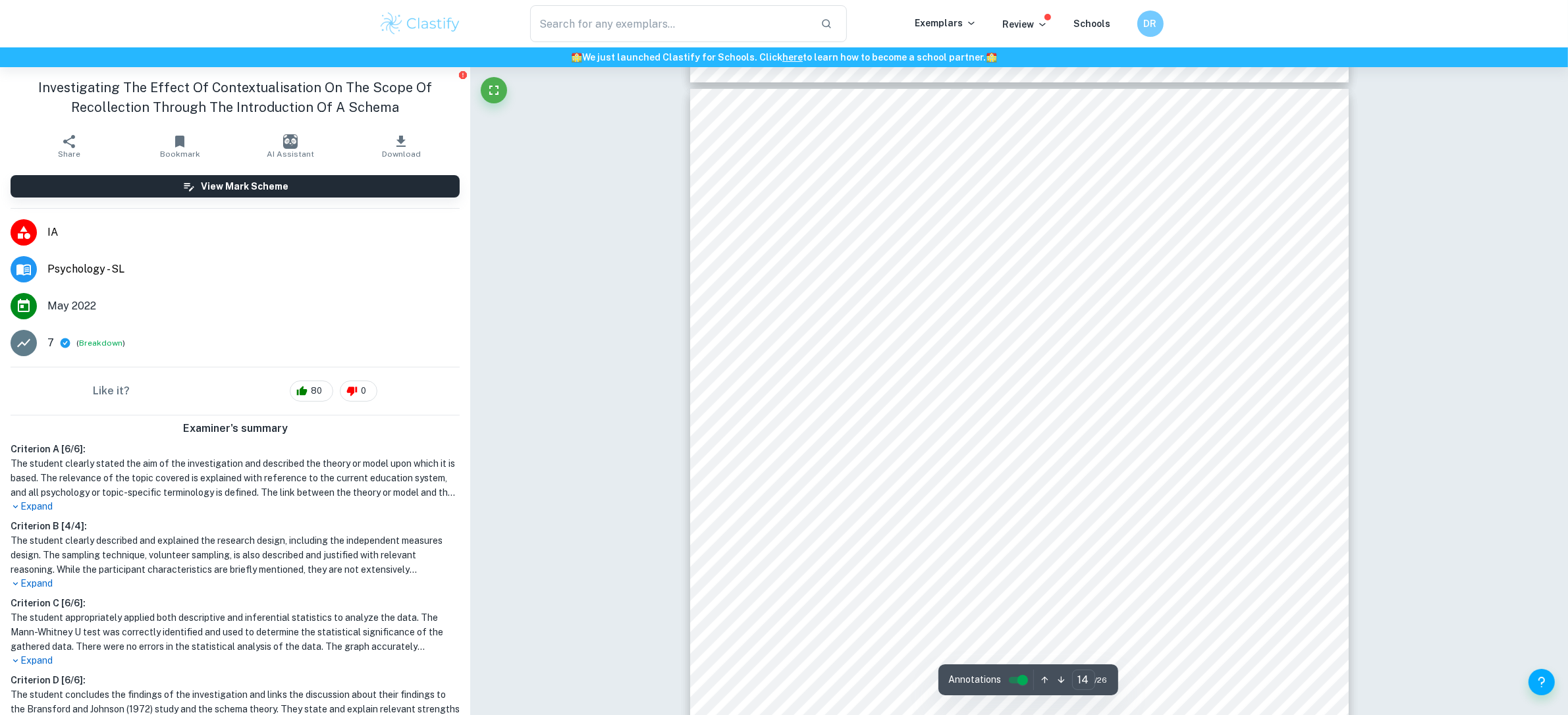 click on "Session   —   May 2022 14 APPENDIX Standardised instructions (Appendix A) Standardised Instructions Hello! Thank you for your interest in volunteering for our experiment for our IB Psychology IA. We are investigating if the recollection of new information is affected by contextual information. Just a reminder- you may ask to leave the study at any point if you feel uncomfortable or otherwise. We will now be briefing you as to what will be happening within the next 15 to 20 minutes. First, we will be reading out a passage to which you will all be expected to pay attention to. This passage will be read out once and we request you not to cause any interruptions. For that purpose, all participants are required to mute themselves. In addition, participants are not allowed to take notes or recordings of the passage. While listening to the passage, you are required to leave your cameras switched on. After listening to the passage, we will send you a link for a google form, in the chatbox in which" at bounding box center [1019, 554] 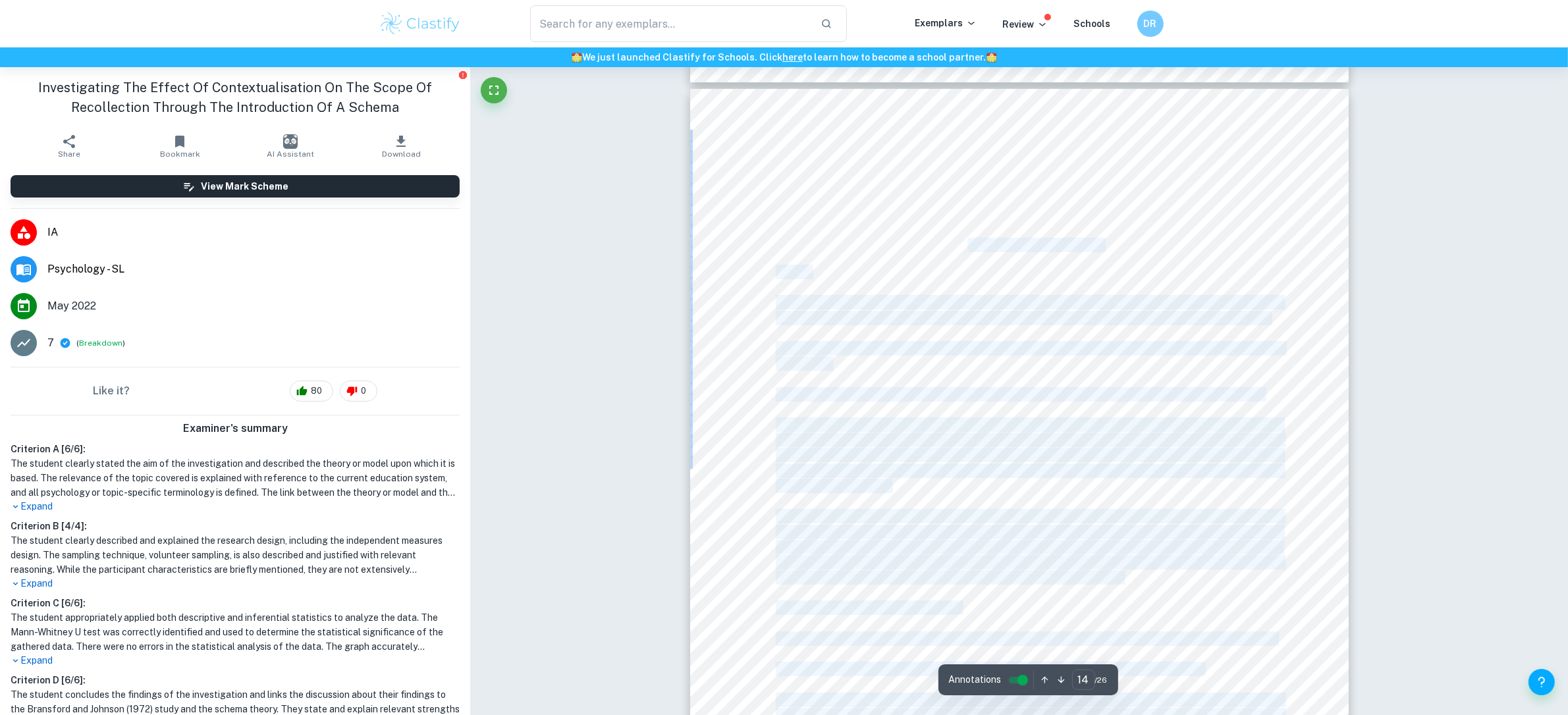 drag, startPoint x: 945, startPoint y: 244, endPoint x: 967, endPoint y: 248, distance: 22.36068 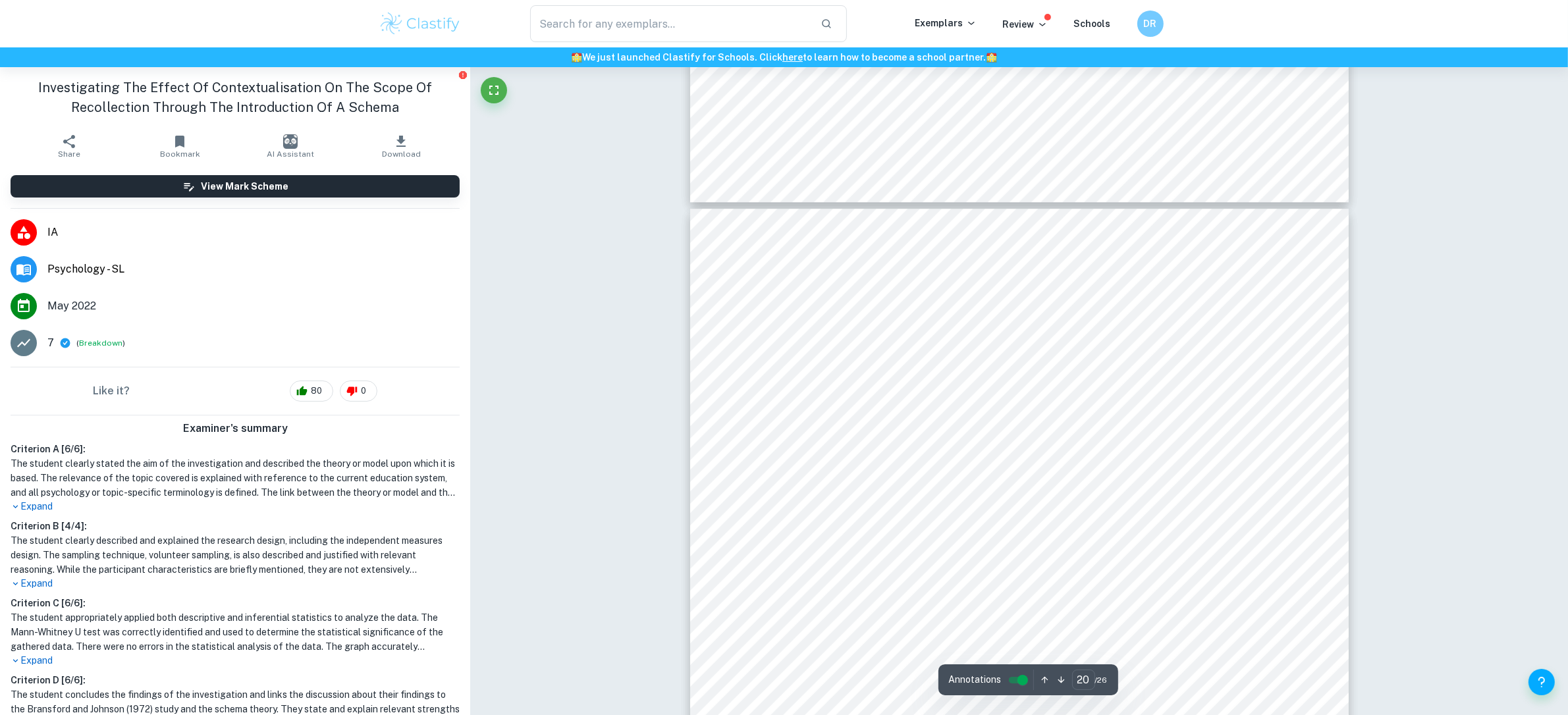 scroll, scrollTop: 18003, scrollLeft: 0, axis: vertical 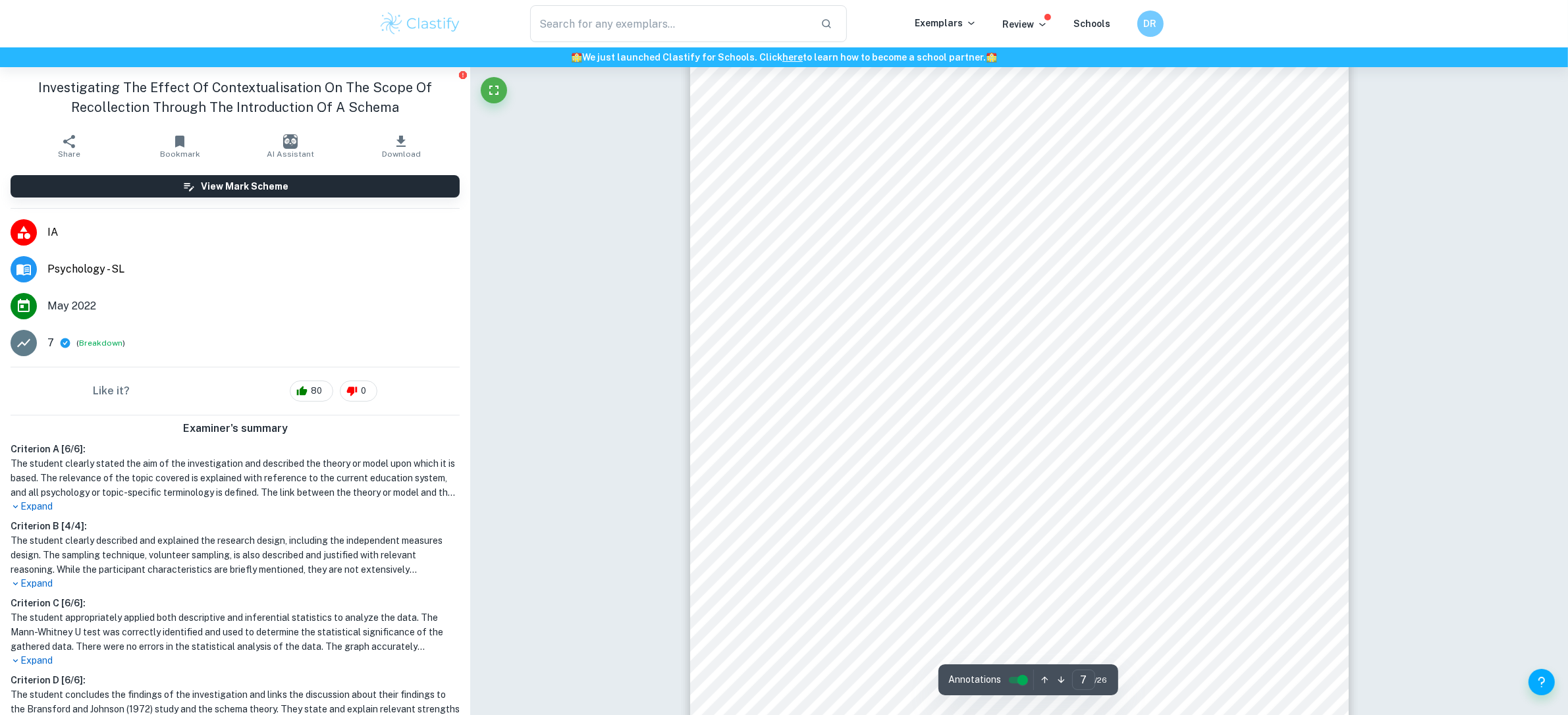 type on "1" 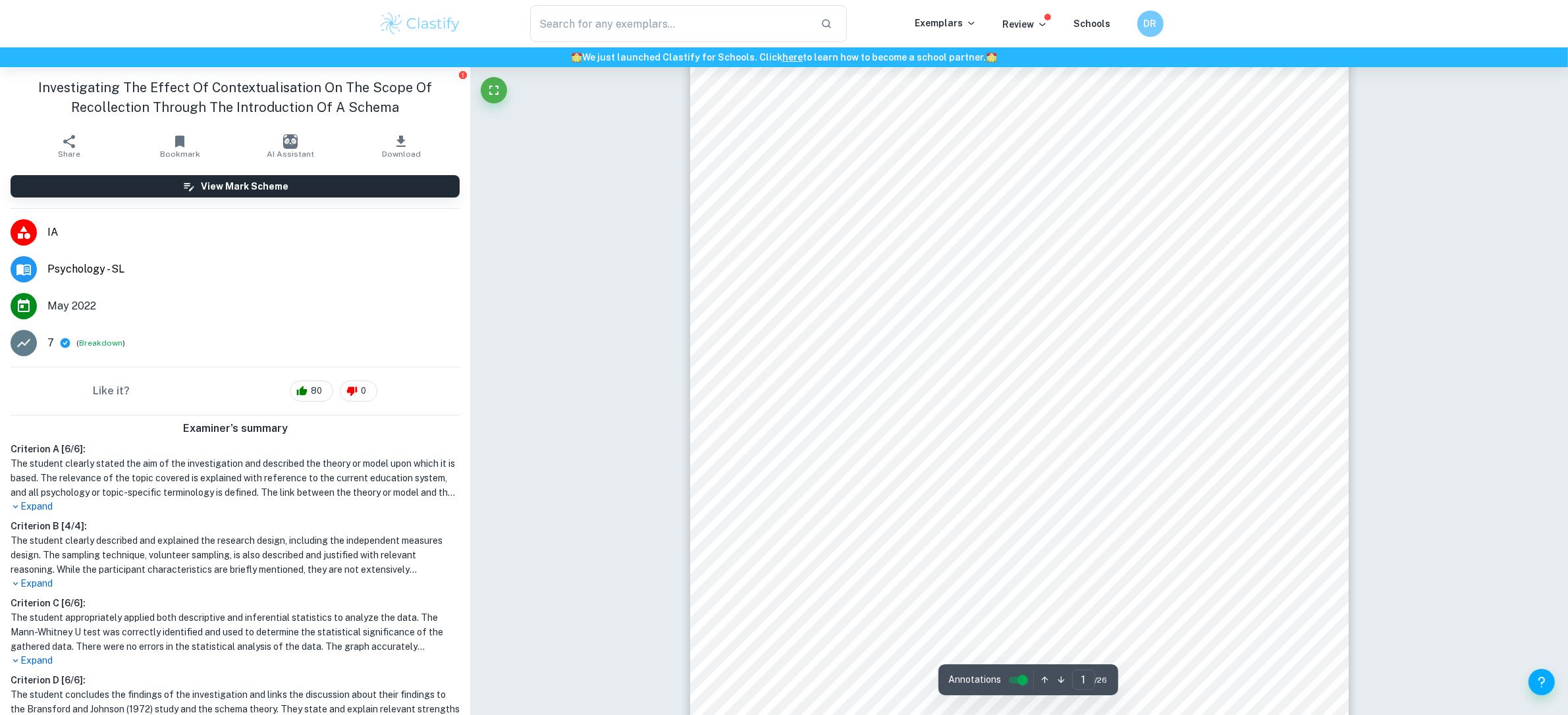 scroll, scrollTop: 0, scrollLeft: 0, axis: both 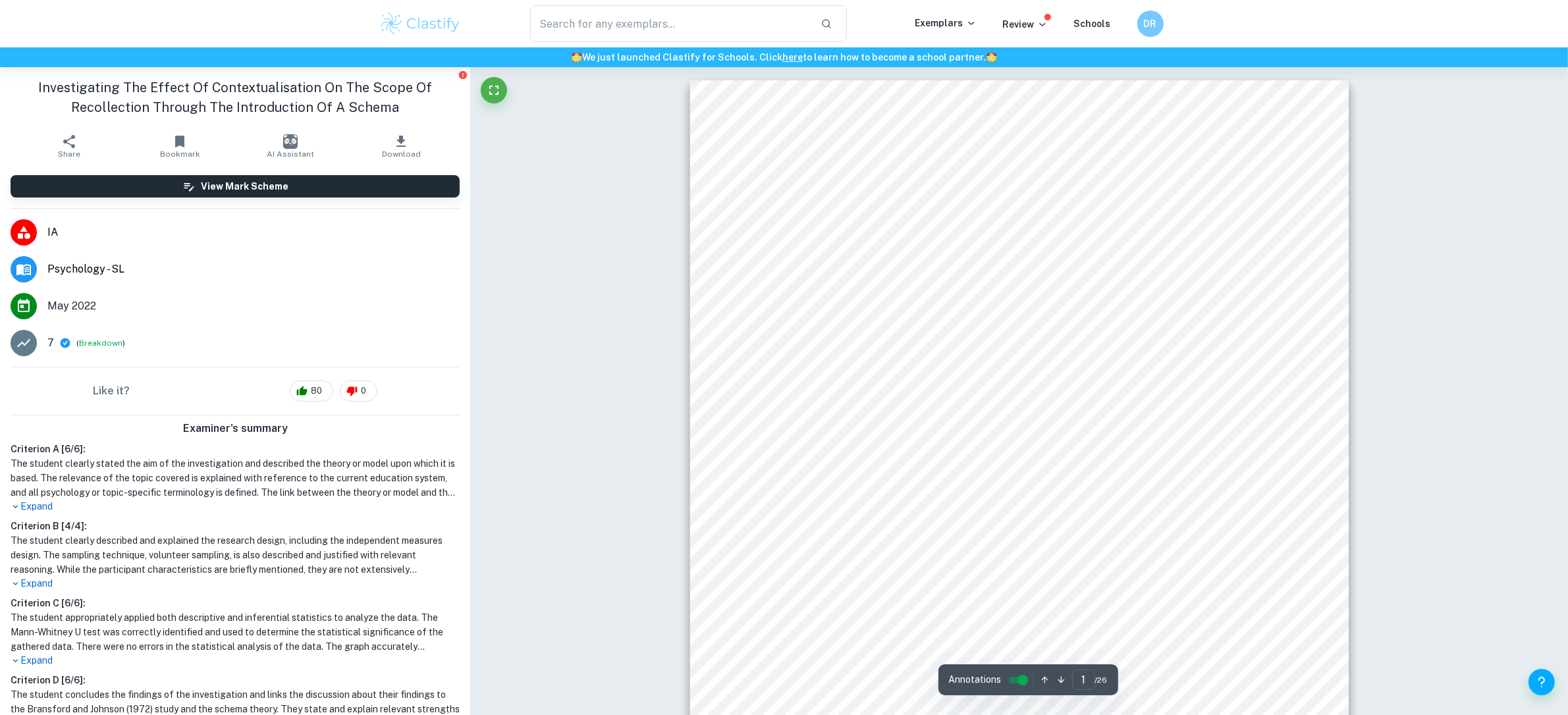 click on "Session   —   May 2022 1 Investigating The Effect Of Contextualisation On The Scope Of Recollection Through The Introduction Of A Schema Candidate personal code : XXXXXX Group Members :    XXXXXX    XXXXXX Submission Date :   February 7 th   2022 Word Count :   2175 words" at bounding box center [1019, 546] 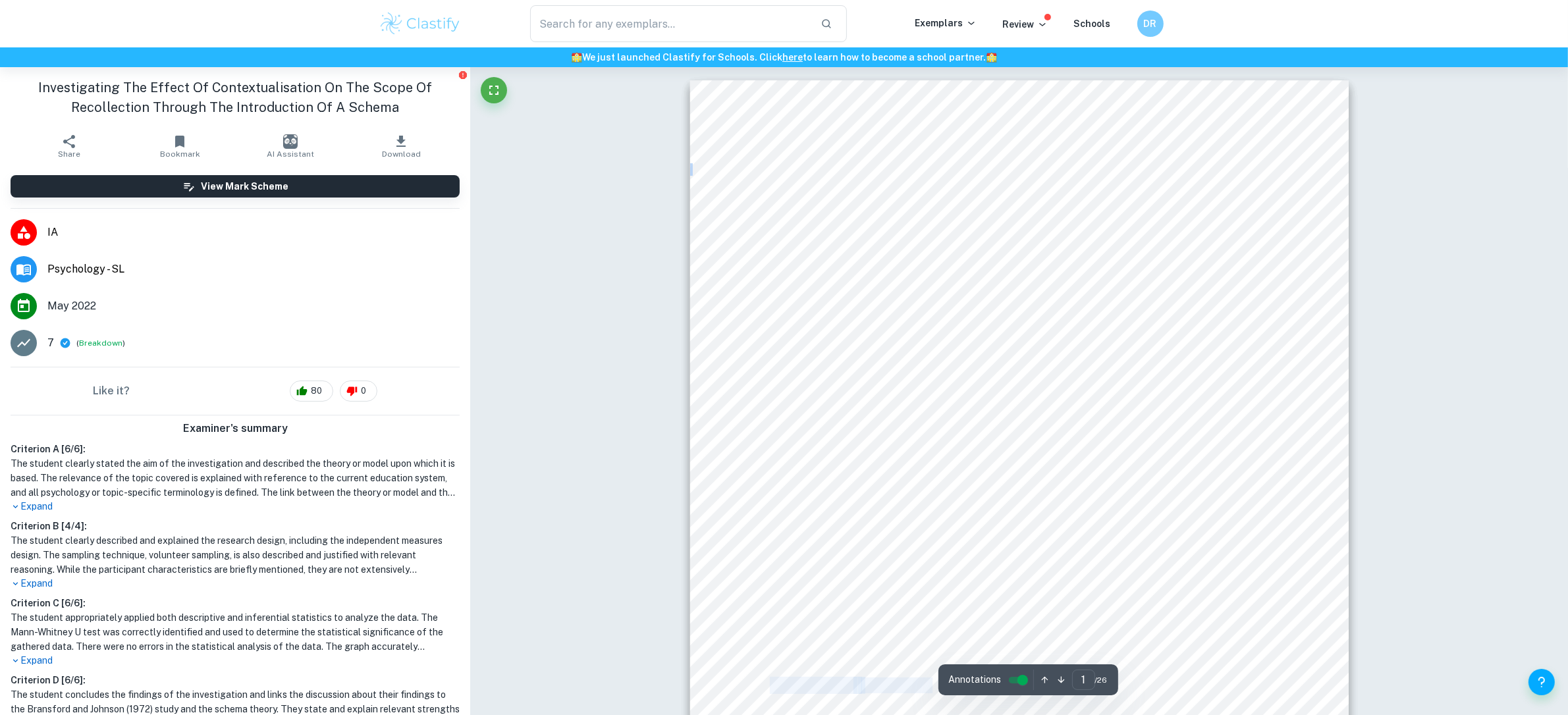 click on "Session   —   May 2022 1 Investigating The Effect Of Contextualisation On The Scope Of Recollection Through The Introduction Of A Schema Candidate personal code : XXXXXX Group Members :    XXXXXX    XXXXXX Submission Date :   February 7 th   2022 Word Count :   2175 words" at bounding box center [1019, 546] 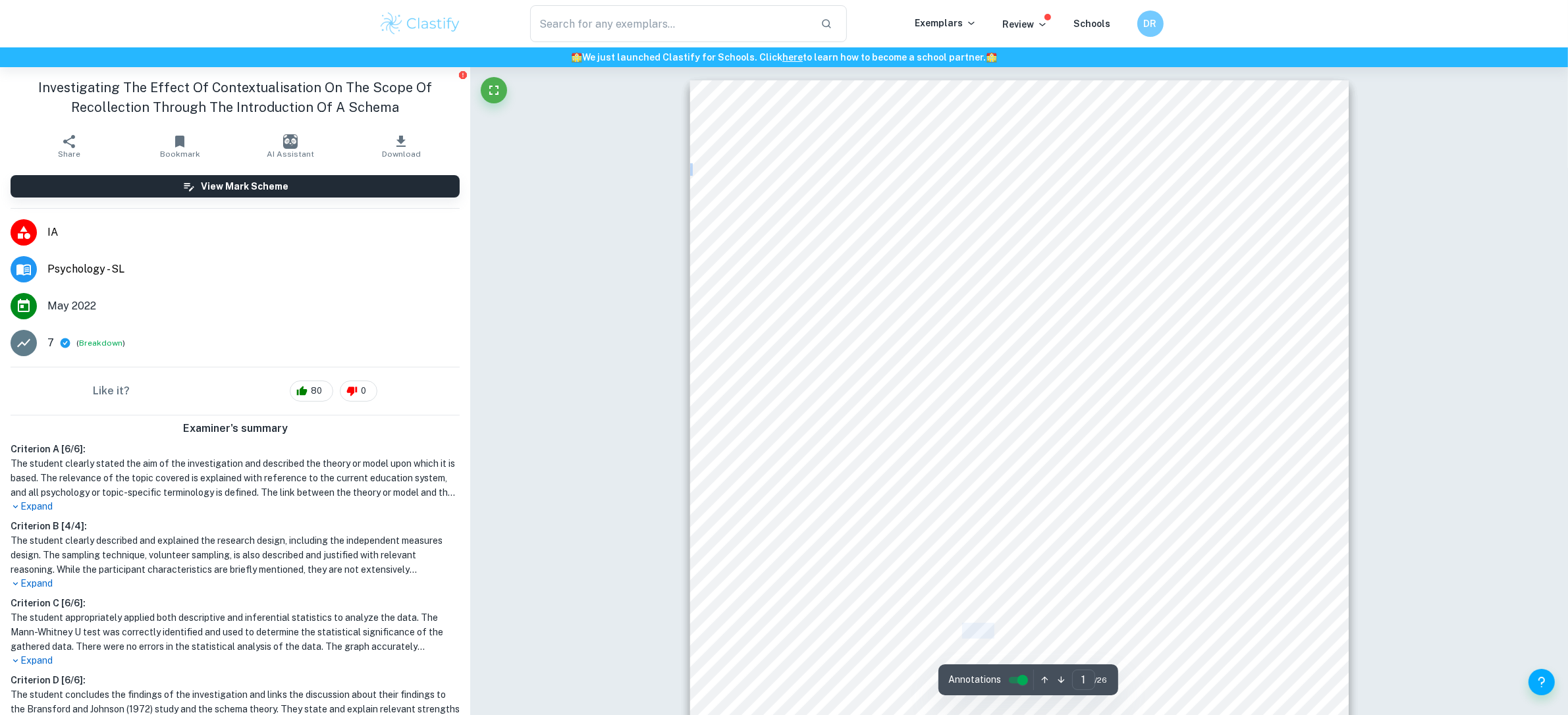 click on "Session   —   May 2022 1 Investigating The Effect Of Contextualisation On The Scope Of Recollection Through The Introduction Of A Schema Candidate personal code : XXXXXX Group Members :    XXXXXX    XXXXXX Submission Date :   February 7 th   2022 Word Count :   2175 words" at bounding box center [1019, 546] 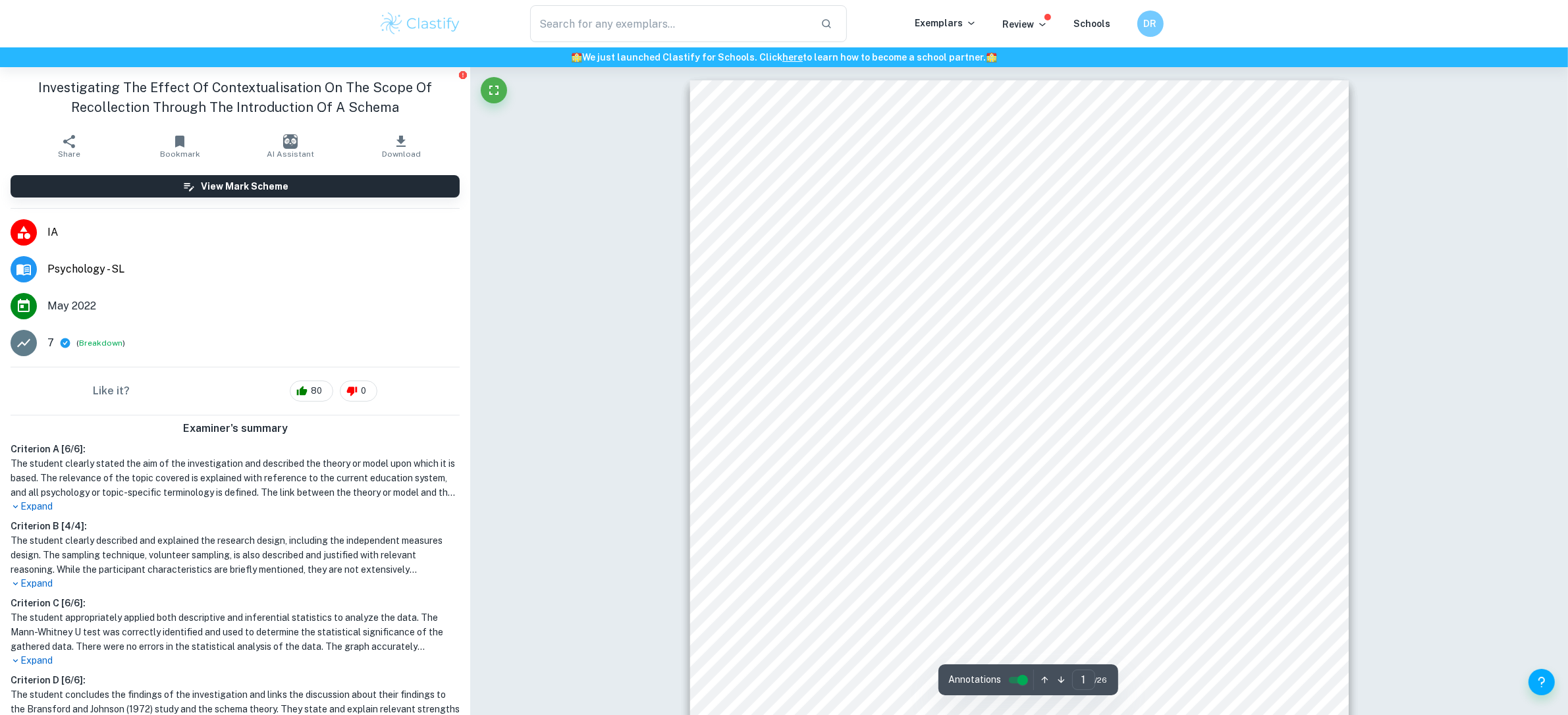 click on "Investigating The Effect Of Contextualisation On The Scope" at bounding box center [1018, 358] 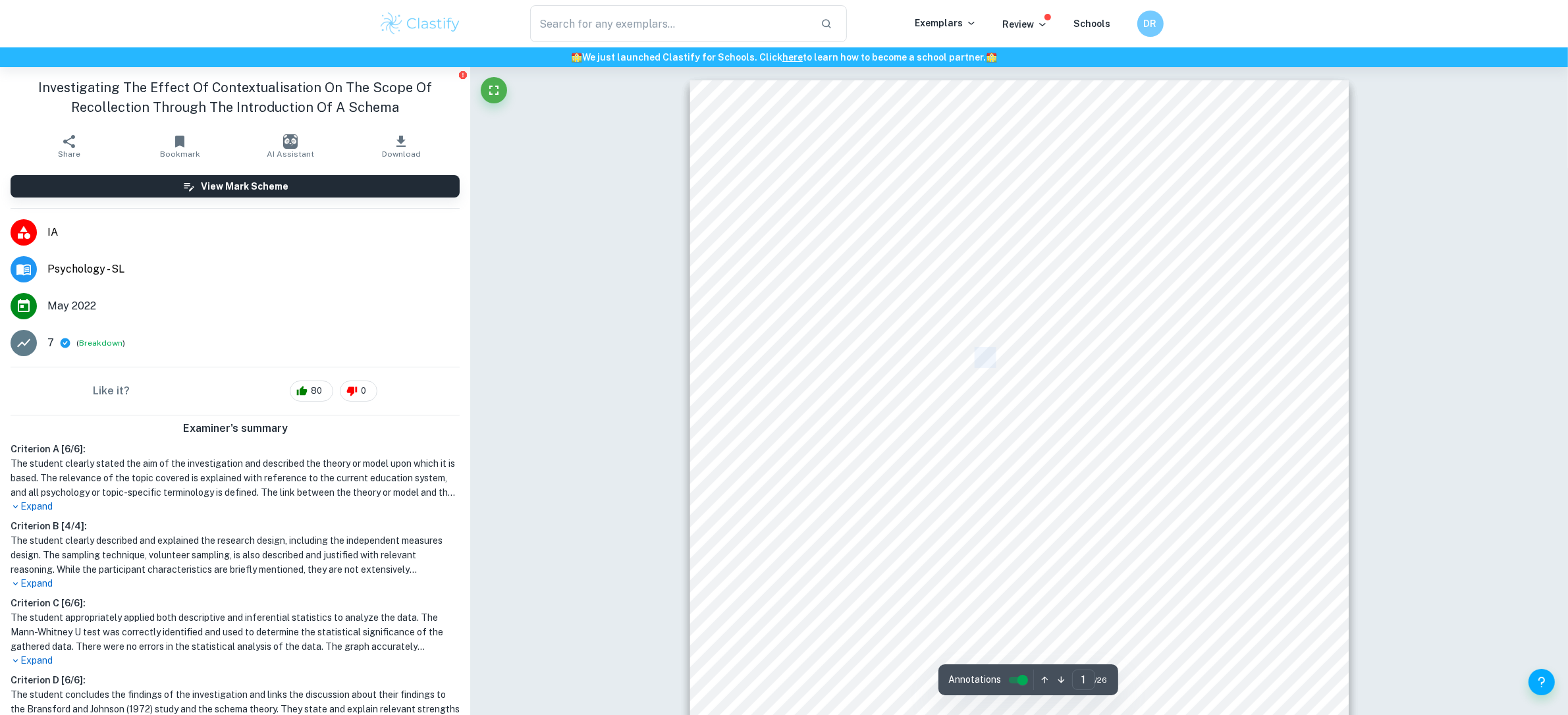 click on "Investigating The Effect Of Contextualisation On The Scope" at bounding box center (1018, 358) 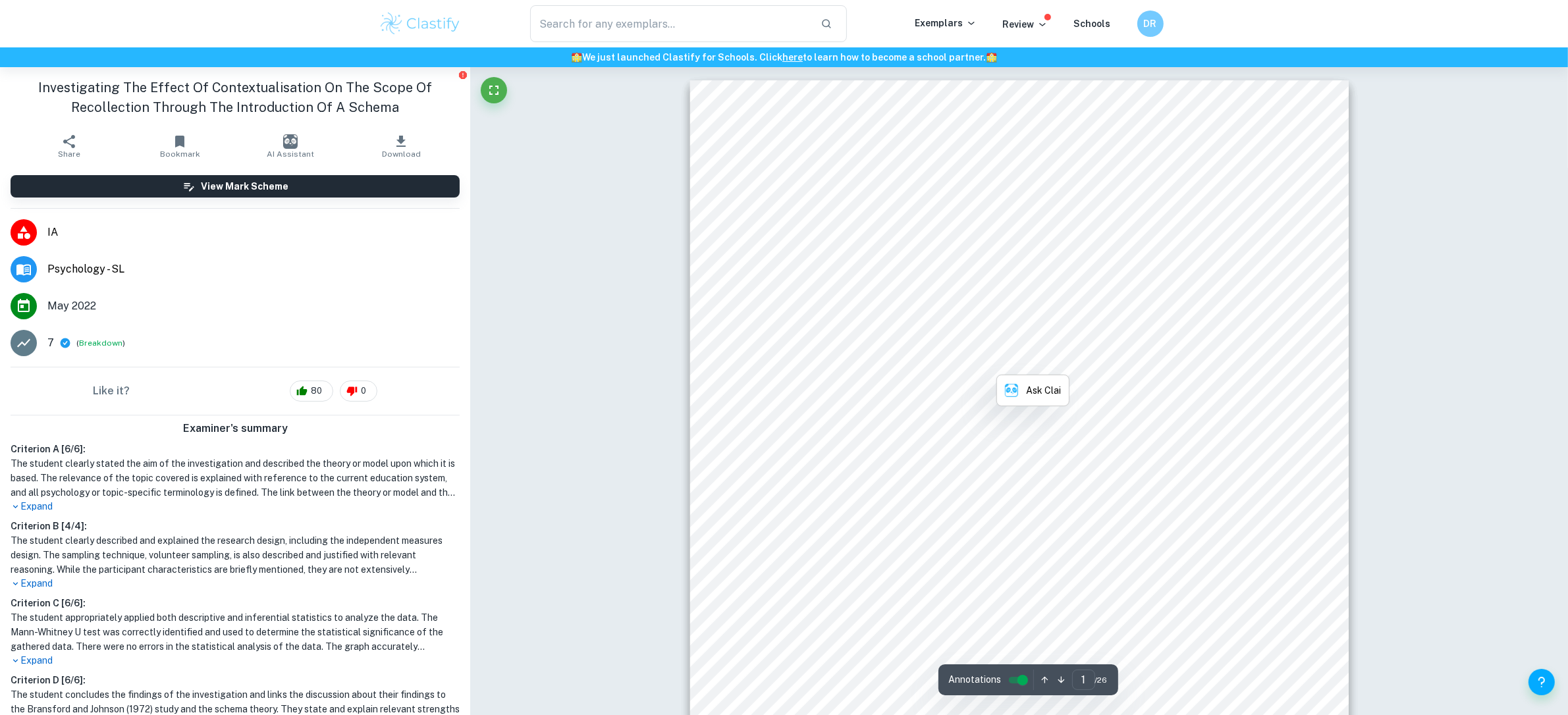 click on "Investigating The Effect Of Contextualisation On The Scope" at bounding box center [1018, 358] 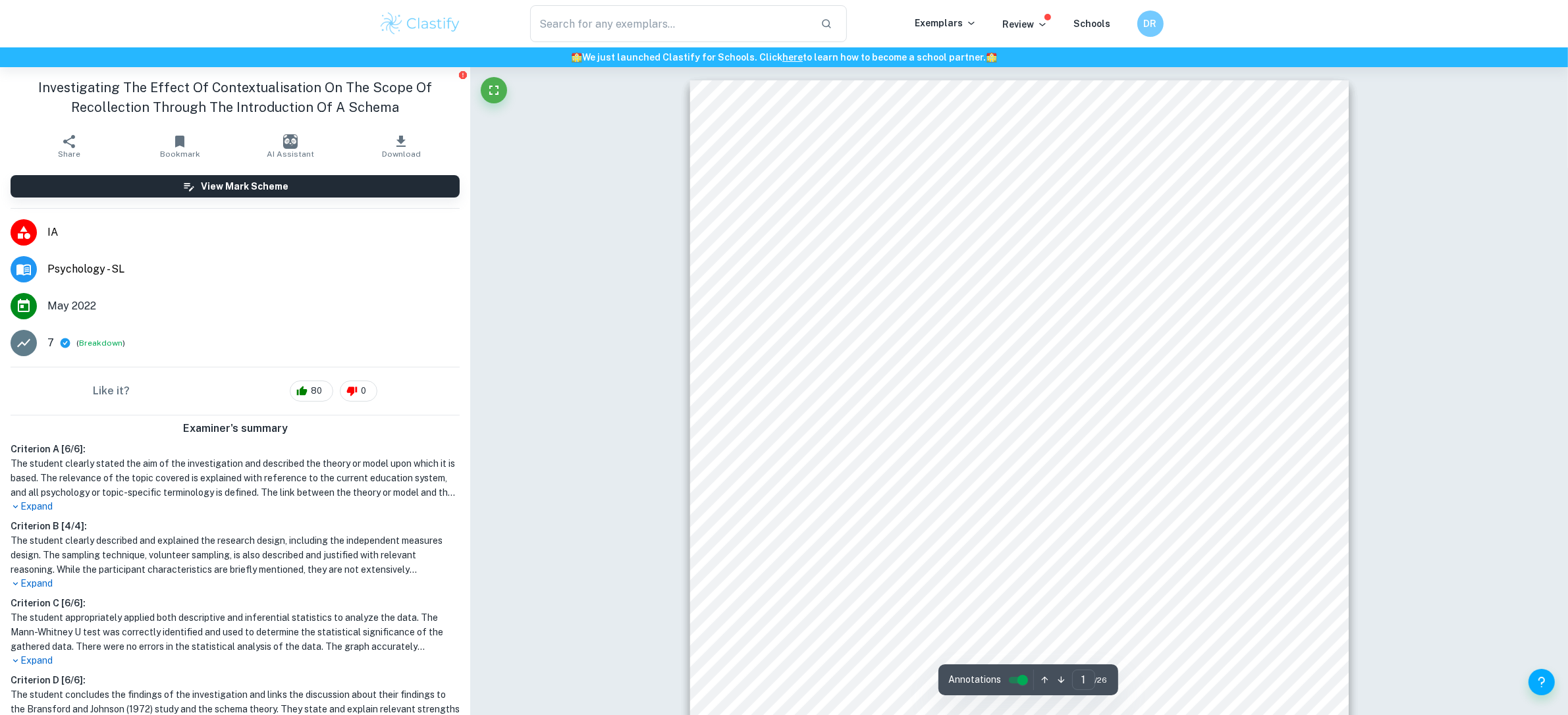 click on "Session   —   May 2022 1 Investigating The Effect Of Contextualisation On The Scope Of Recollection Through The Introduction Of A Schema Candidate personal code : XXXXXX Group Members :    XXXXXX    XXXXXX Submission Date :   February 7 th   2022 Word Count :   2175 words" at bounding box center [1019, 546] 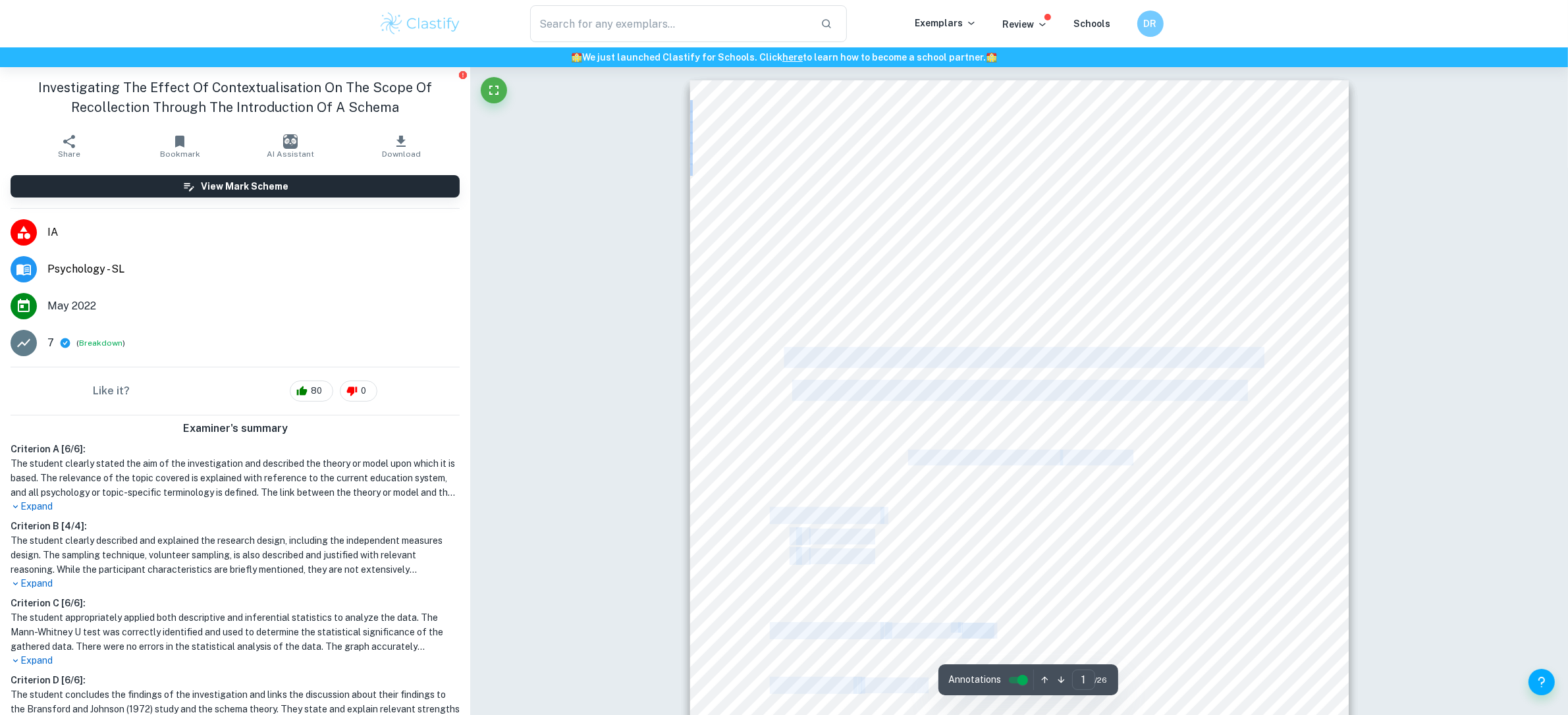 drag, startPoint x: 888, startPoint y: 373, endPoint x: 1173, endPoint y: 376, distance: 285.01579 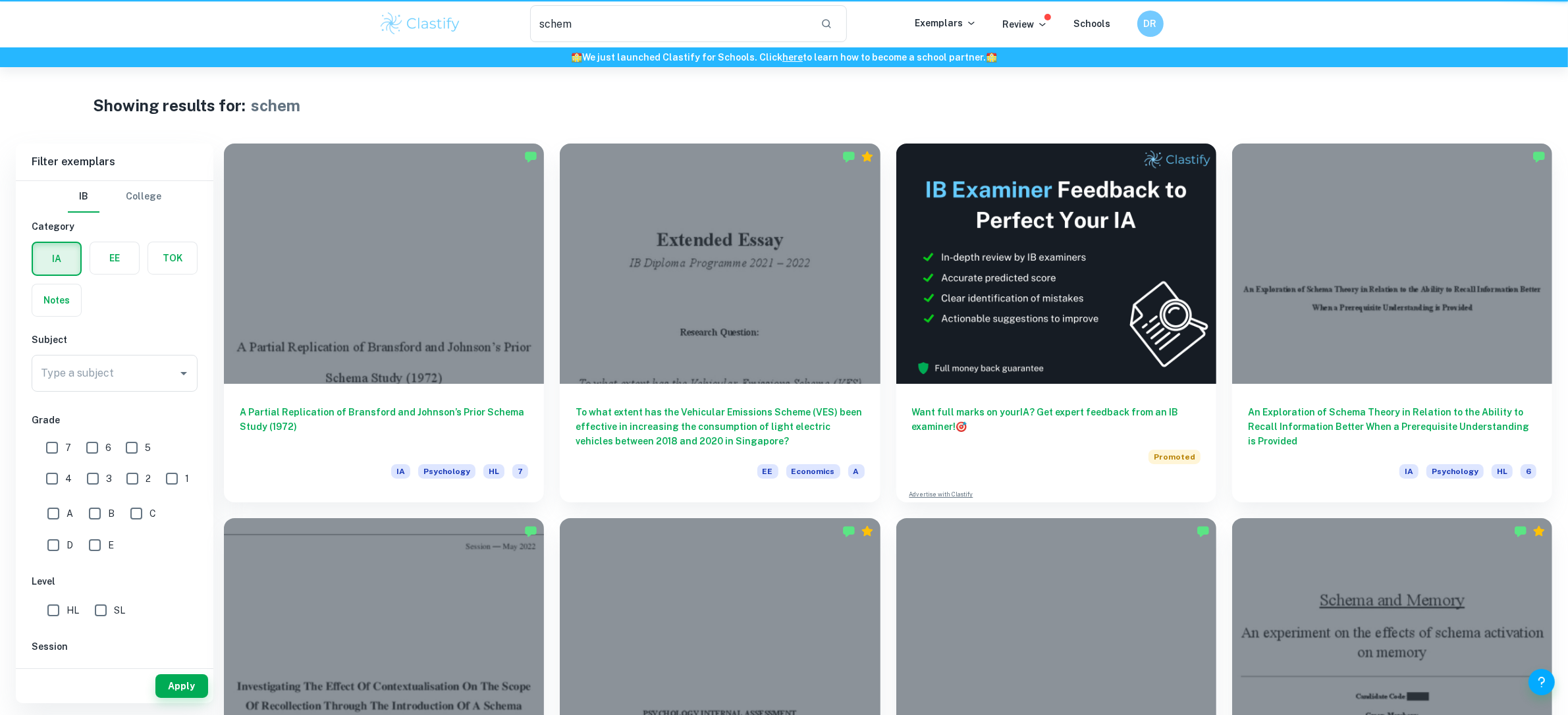 scroll, scrollTop: 192, scrollLeft: 0, axis: vertical 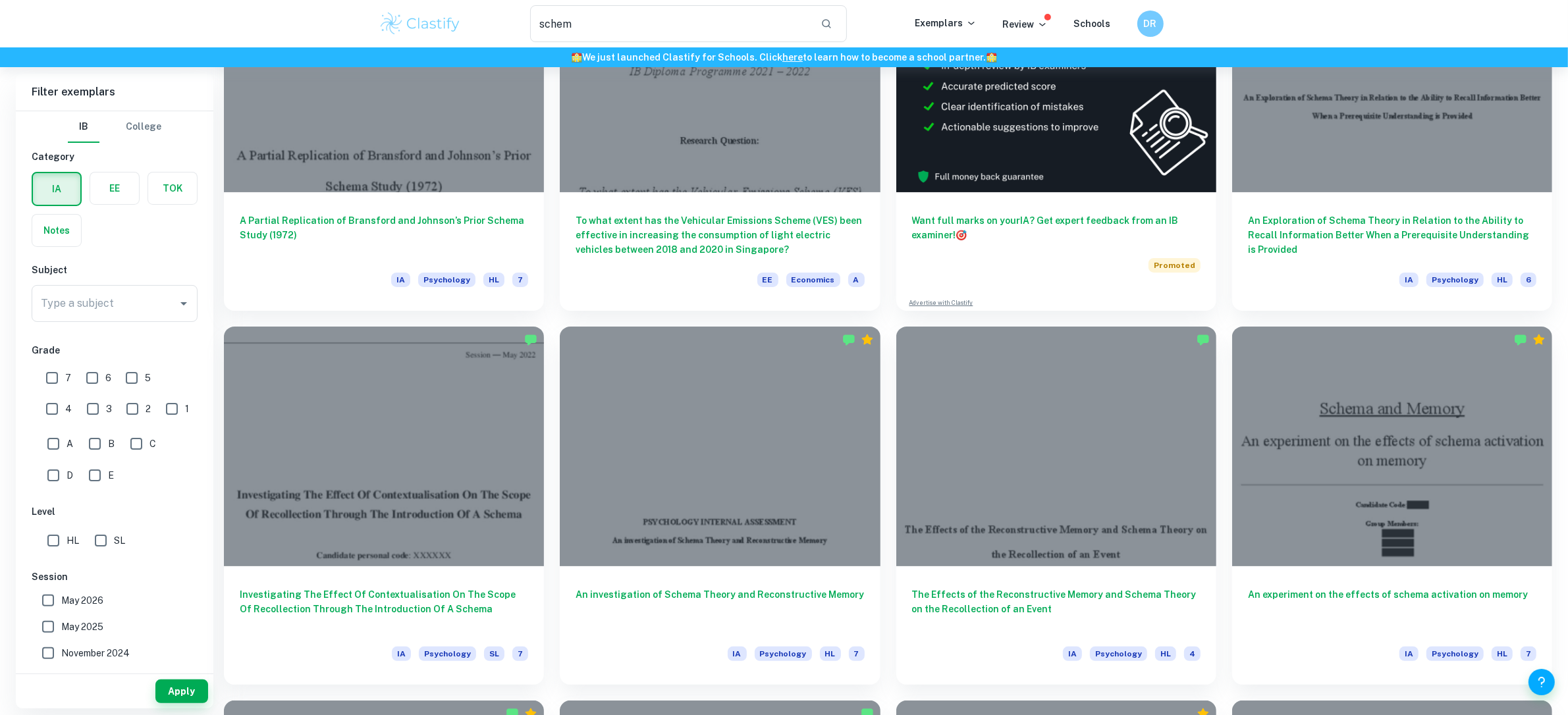 type on "schema theory" 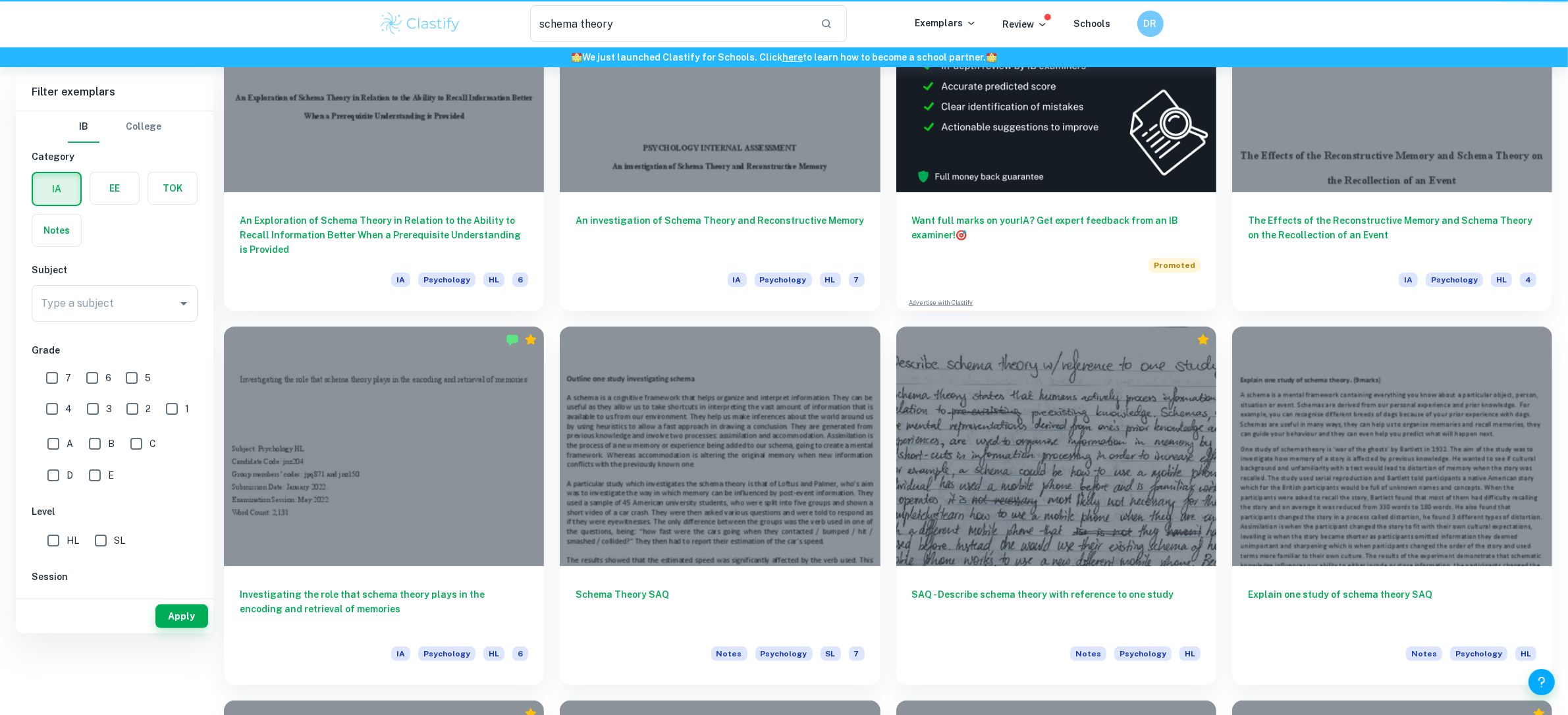 scroll, scrollTop: 0, scrollLeft: 0, axis: both 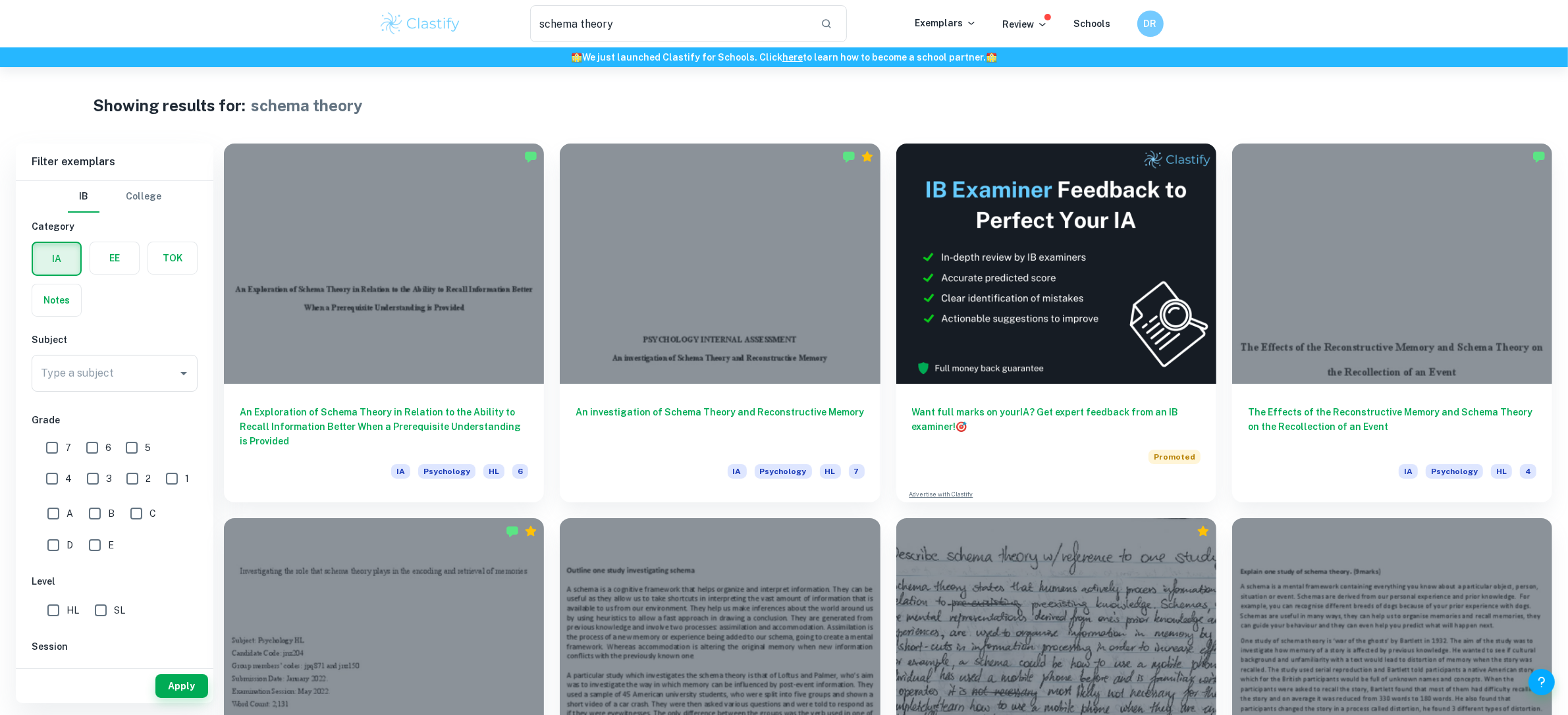 type 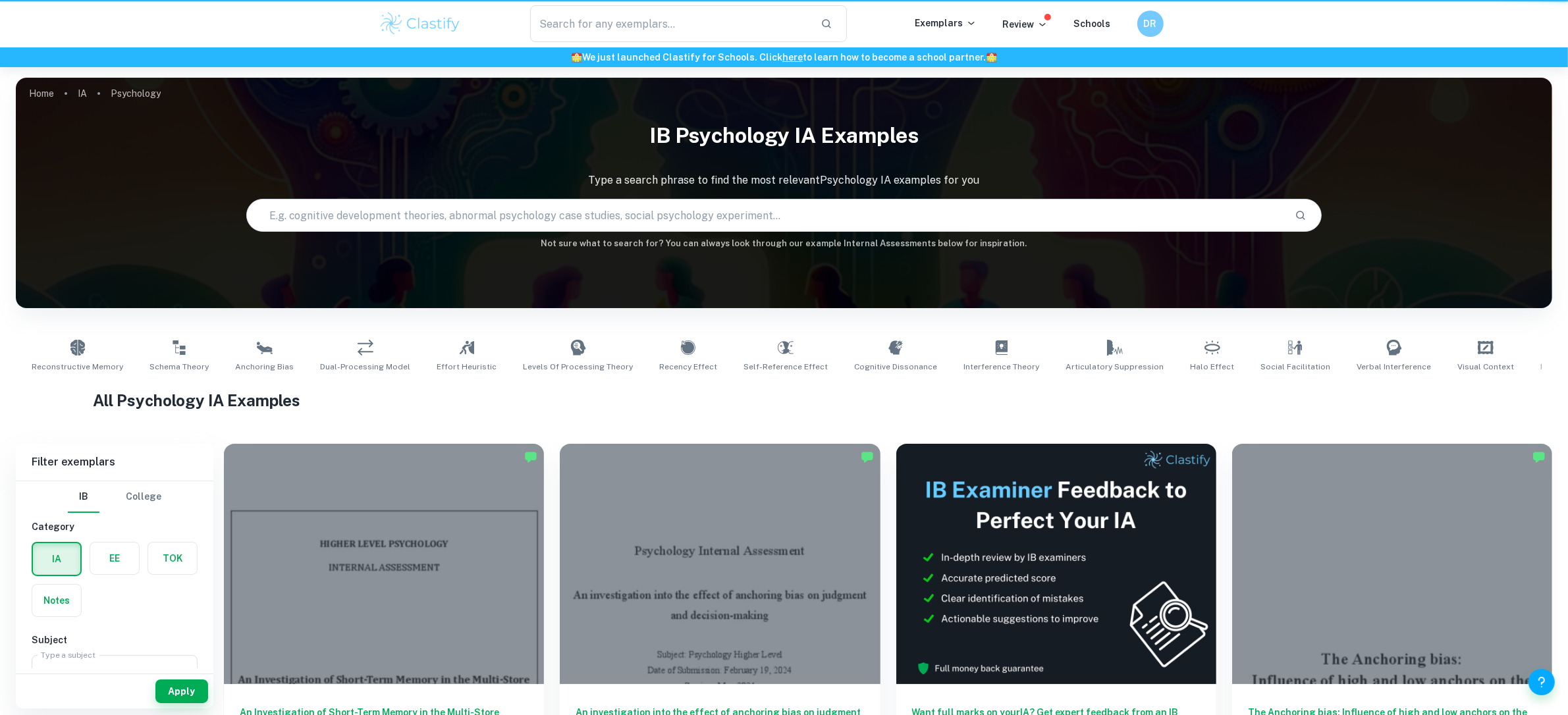 scroll, scrollTop: 1942, scrollLeft: 0, axis: vertical 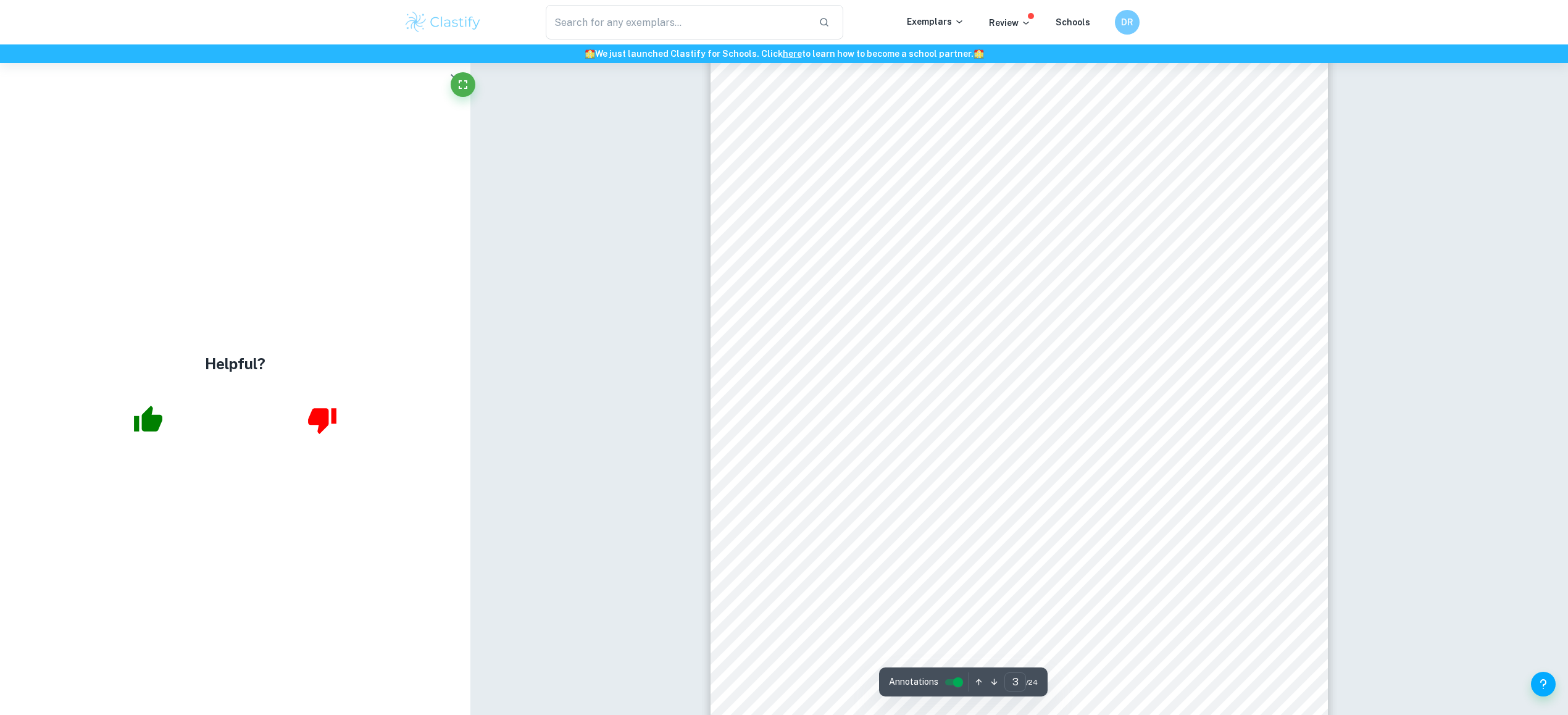 click on "Introduction The external world is certainly complex and filled with stimuli, and no human being can process all   of   the   inputs   and   information   without   being   overloaded. 1   Thus,   people   use   mental representations to process external reality as they organize information to make sense or non sense   of   the   external   world. 2   Everything   stored   in   memory   is   a   filtered, processed and oversimplified version of reality. To explain this phenomena, the British psychologist, [NAME]   proposed Schema Theory in 1932. [NAME] argued that the term "schema" accounts for how an individual9s experience of the external world is mediated by cognitive filters. 3   Schemas are patterns of knowledge in the long term memory that organise how individuals perceive and organise the world from a cognitive viewpoint, and this has a considerable impact on human behaviour, memory in particular.   4   So, when incoming sensory information is processed and 8fits9 a pattern, 5 5     4   3" at bounding box center [1019, 441] 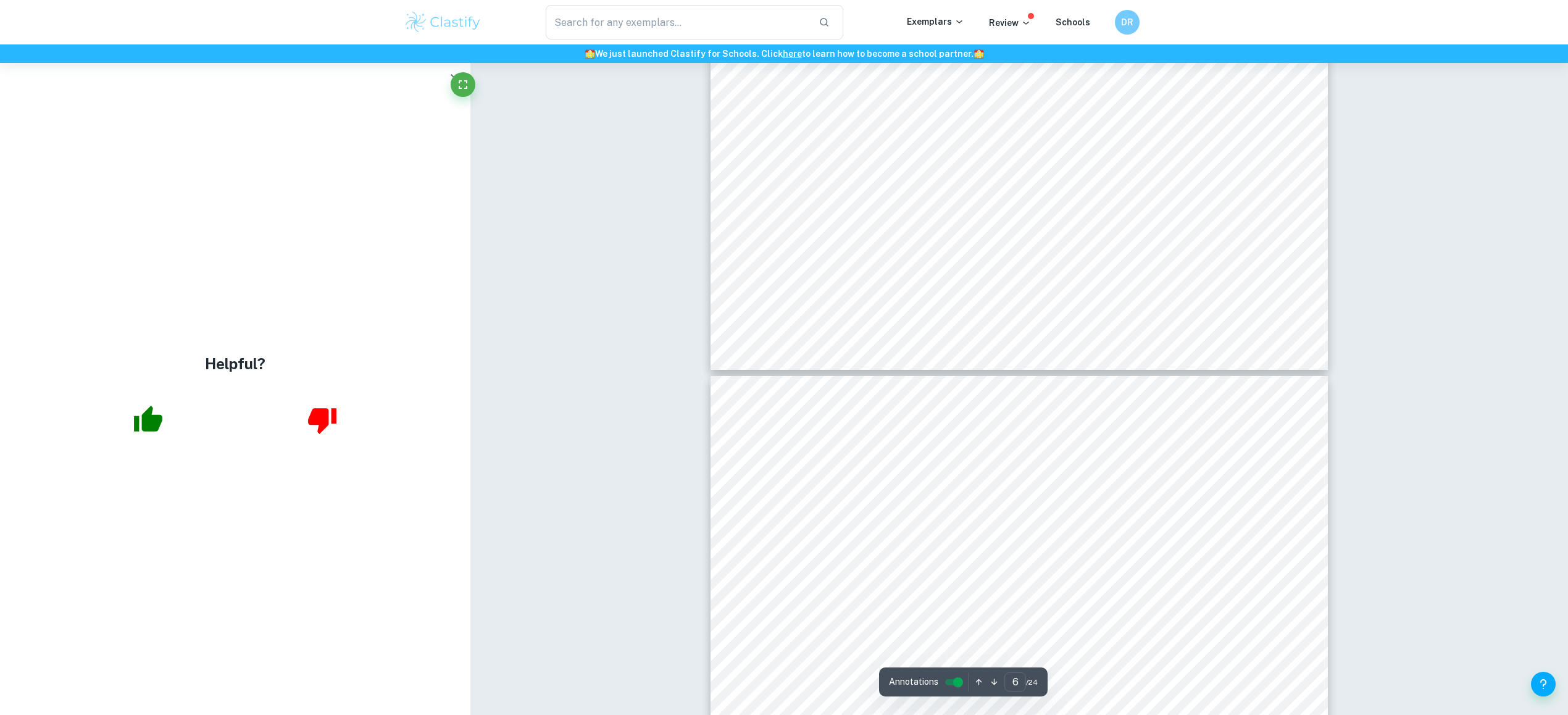 scroll, scrollTop: 3787, scrollLeft: 0, axis: vertical 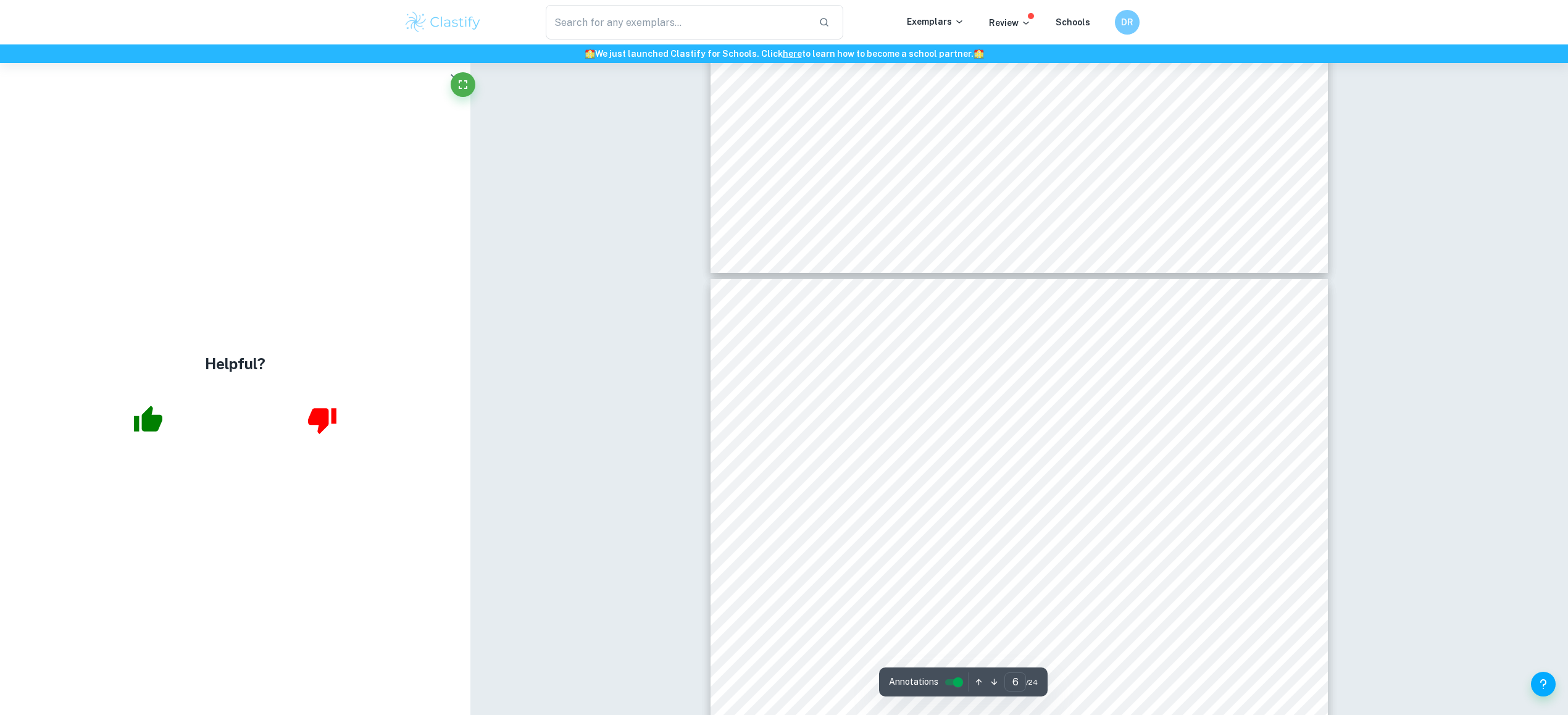 type on "5" 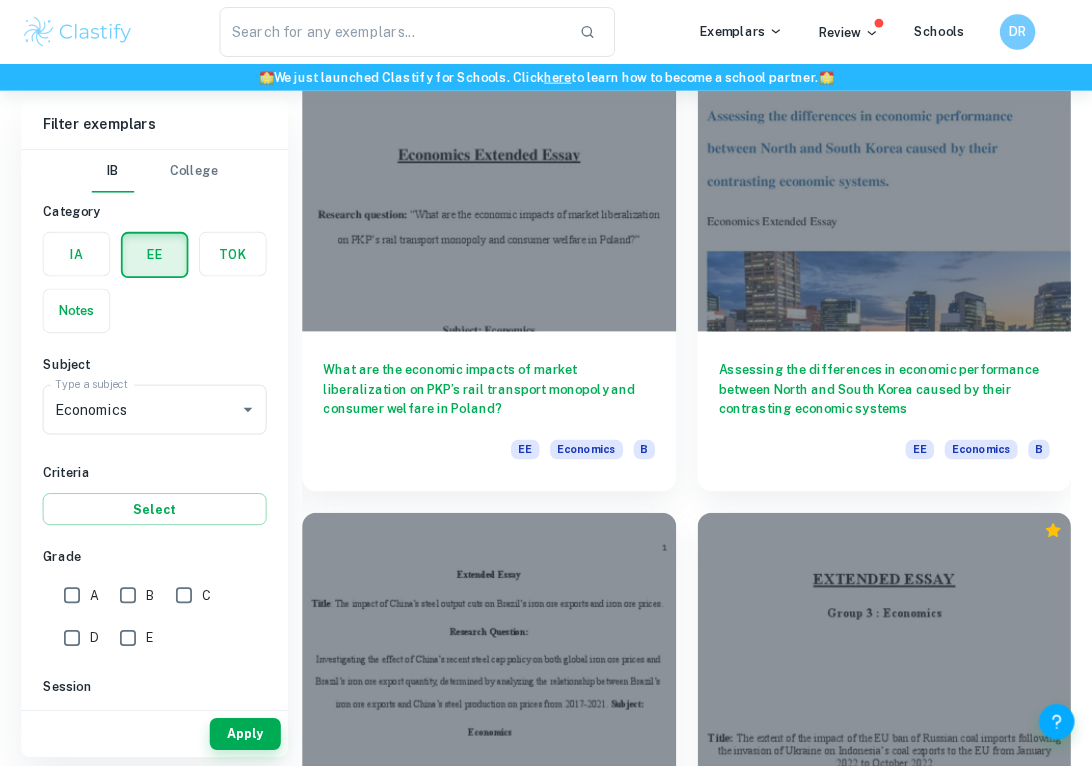 scroll, scrollTop: 4871, scrollLeft: 0, axis: vertical 